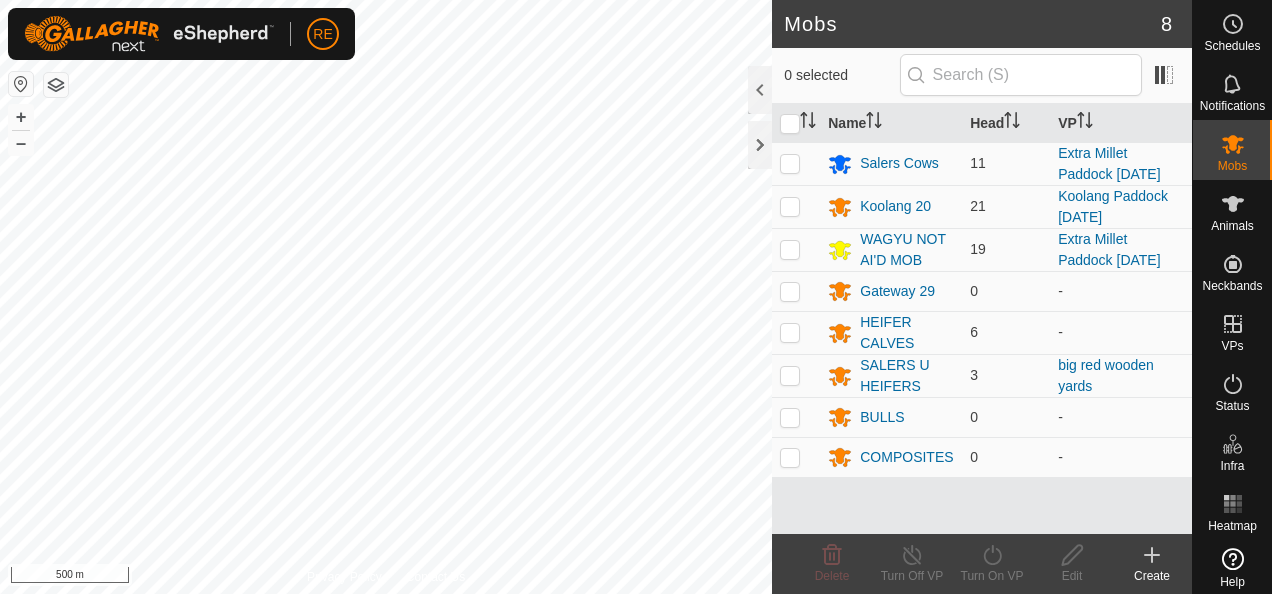 scroll, scrollTop: 0, scrollLeft: 0, axis: both 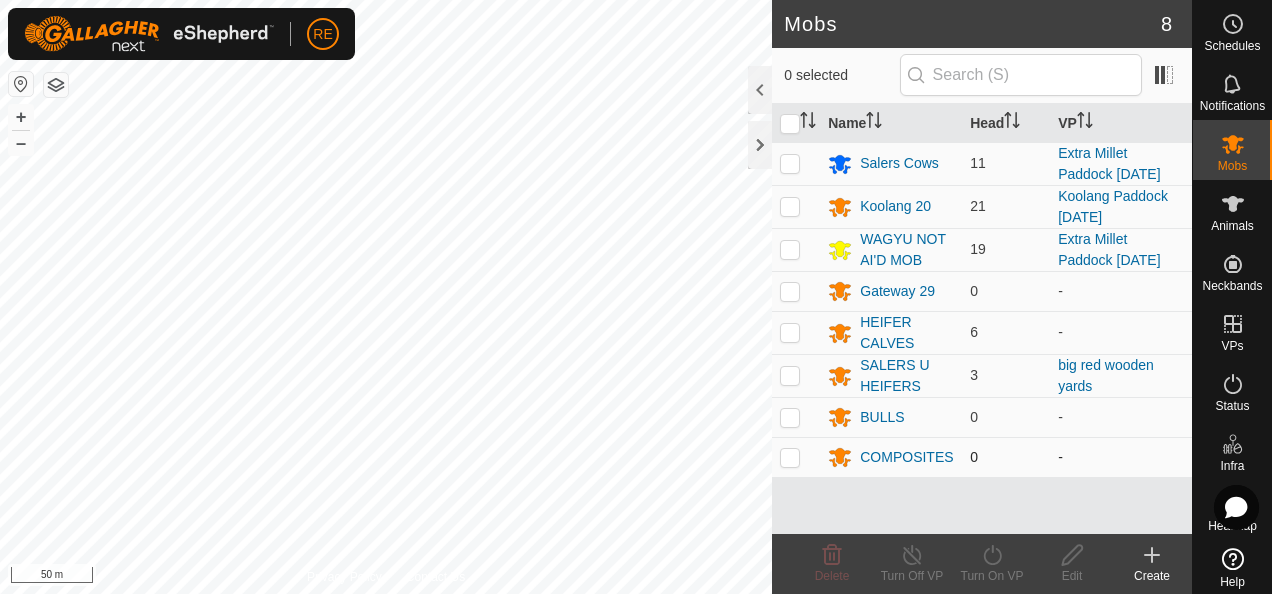 click on "Mobs 8  0 selected   Name   Head   VP  Salers Cows 11 Extra Millet Paddock 09.07.2025 Koolang 20 21 Koolang Paddock 08.07.2025 WAGYU NOT AI'D MOB 19 Extra Millet Paddock 09.07.2025 Gateway 29 0  -  HEIFER CALVES 6  -  SALERS U HEIFERS 3 big red wooden yards BULLS 0  -  COMPOSITES 0  -  Delete  Turn Off VP   Turn On VP   Edit   Create  Privacy Policy Contact Us
Waterpoint dam
+ – ⇧ i 50 m" 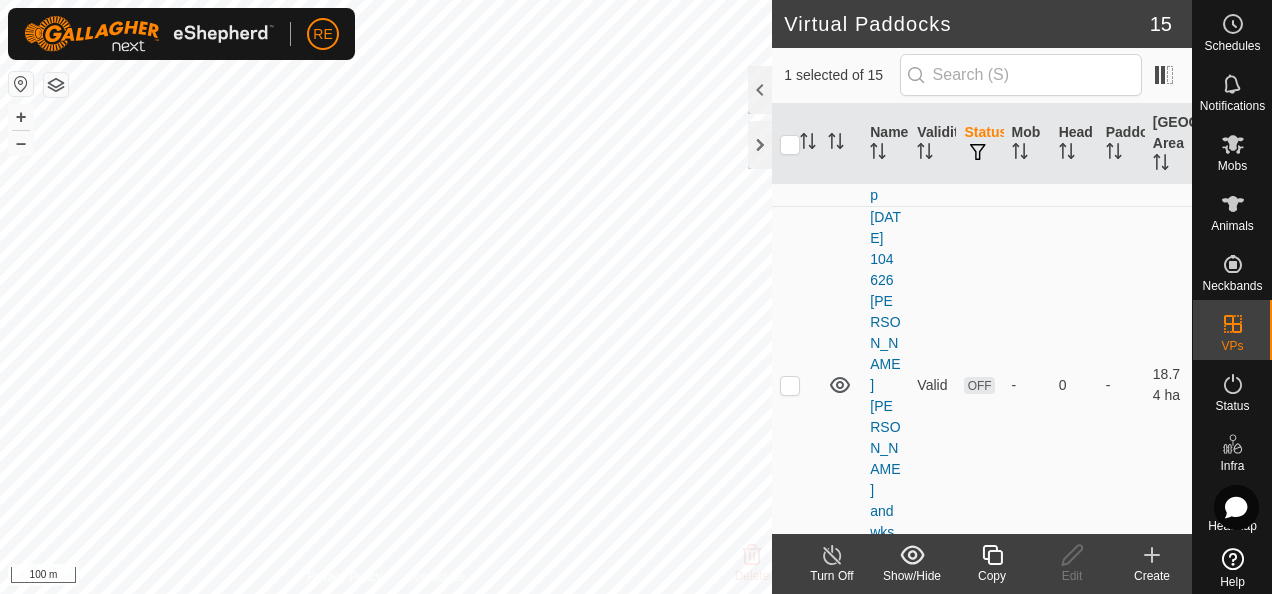 scroll, scrollTop: 700, scrollLeft: 0, axis: vertical 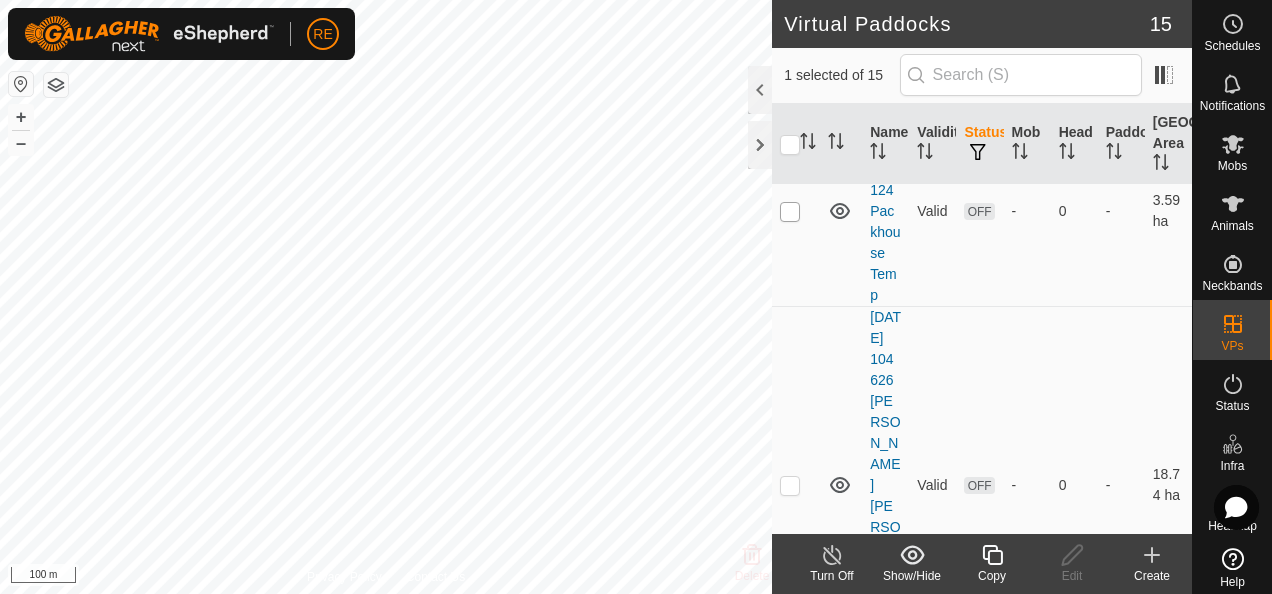 click at bounding box center [790, 212] 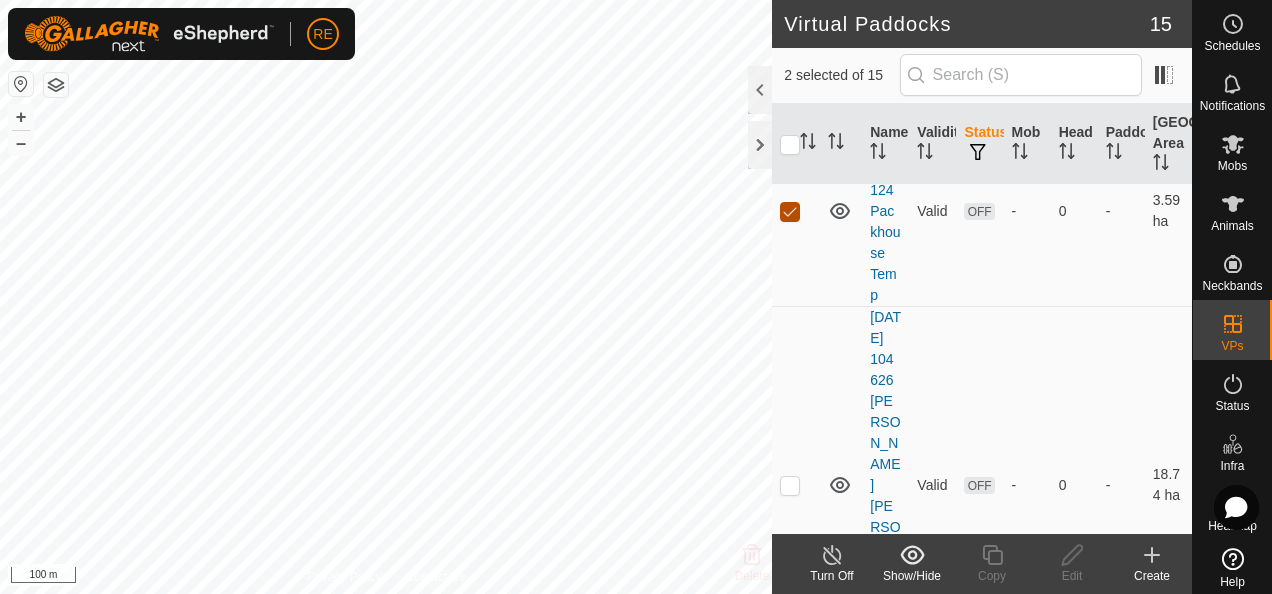 click at bounding box center (790, 212) 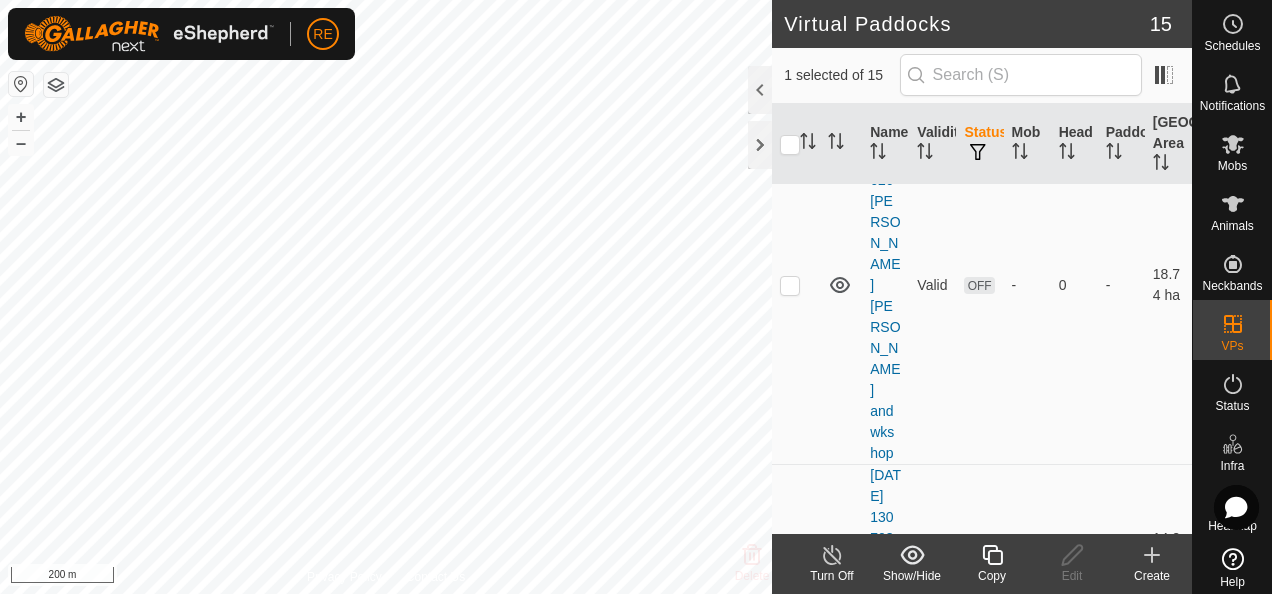 scroll, scrollTop: 1000, scrollLeft: 0, axis: vertical 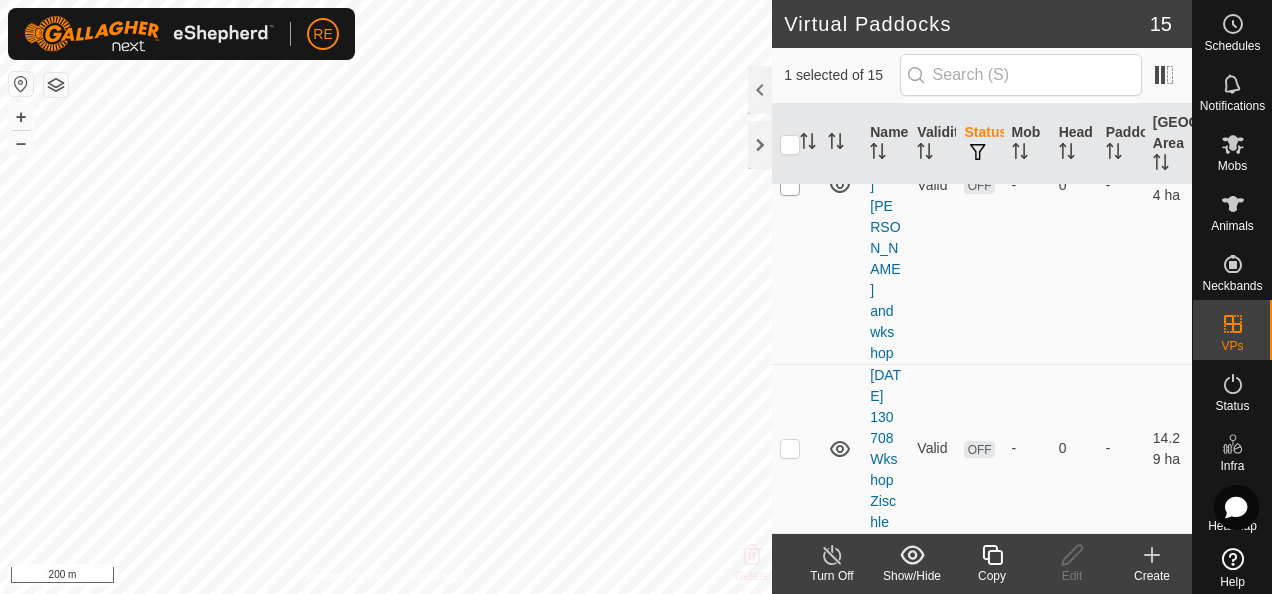 click at bounding box center (790, 186) 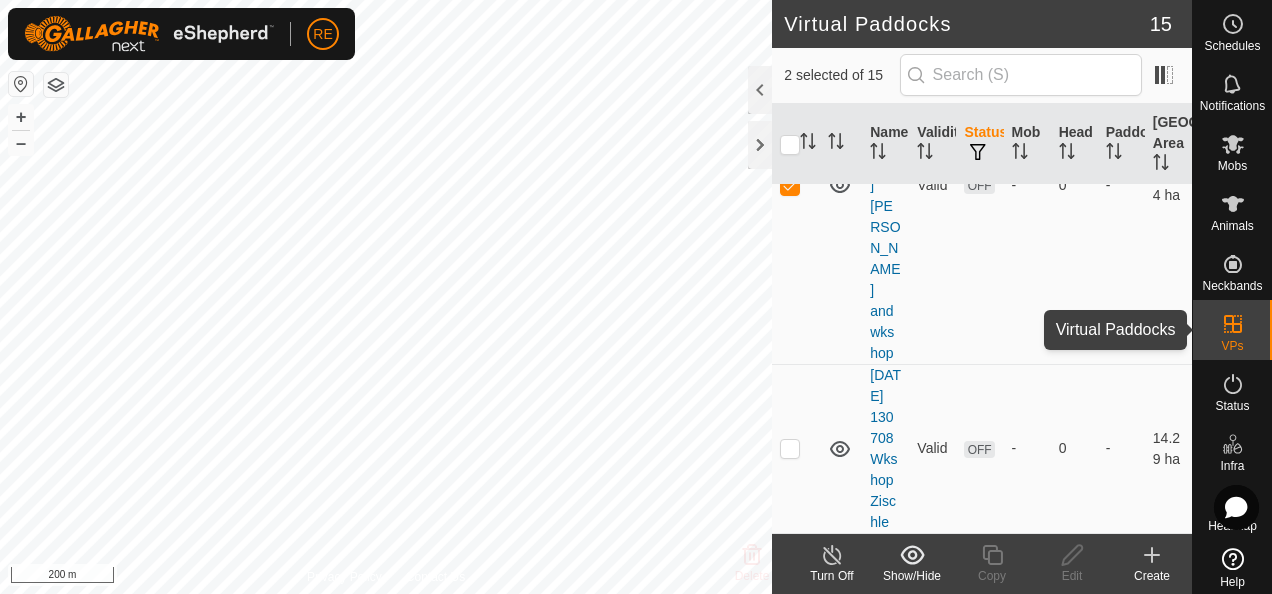 click 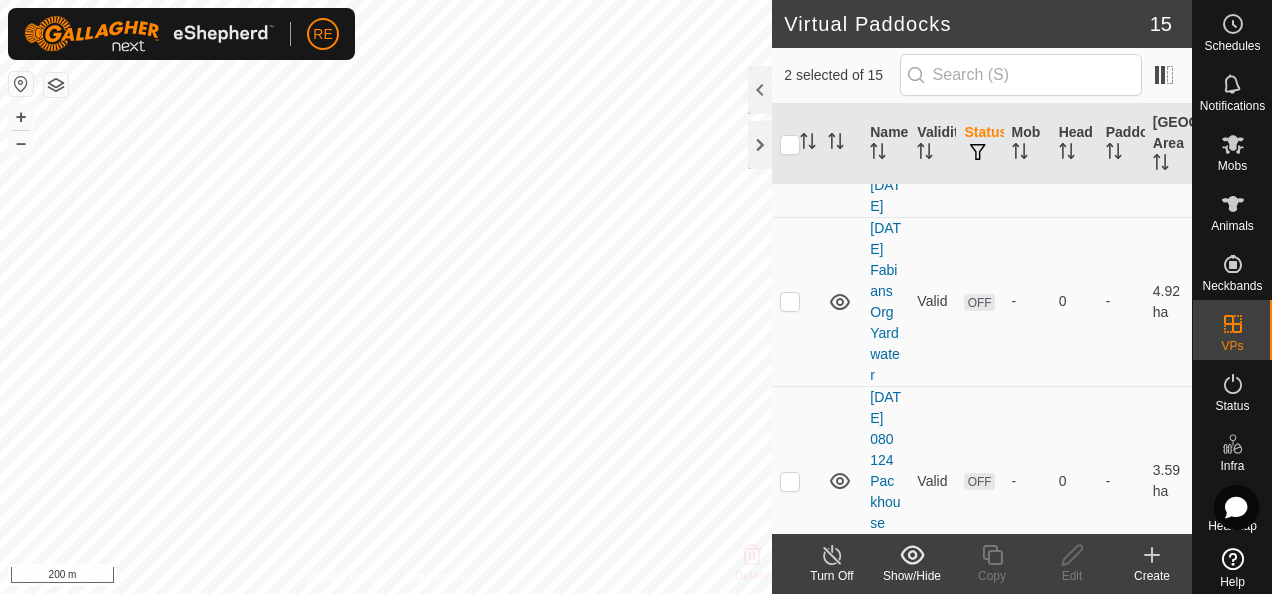 scroll, scrollTop: 400, scrollLeft: 0, axis: vertical 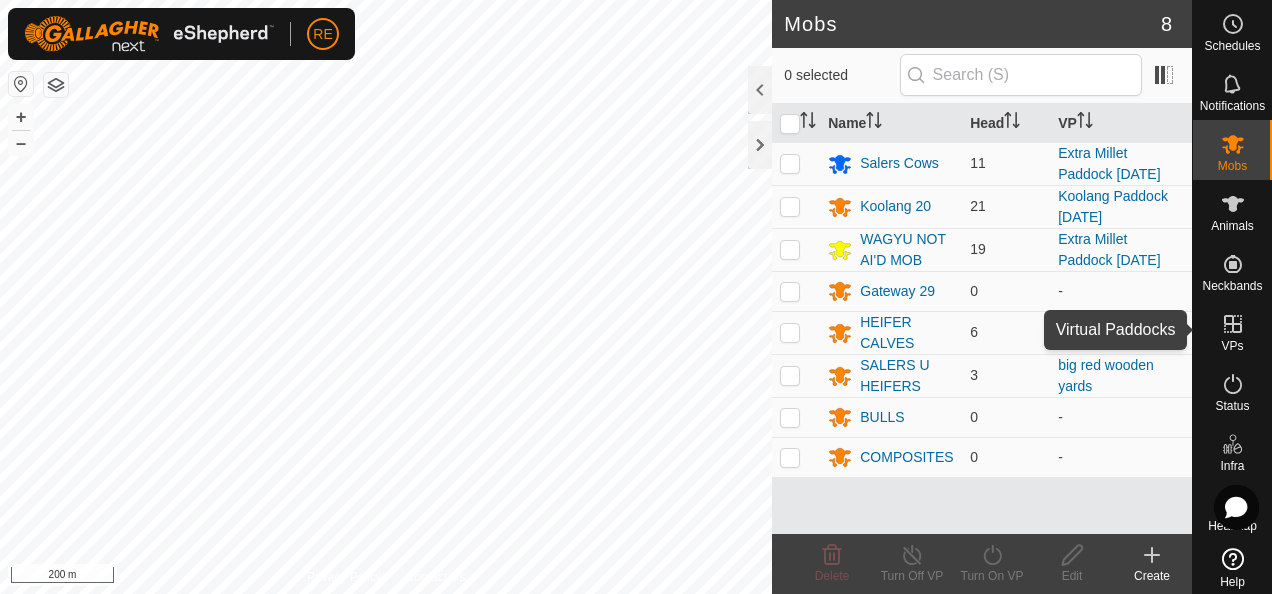 click 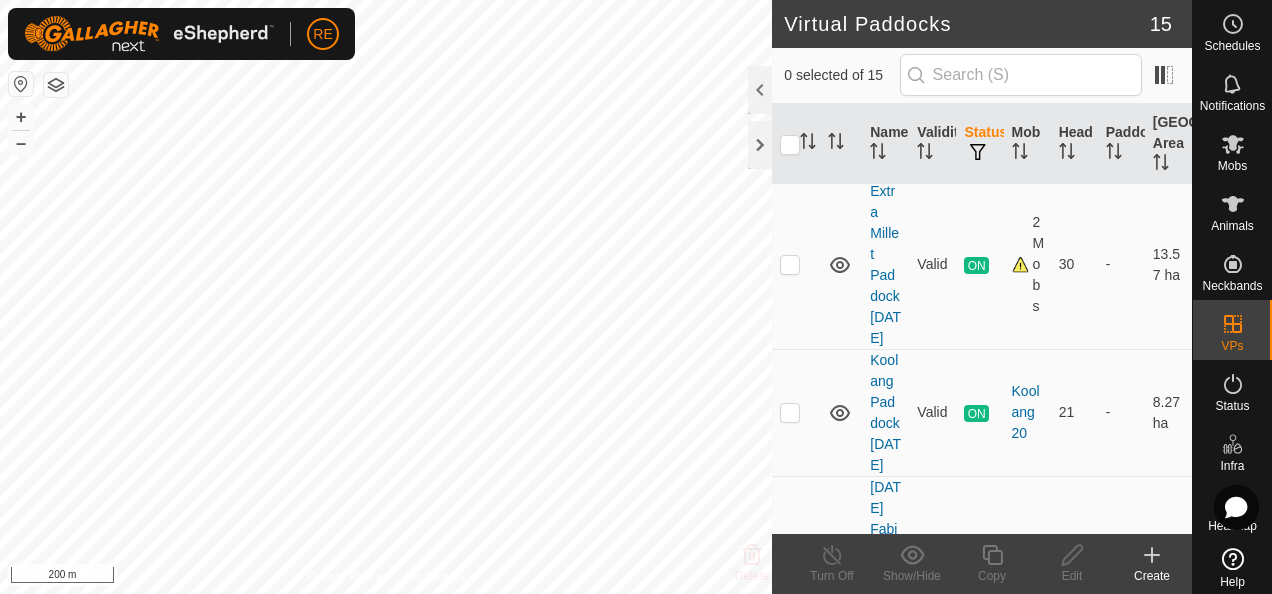 scroll, scrollTop: 200, scrollLeft: 0, axis: vertical 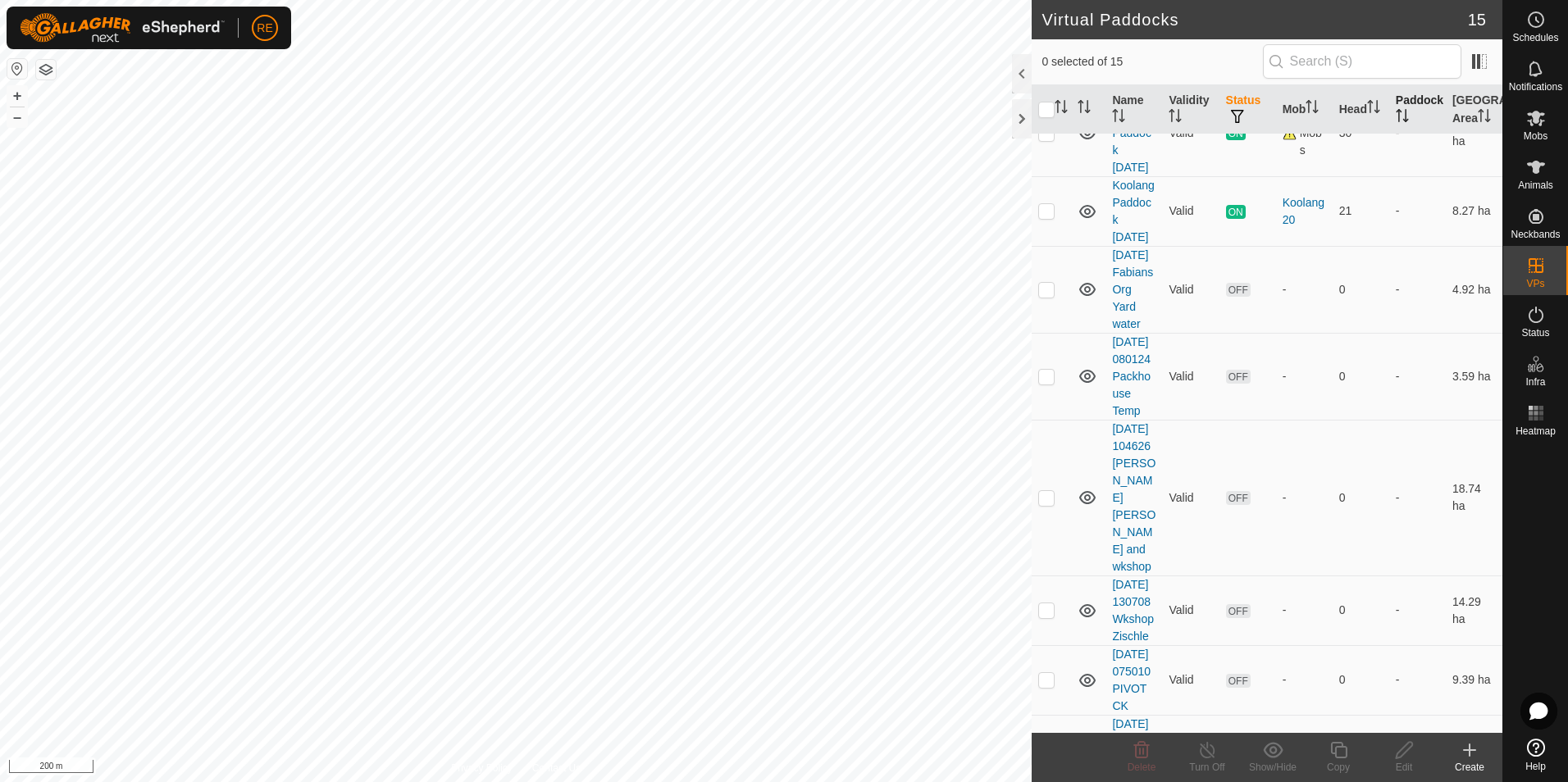 click on "Paddock" at bounding box center (1417, 110) 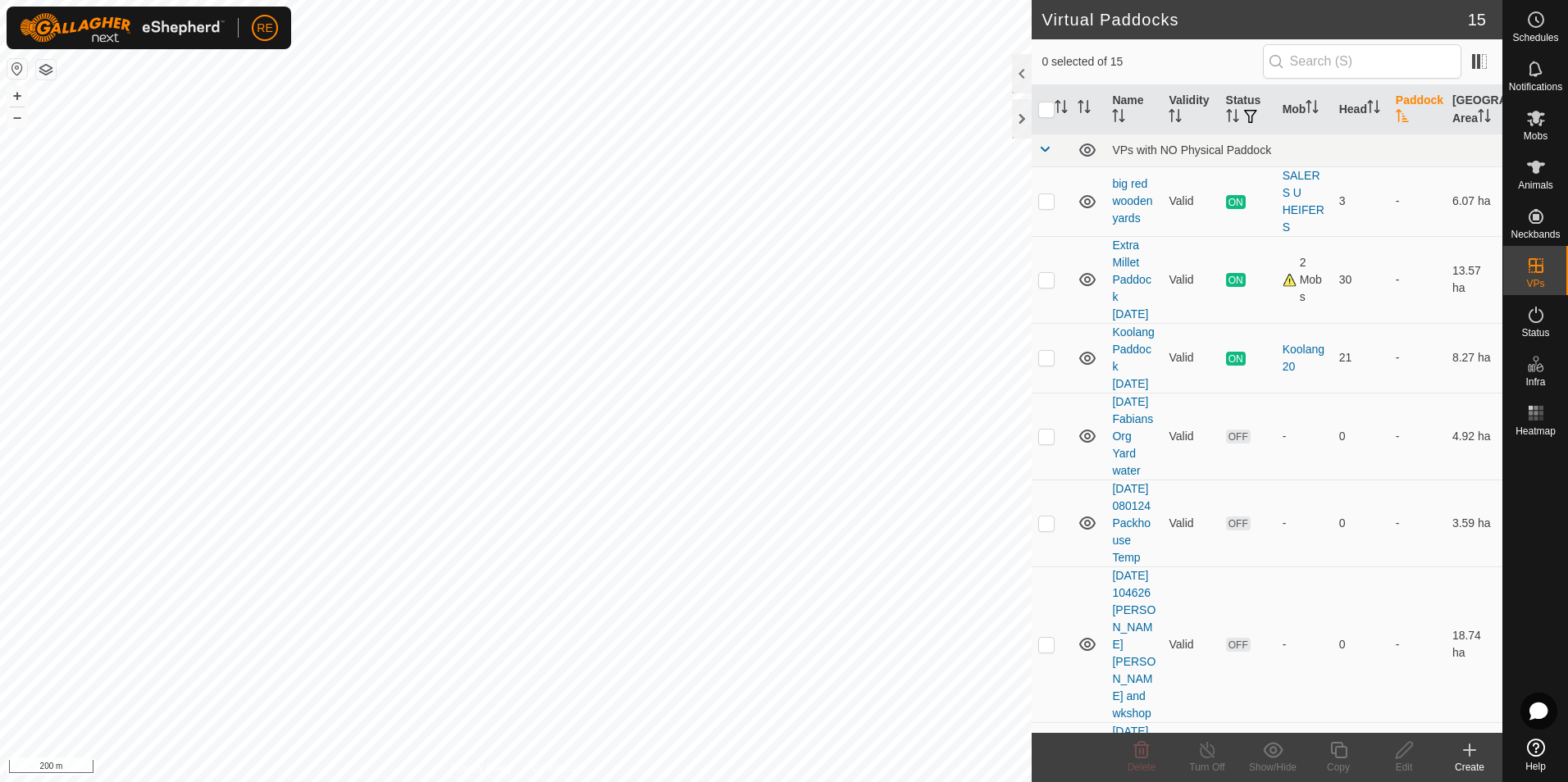 click on "Paddock" at bounding box center [1417, 110] 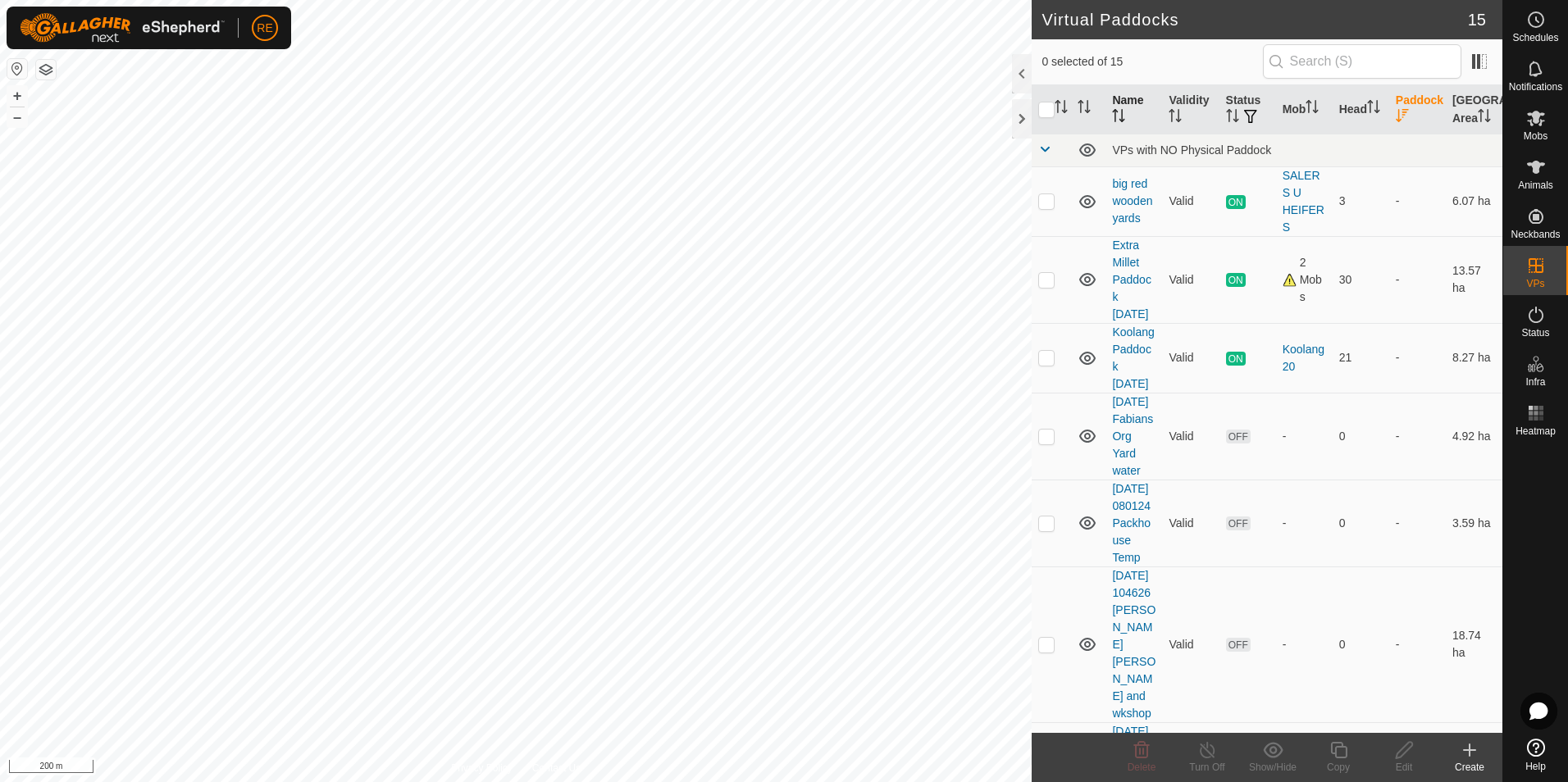click on "Name" at bounding box center [1133, 110] 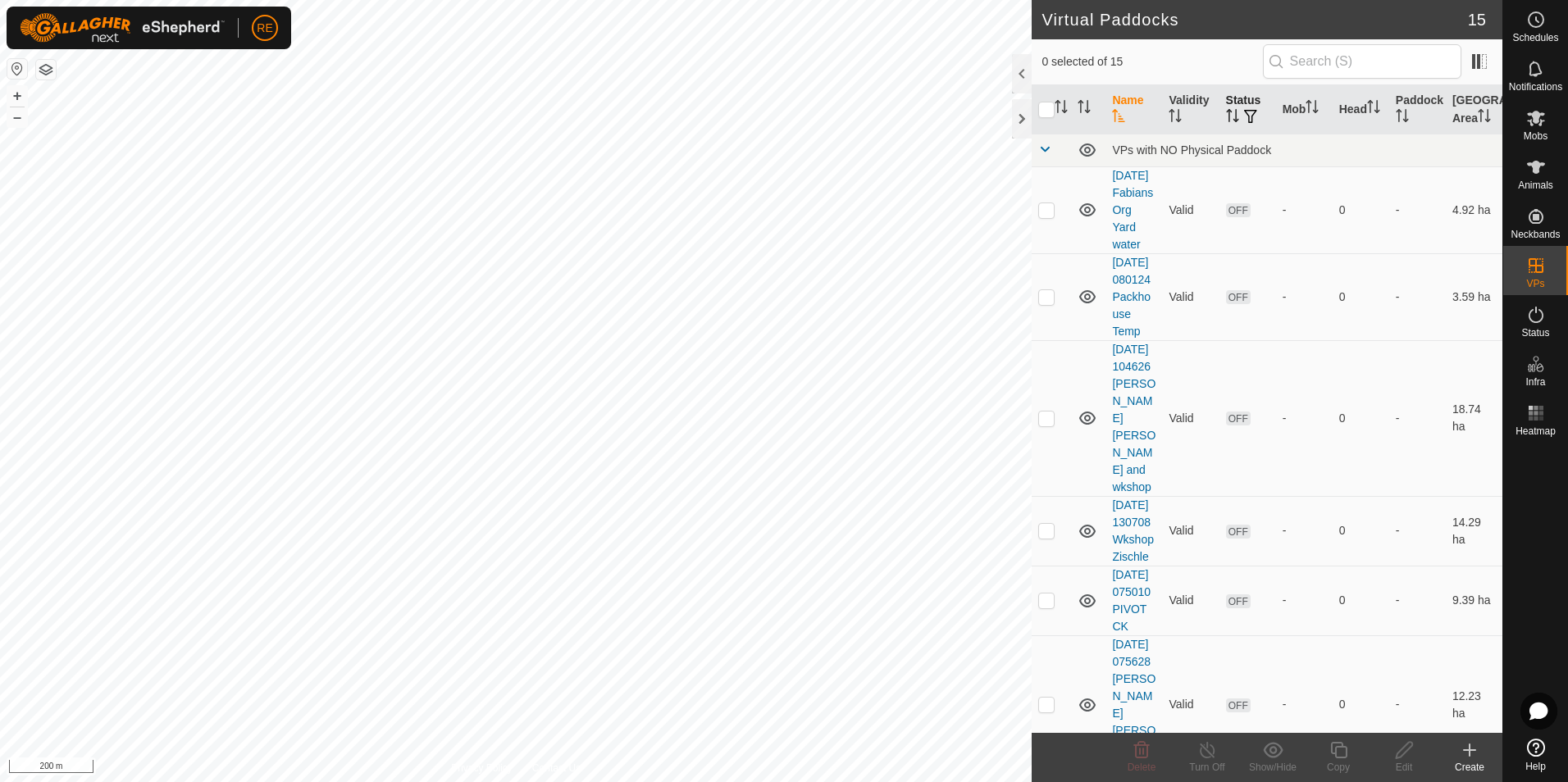 click 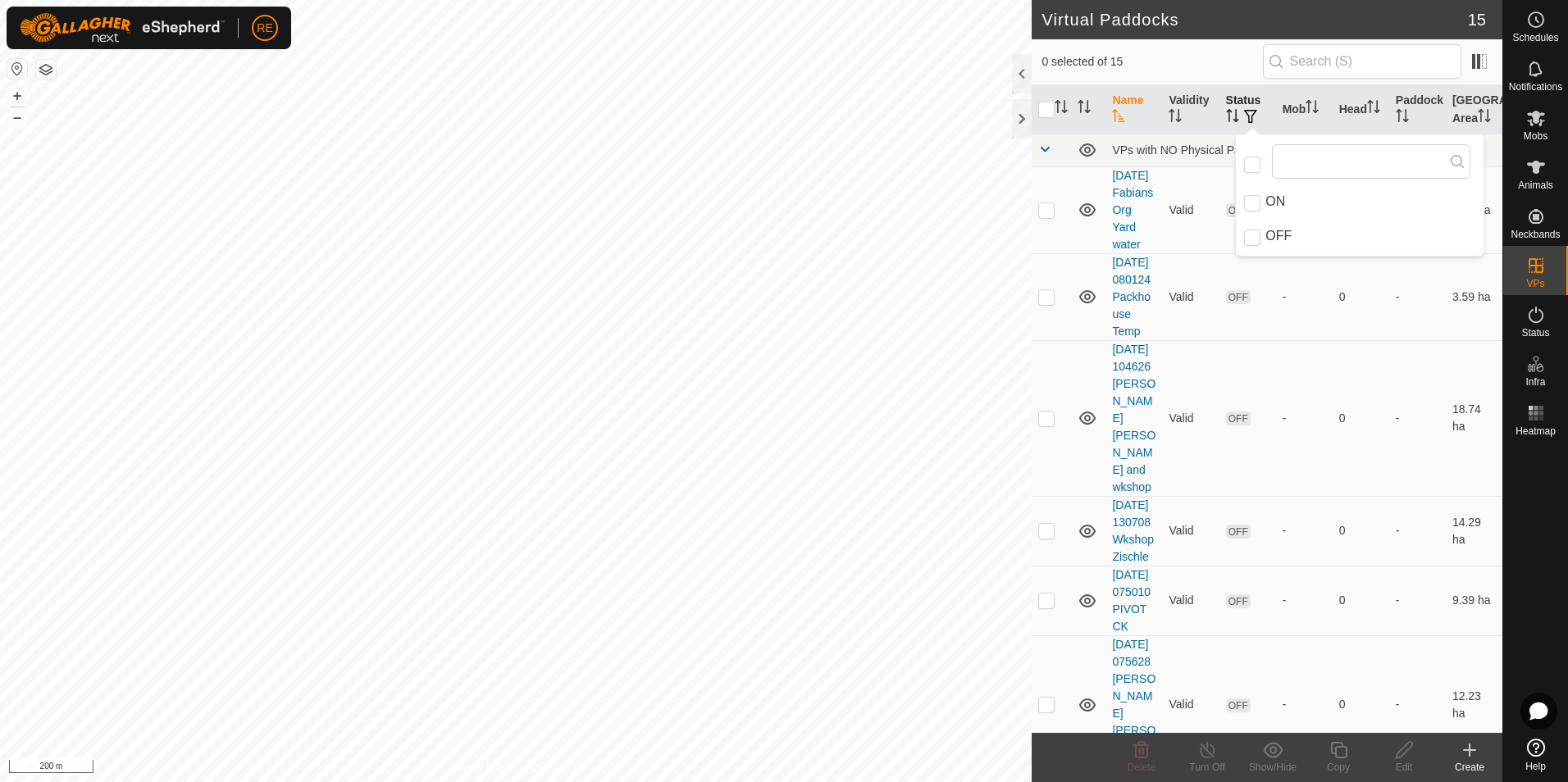 click 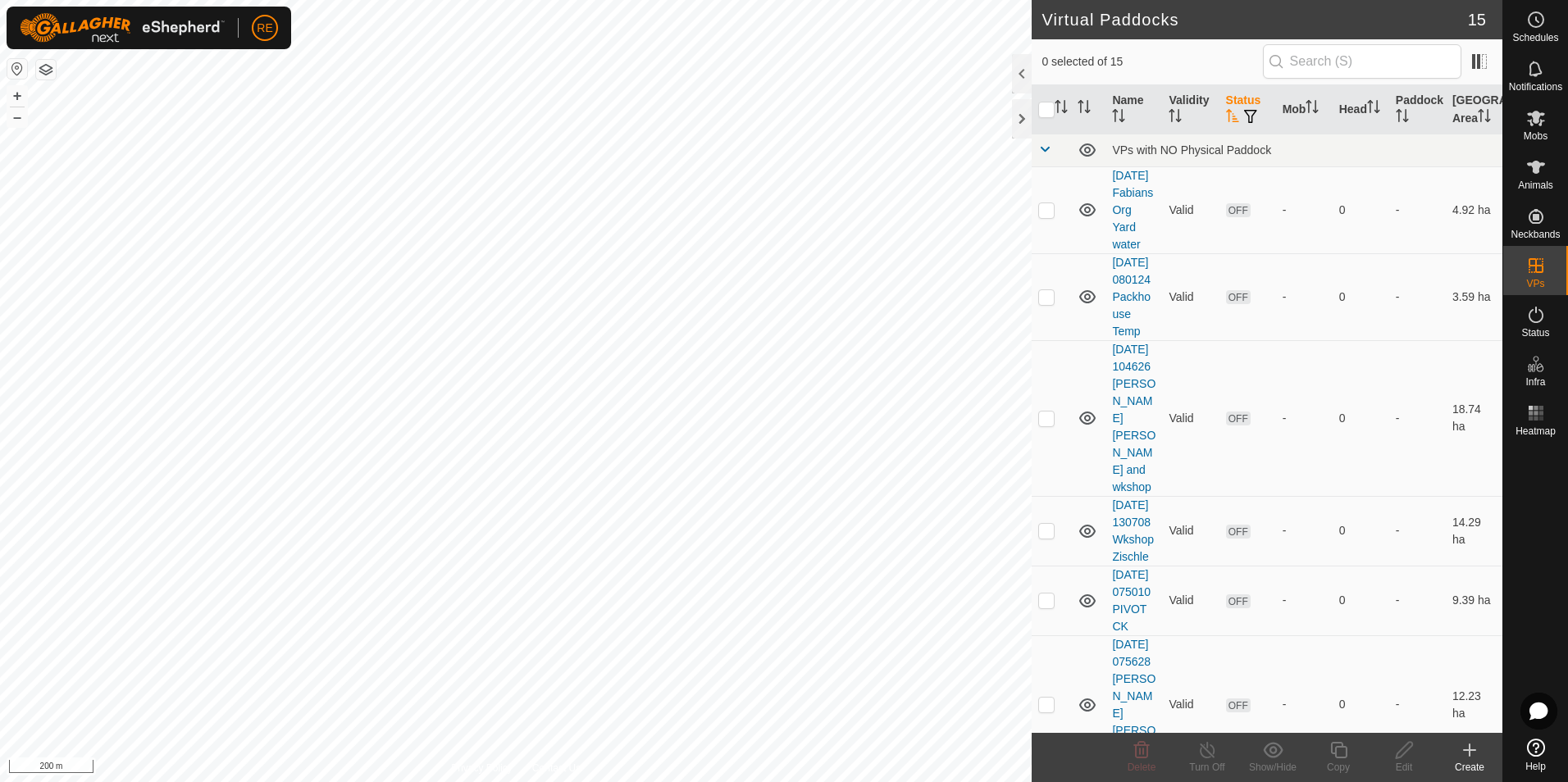 click 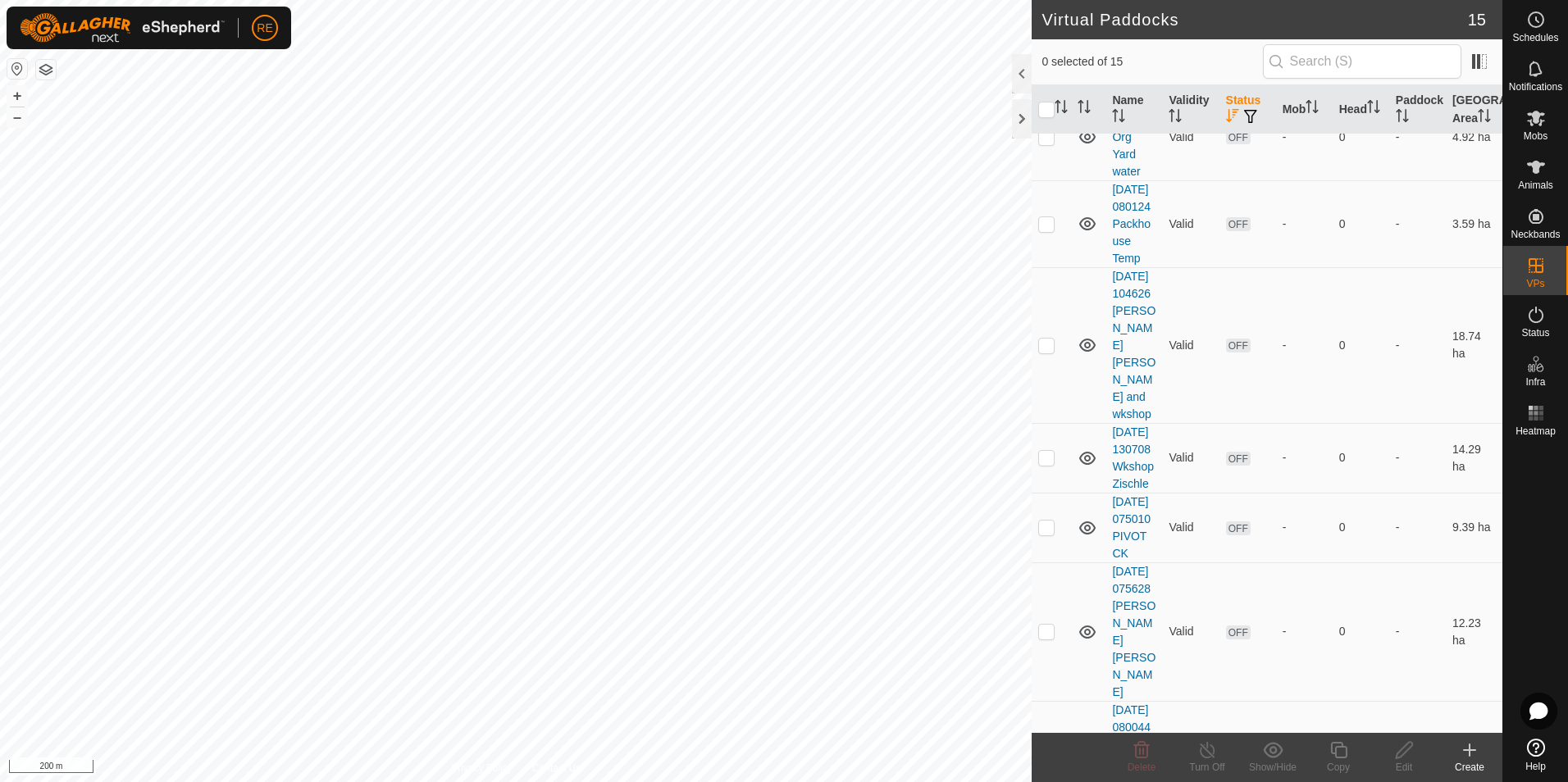 scroll, scrollTop: 328, scrollLeft: 0, axis: vertical 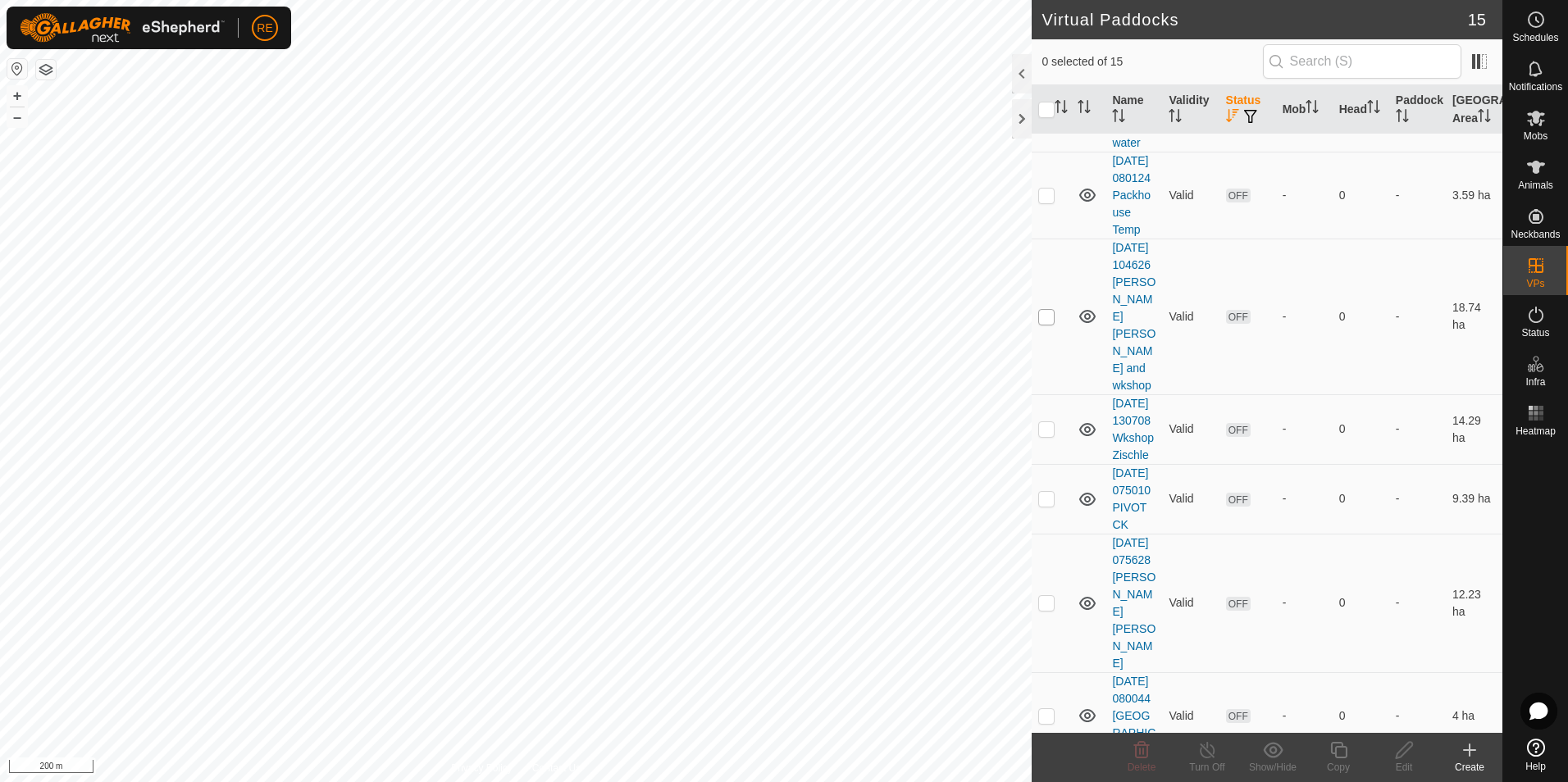 click at bounding box center [1046, 317] 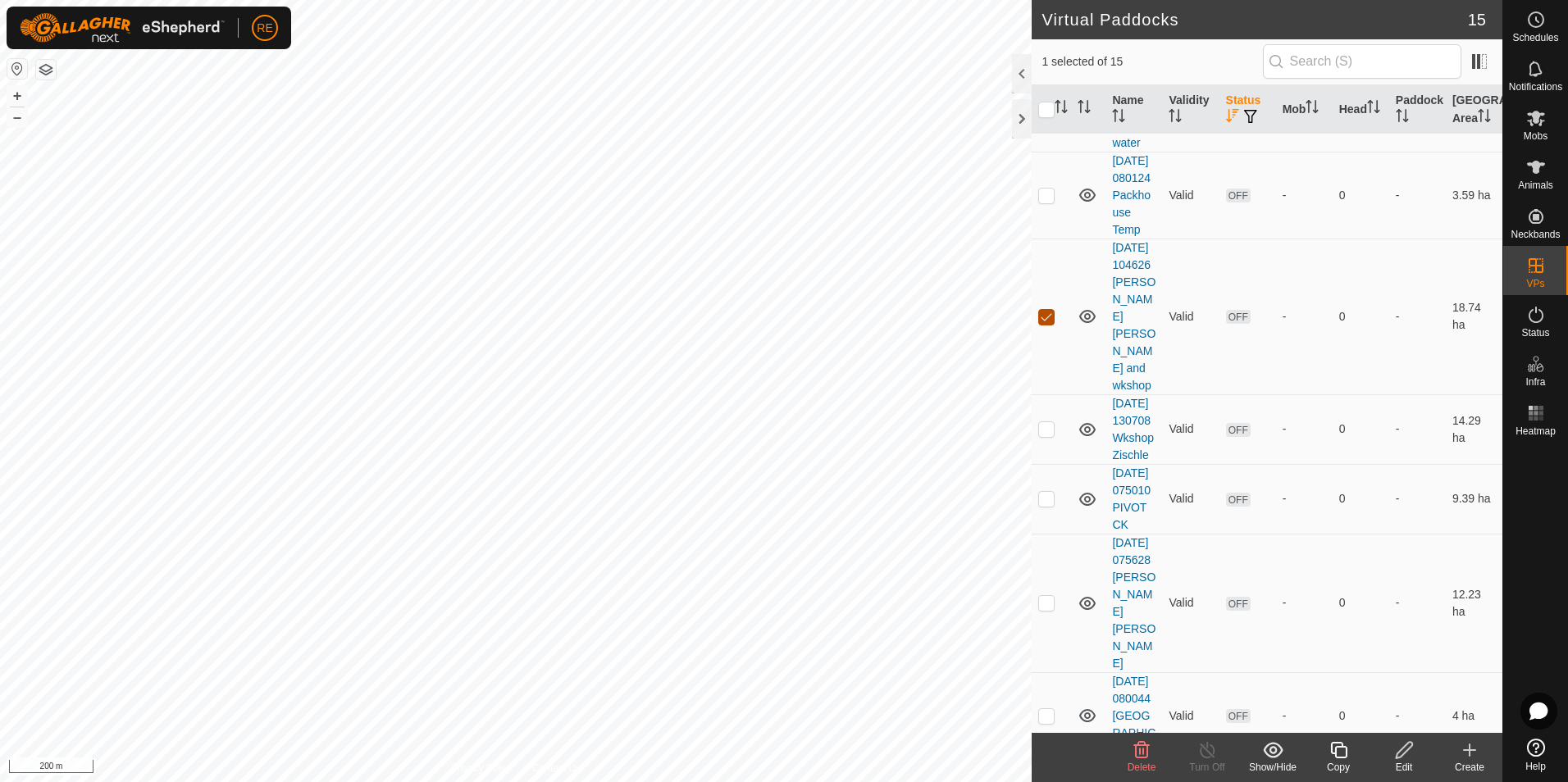 click at bounding box center (1046, 317) 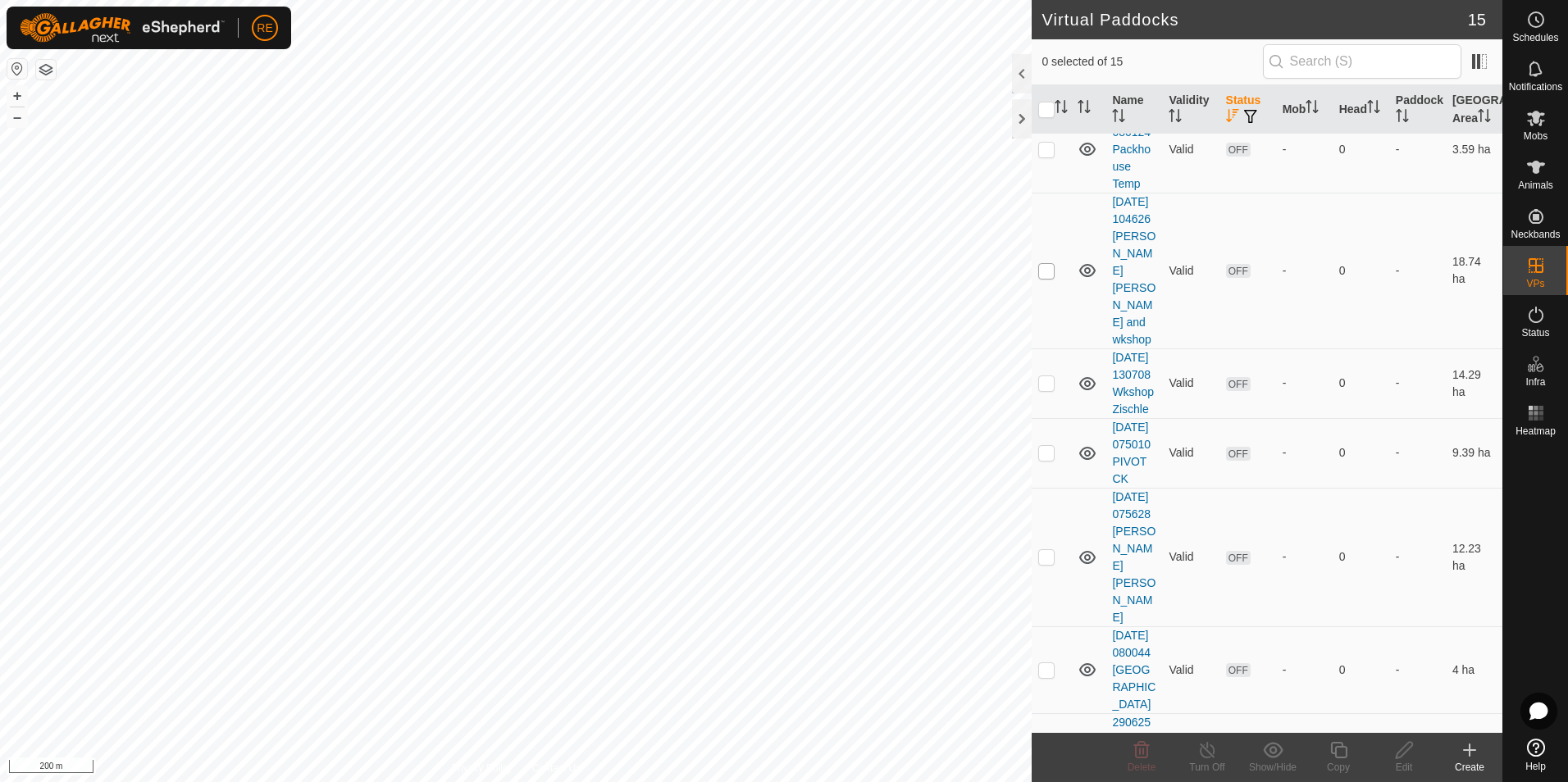 scroll, scrollTop: 410, scrollLeft: 0, axis: vertical 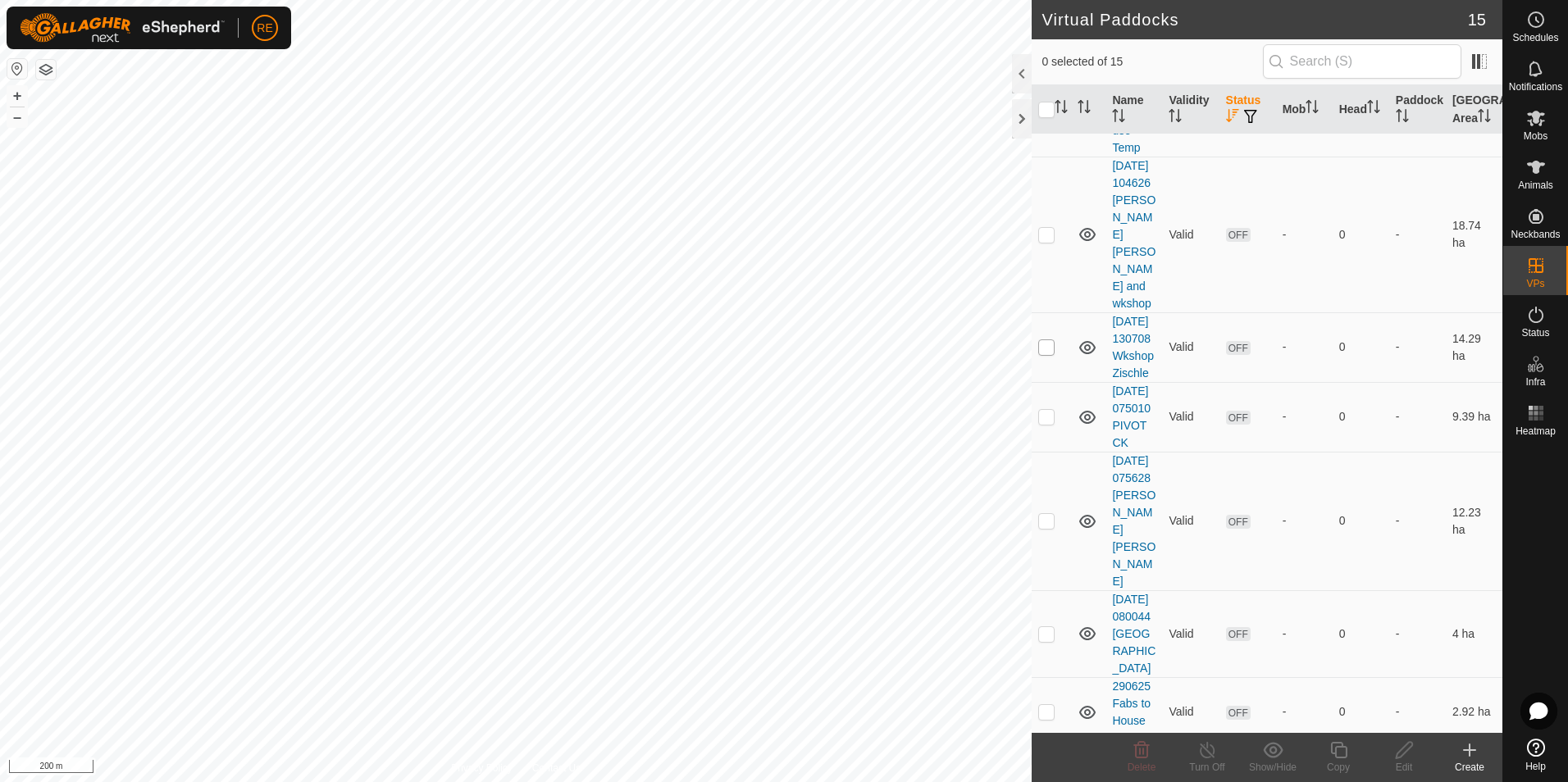 click at bounding box center (1046, 348) 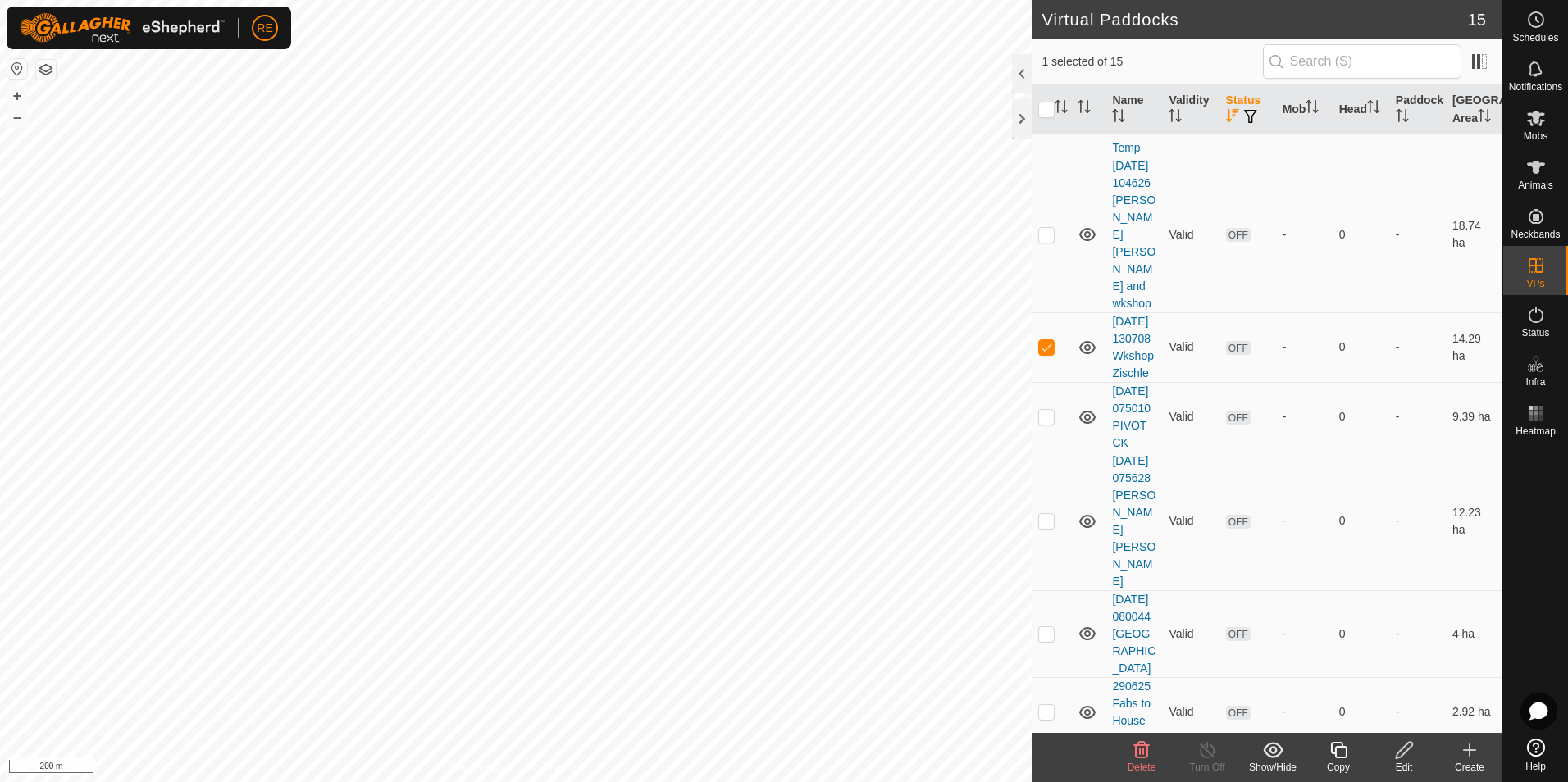 click 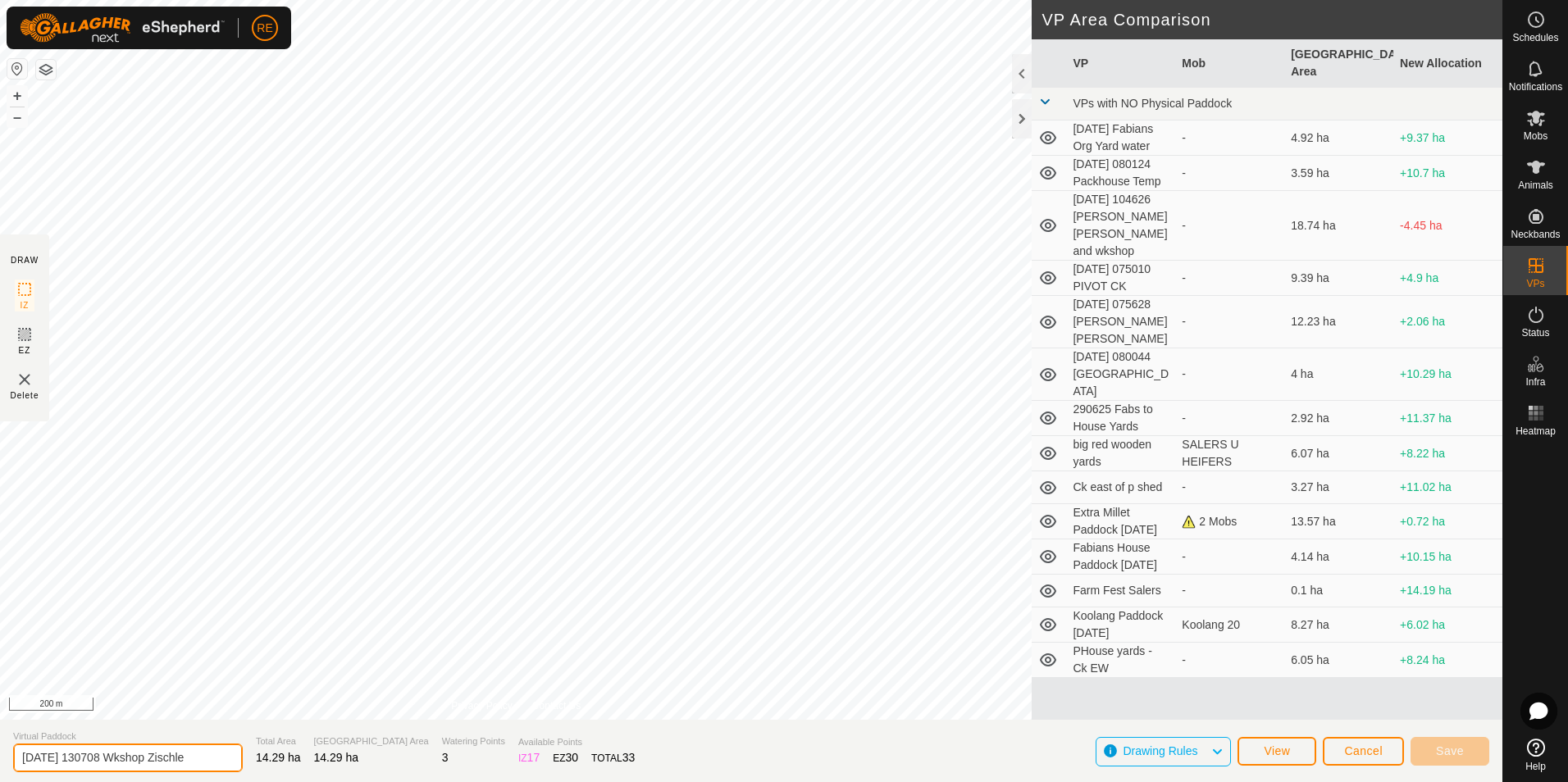 drag, startPoint x: 20, startPoint y: 756, endPoint x: 302, endPoint y: 771, distance: 282.3987 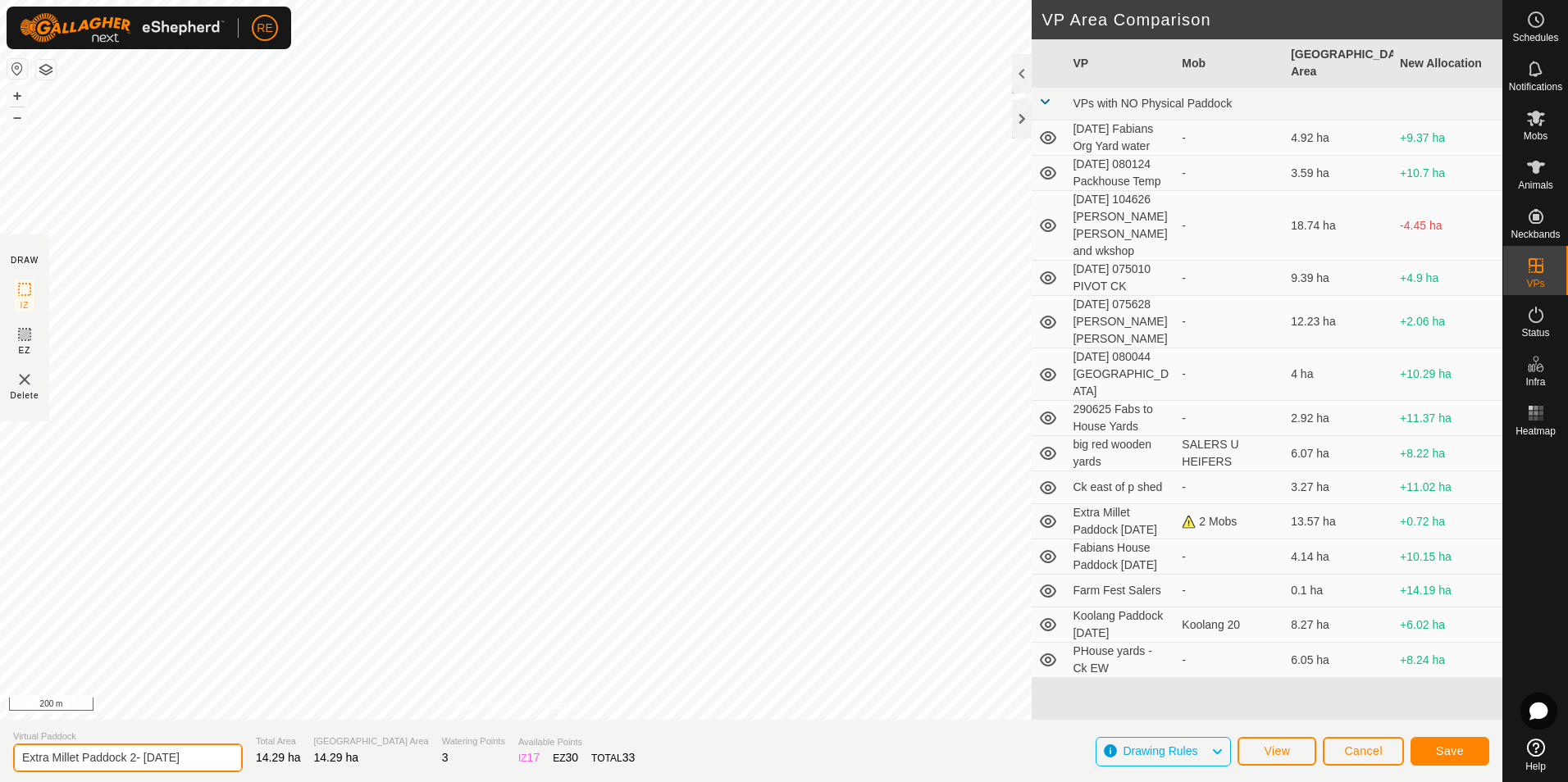 type on "Extra Millet Paddock 2- [DATE]" 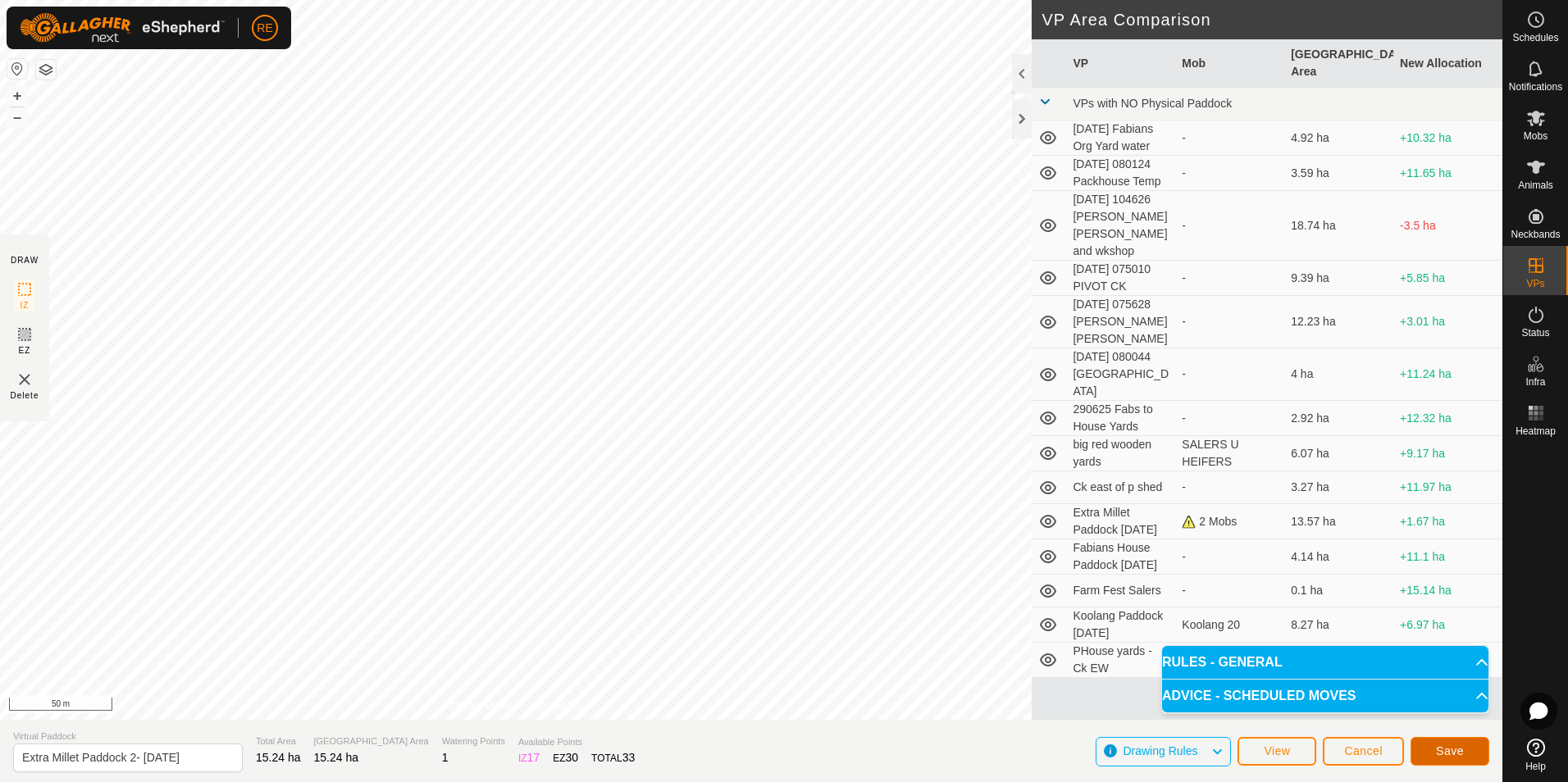 click on "Save" 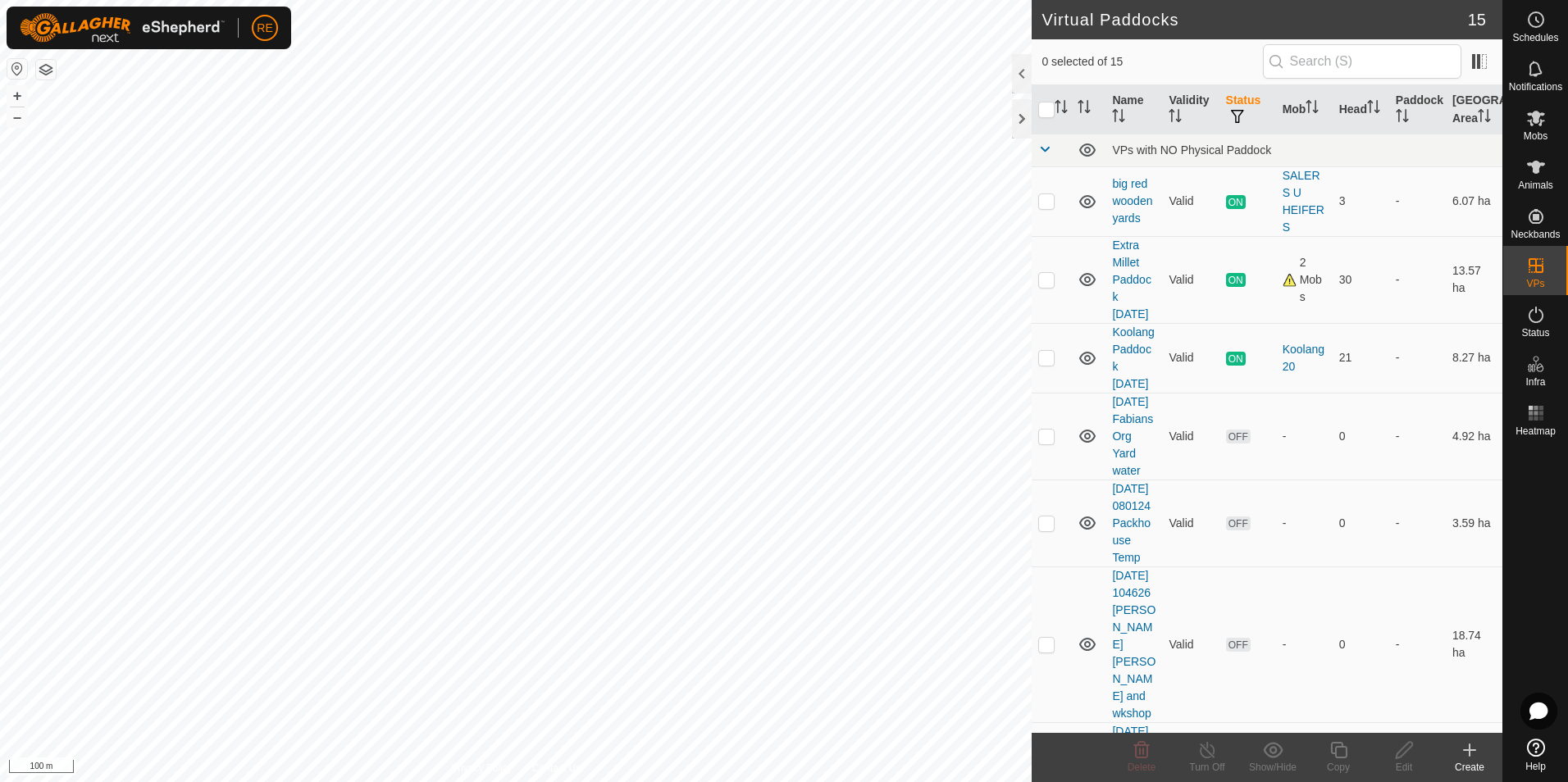 click 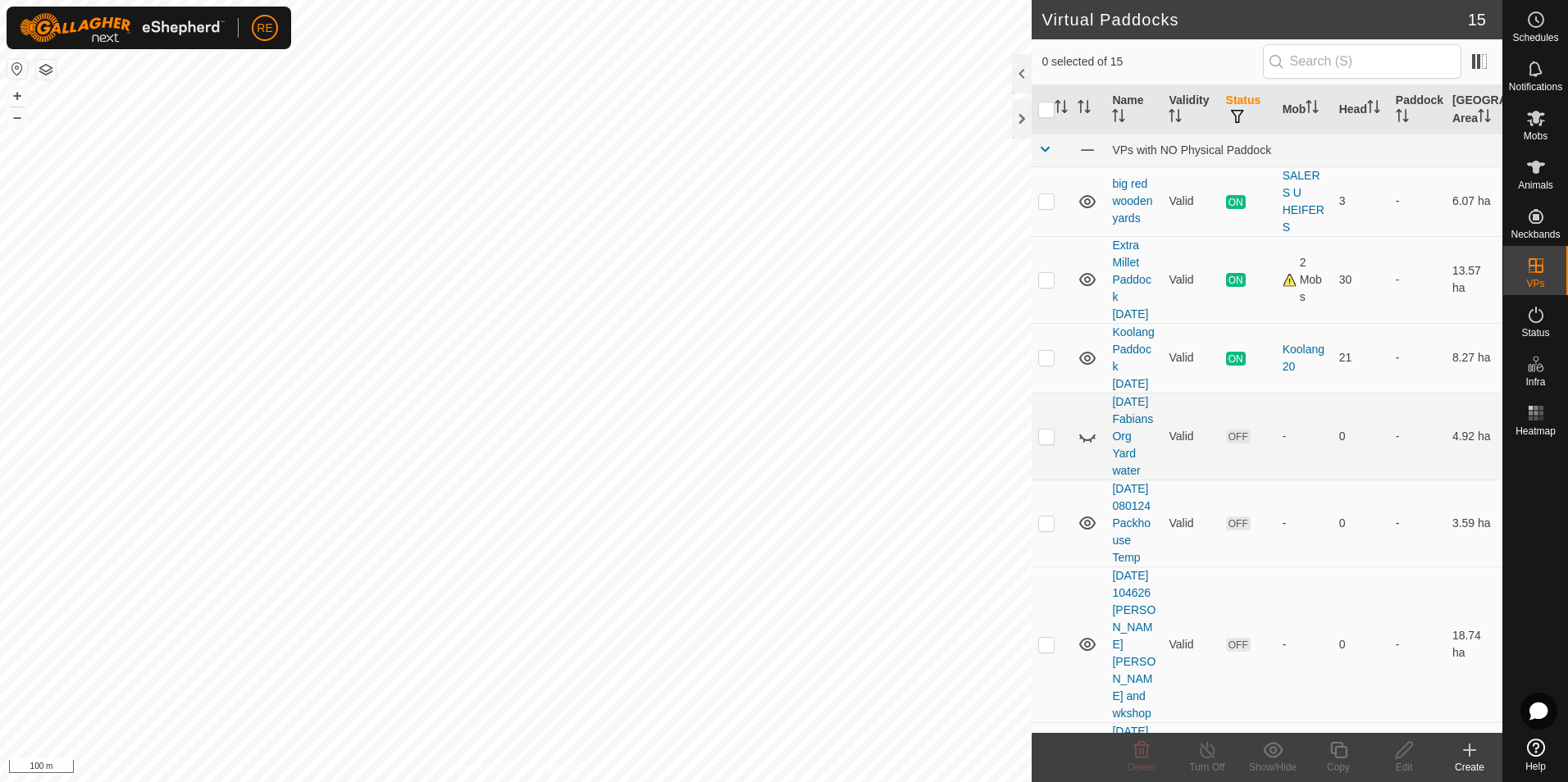 click 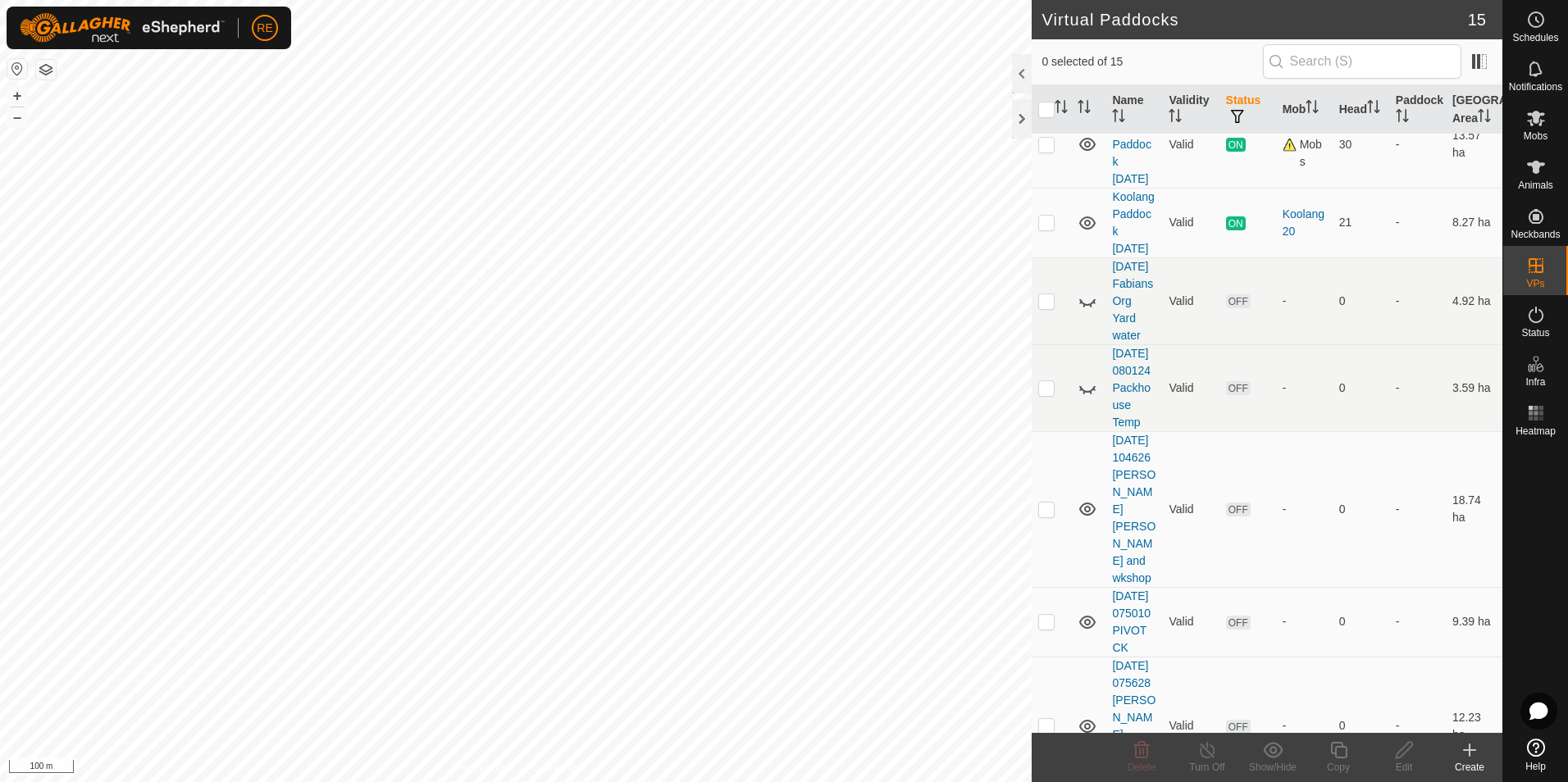 scroll, scrollTop: 164, scrollLeft: 0, axis: vertical 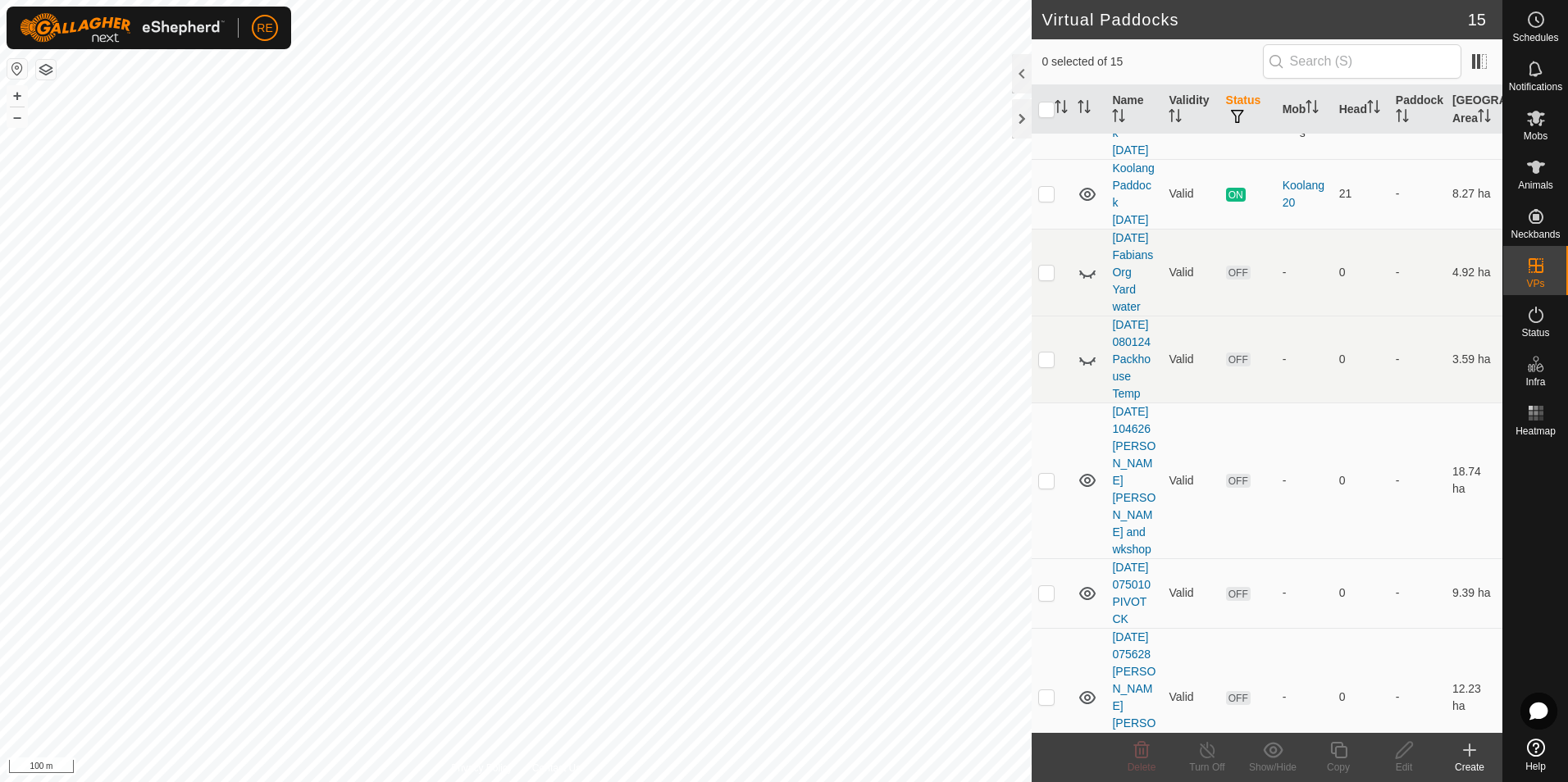 click 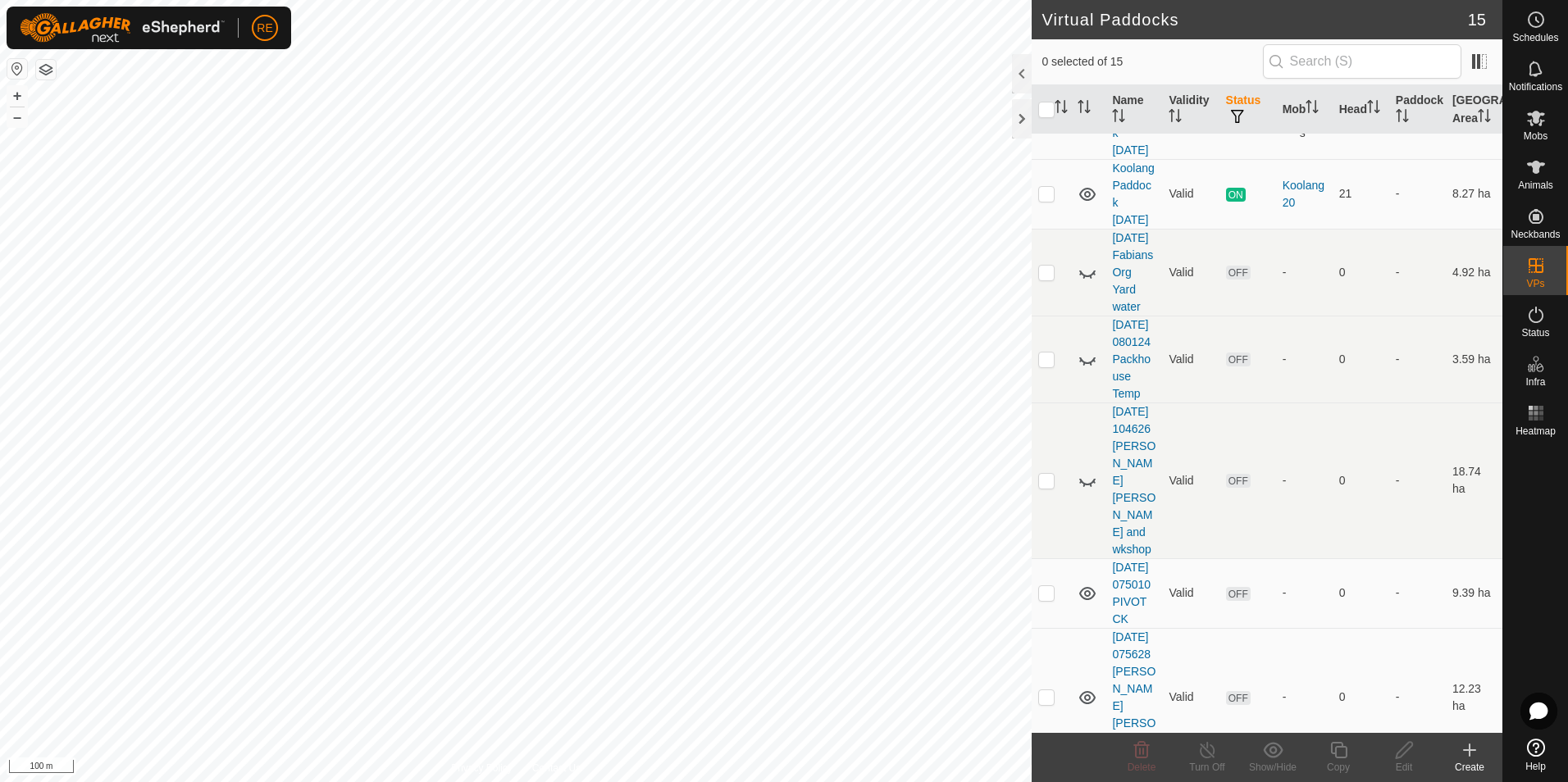 click 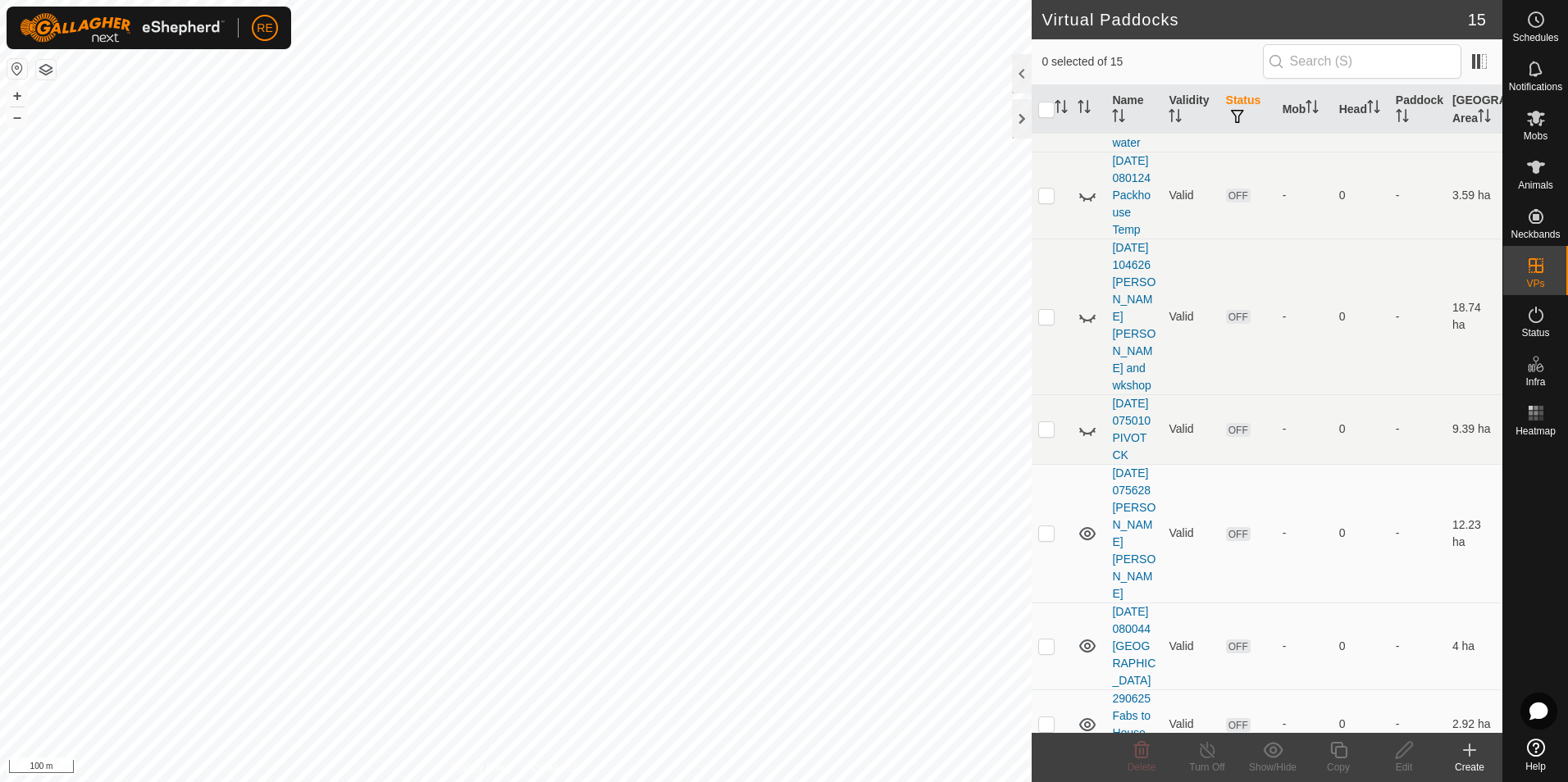scroll, scrollTop: 410, scrollLeft: 0, axis: vertical 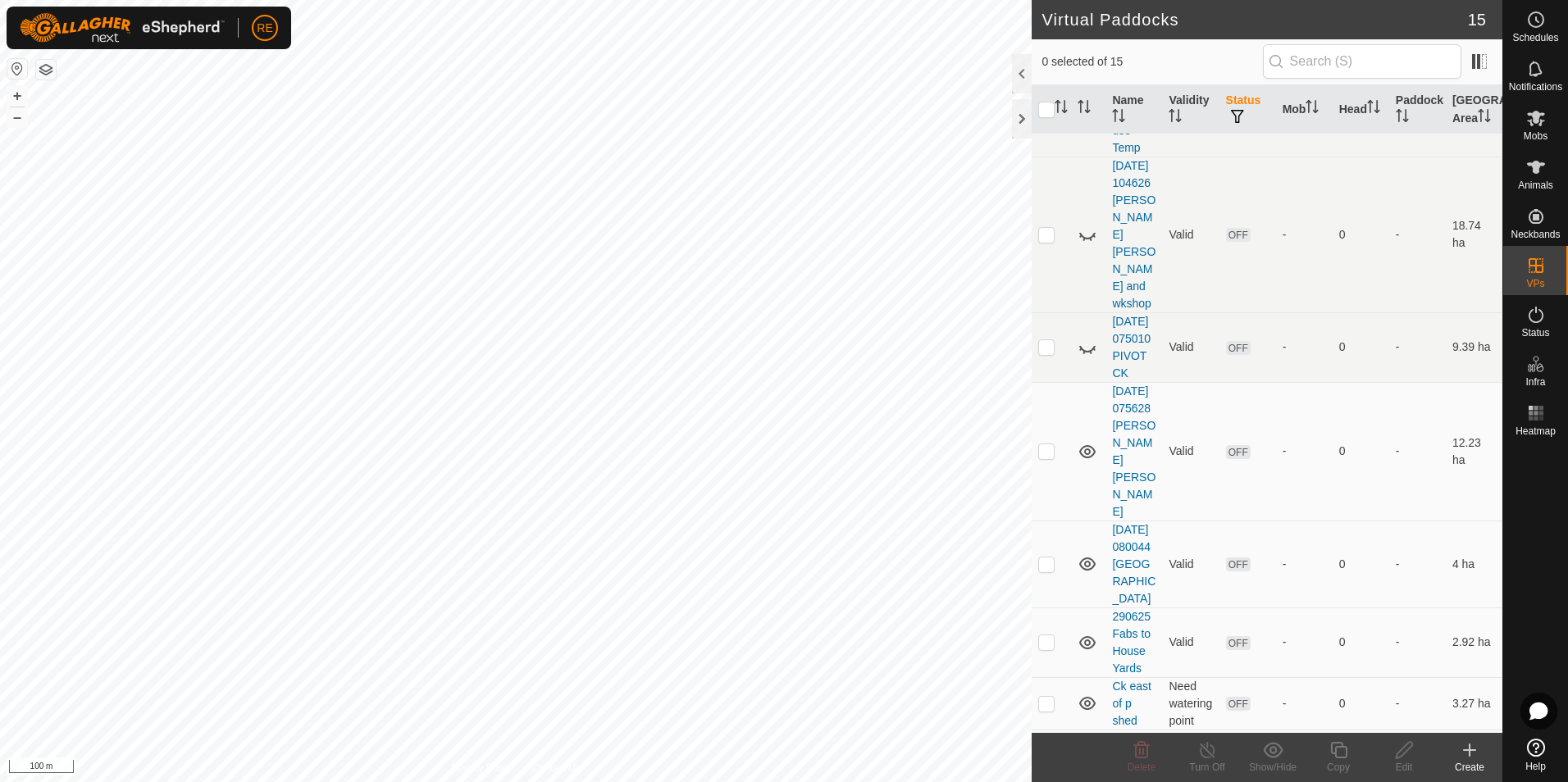 click 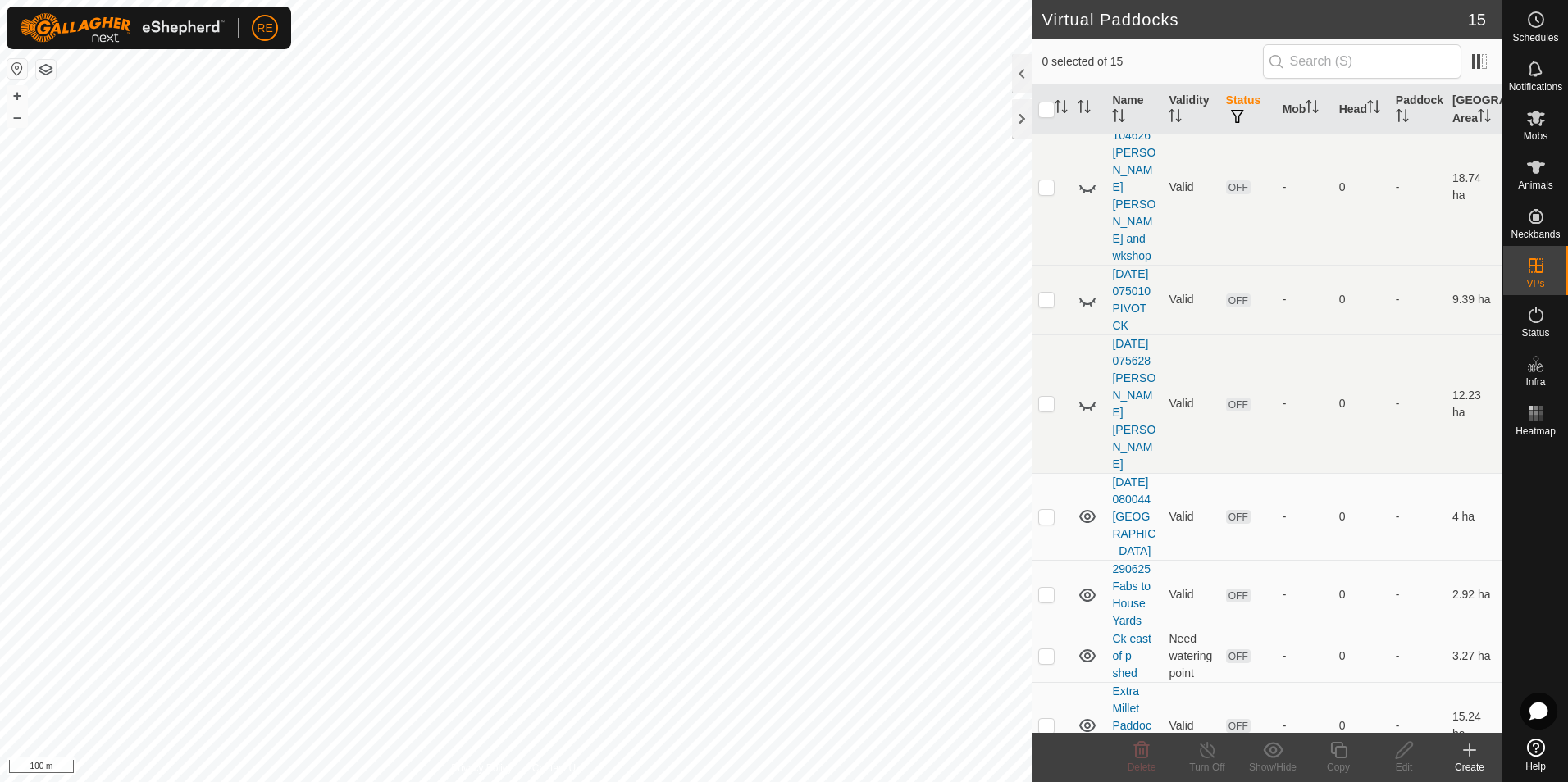 scroll, scrollTop: 492, scrollLeft: 0, axis: vertical 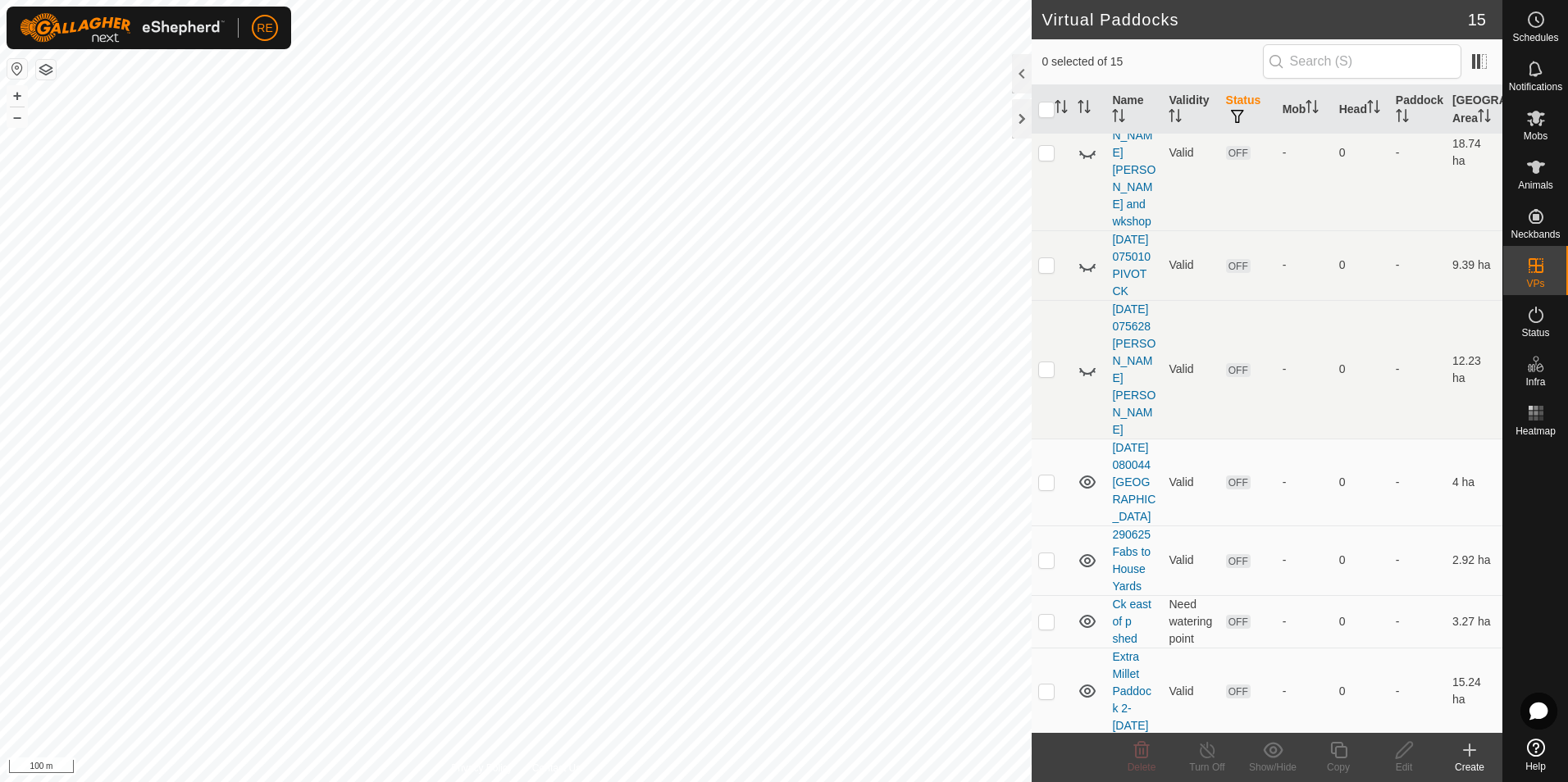 click 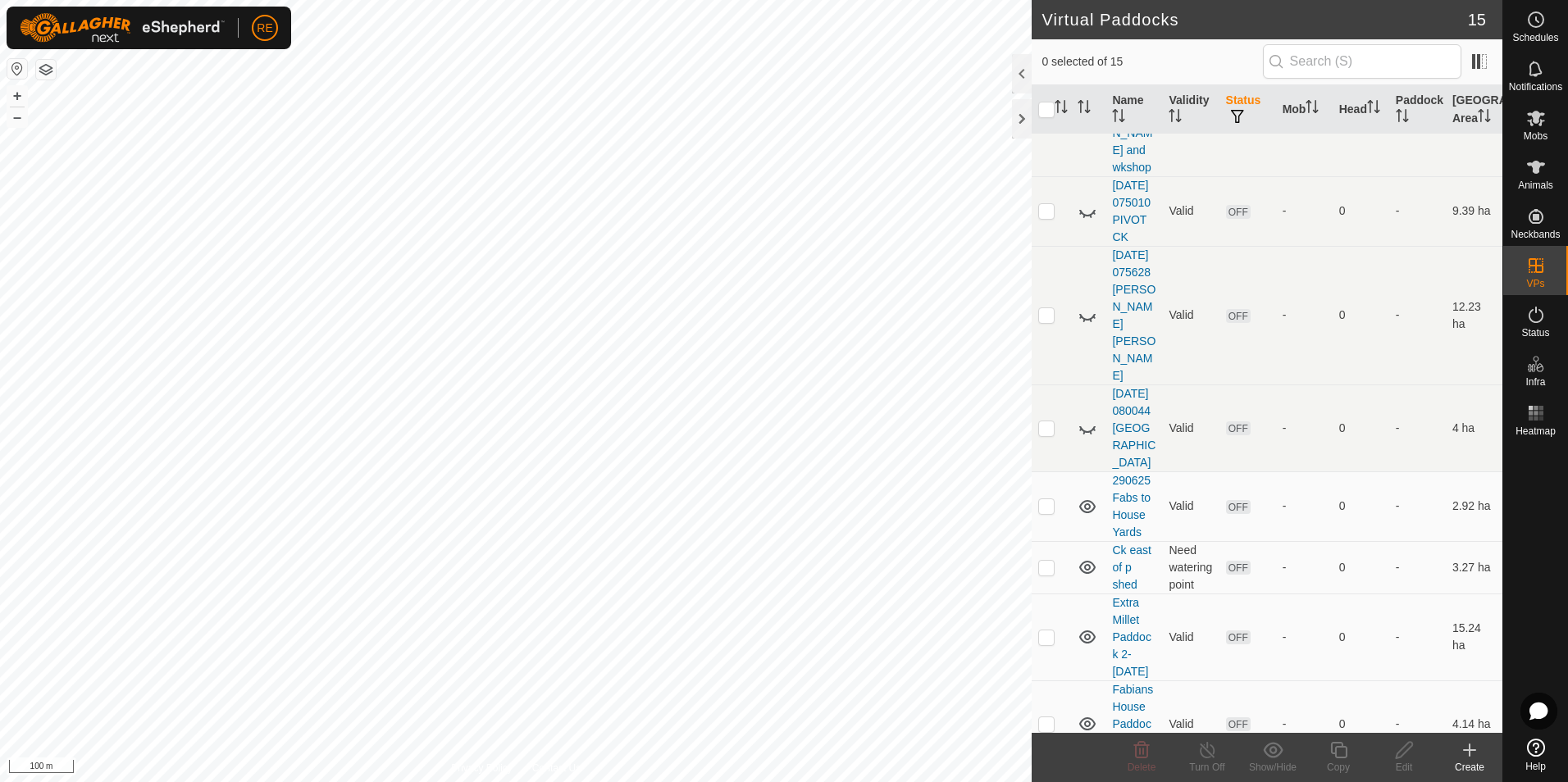scroll, scrollTop: 574, scrollLeft: 0, axis: vertical 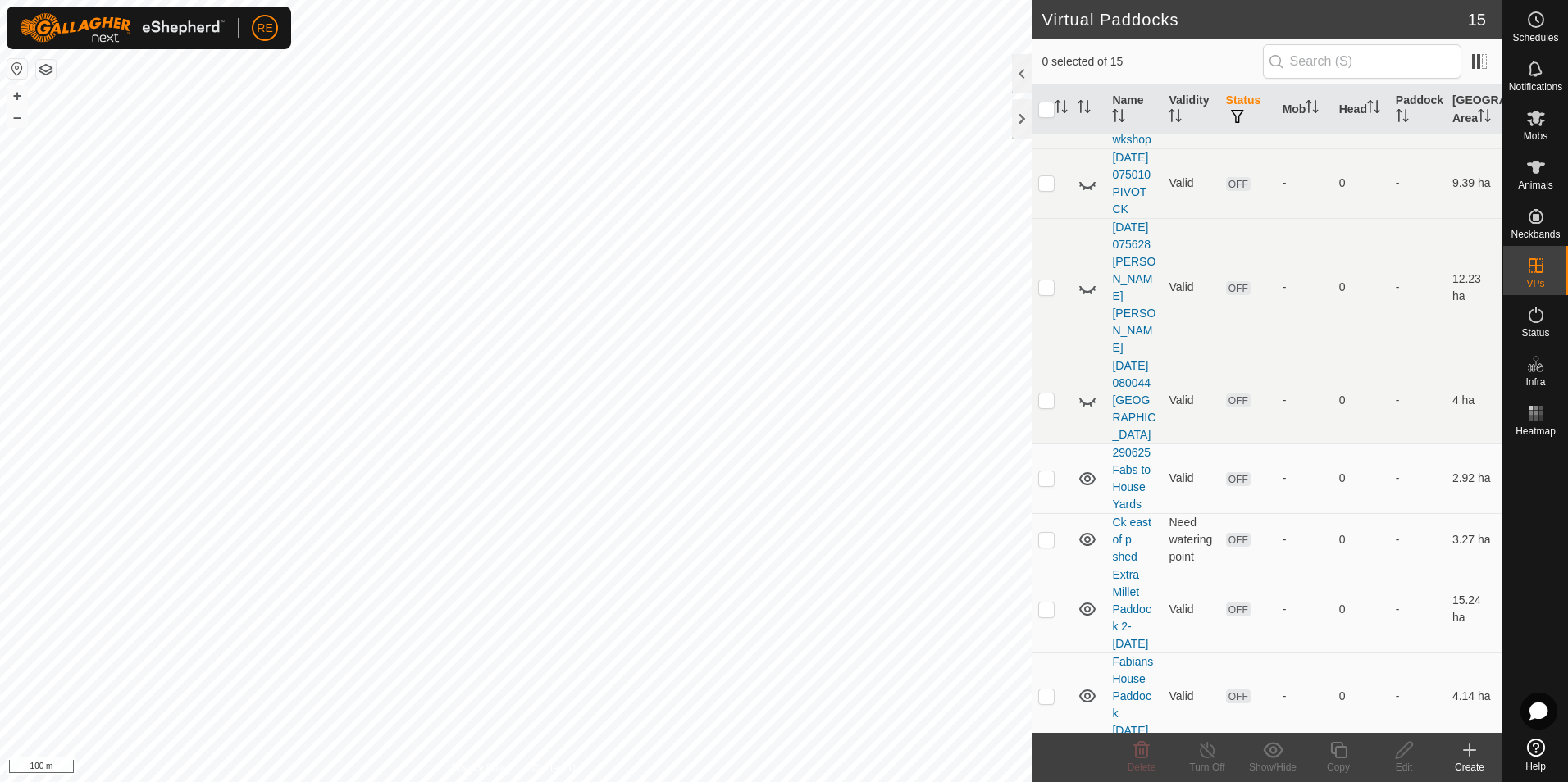 click 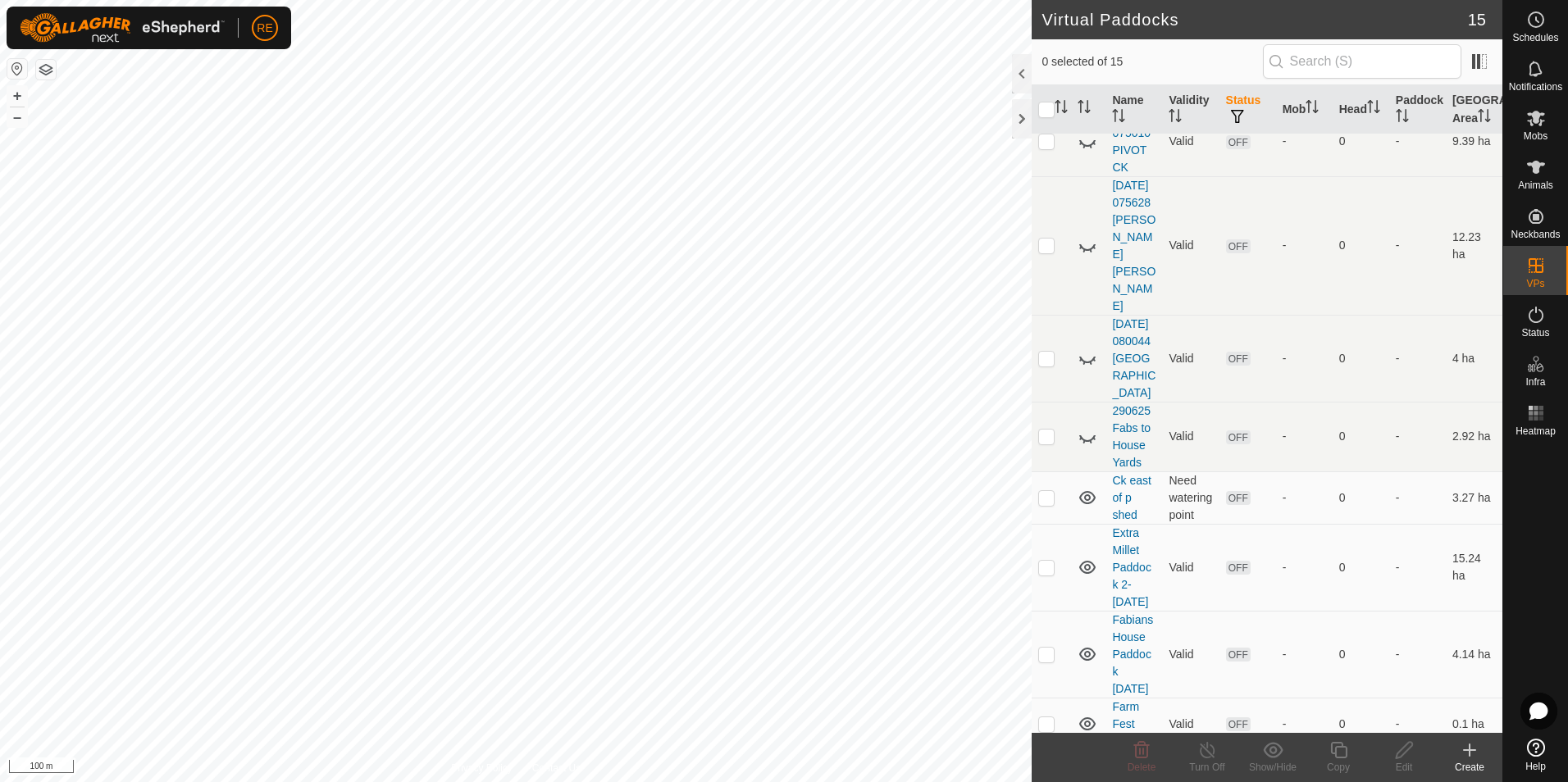 scroll, scrollTop: 656, scrollLeft: 0, axis: vertical 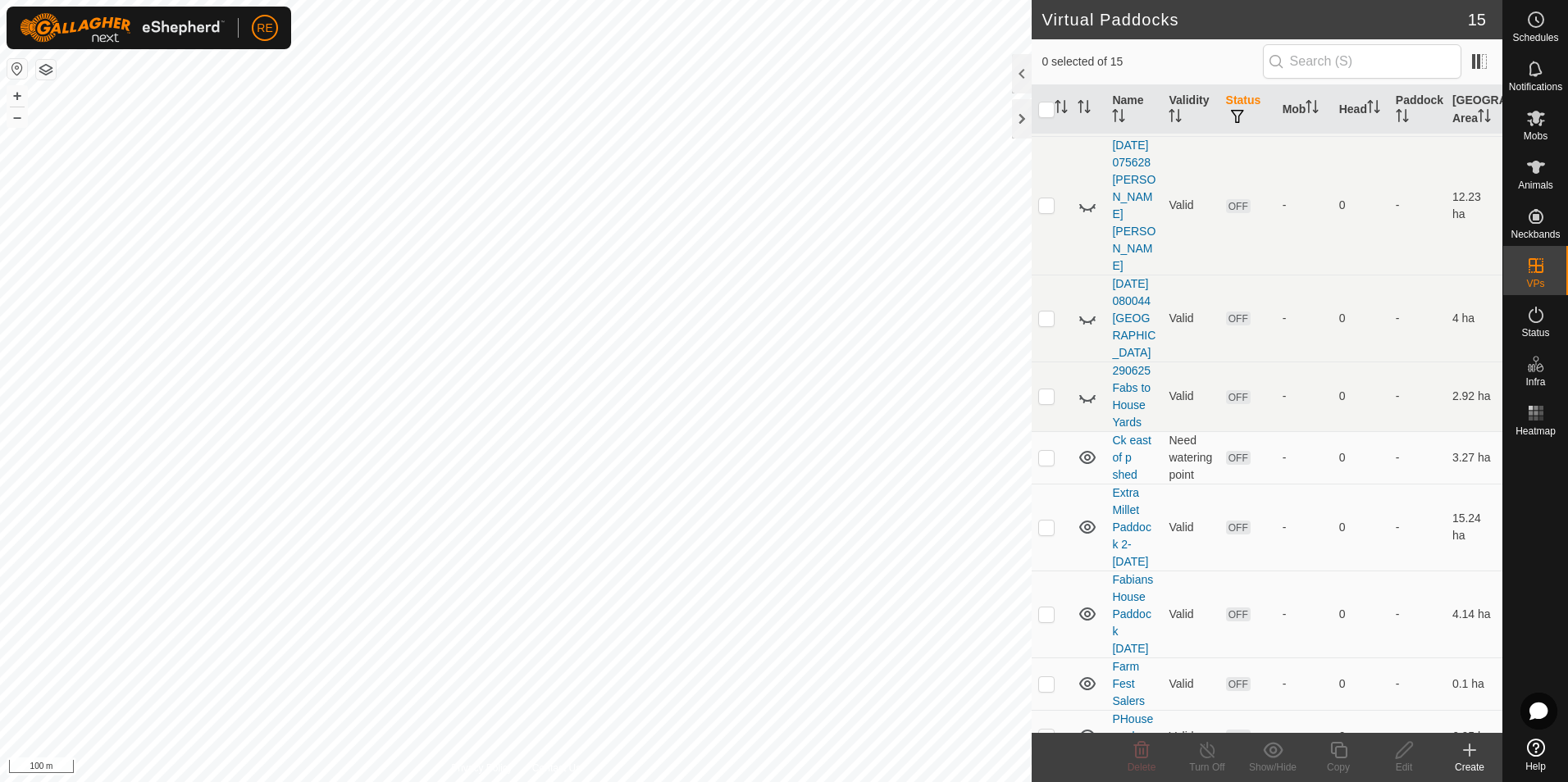 click 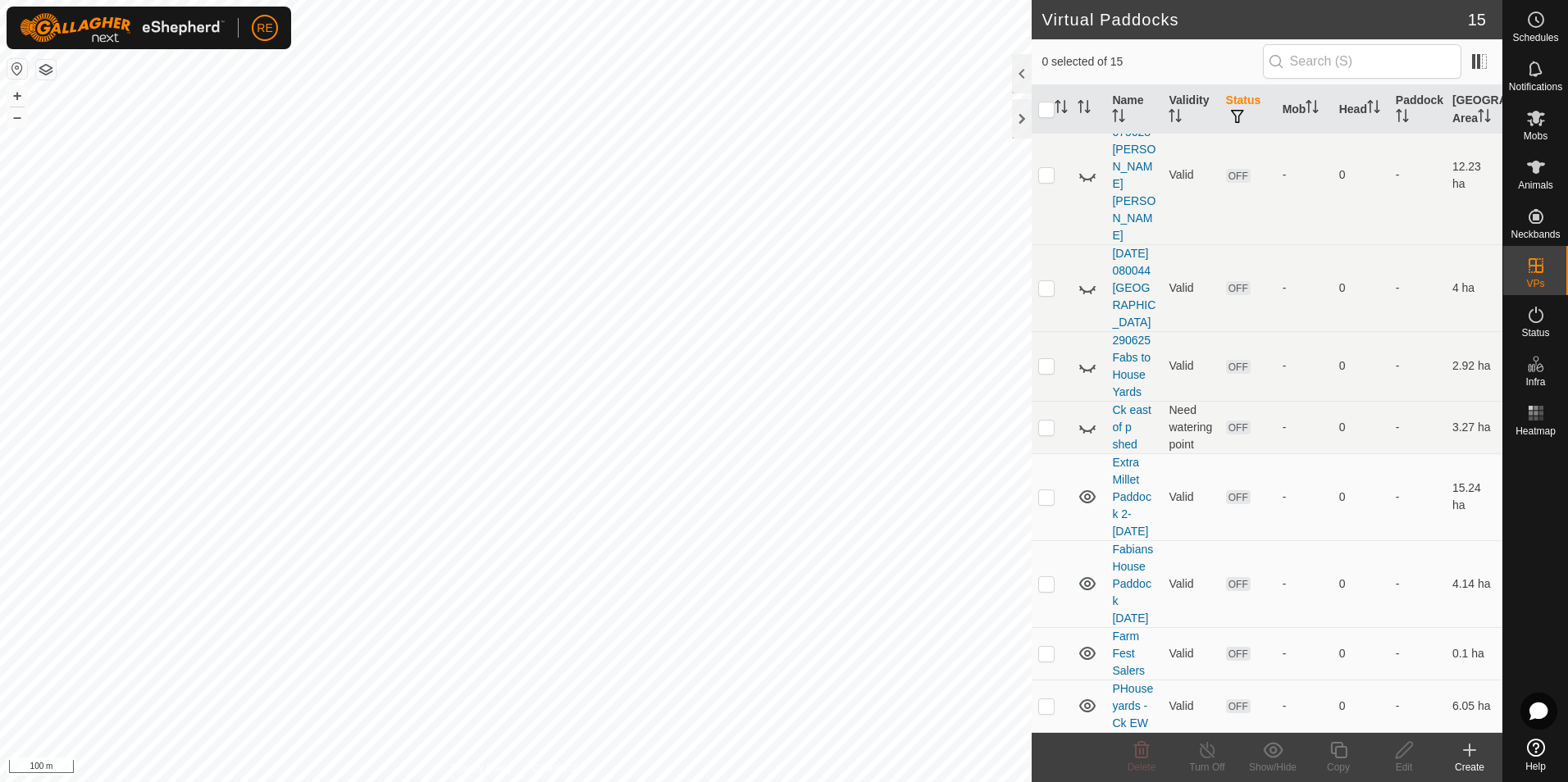 scroll, scrollTop: 738, scrollLeft: 0, axis: vertical 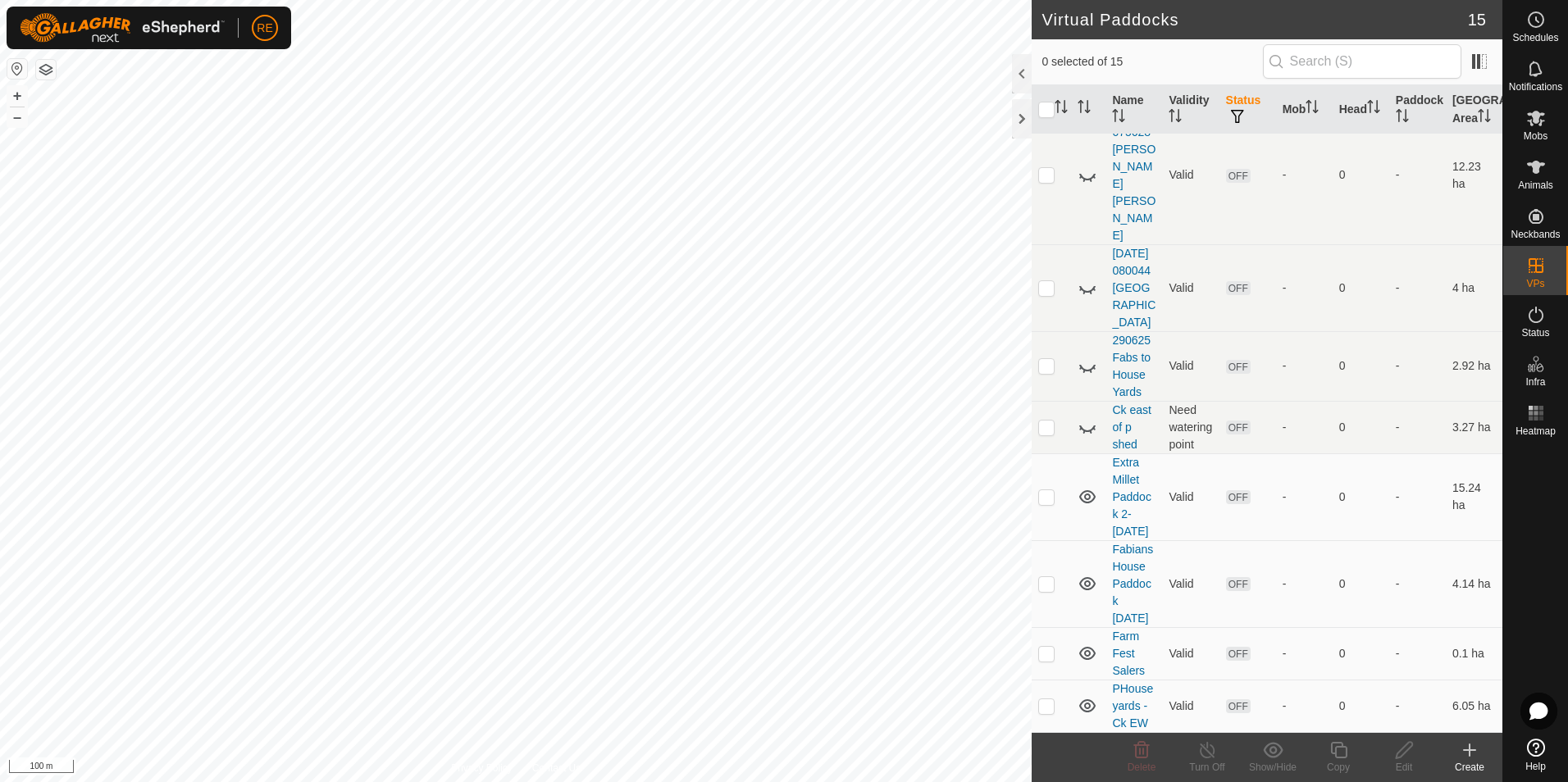 click 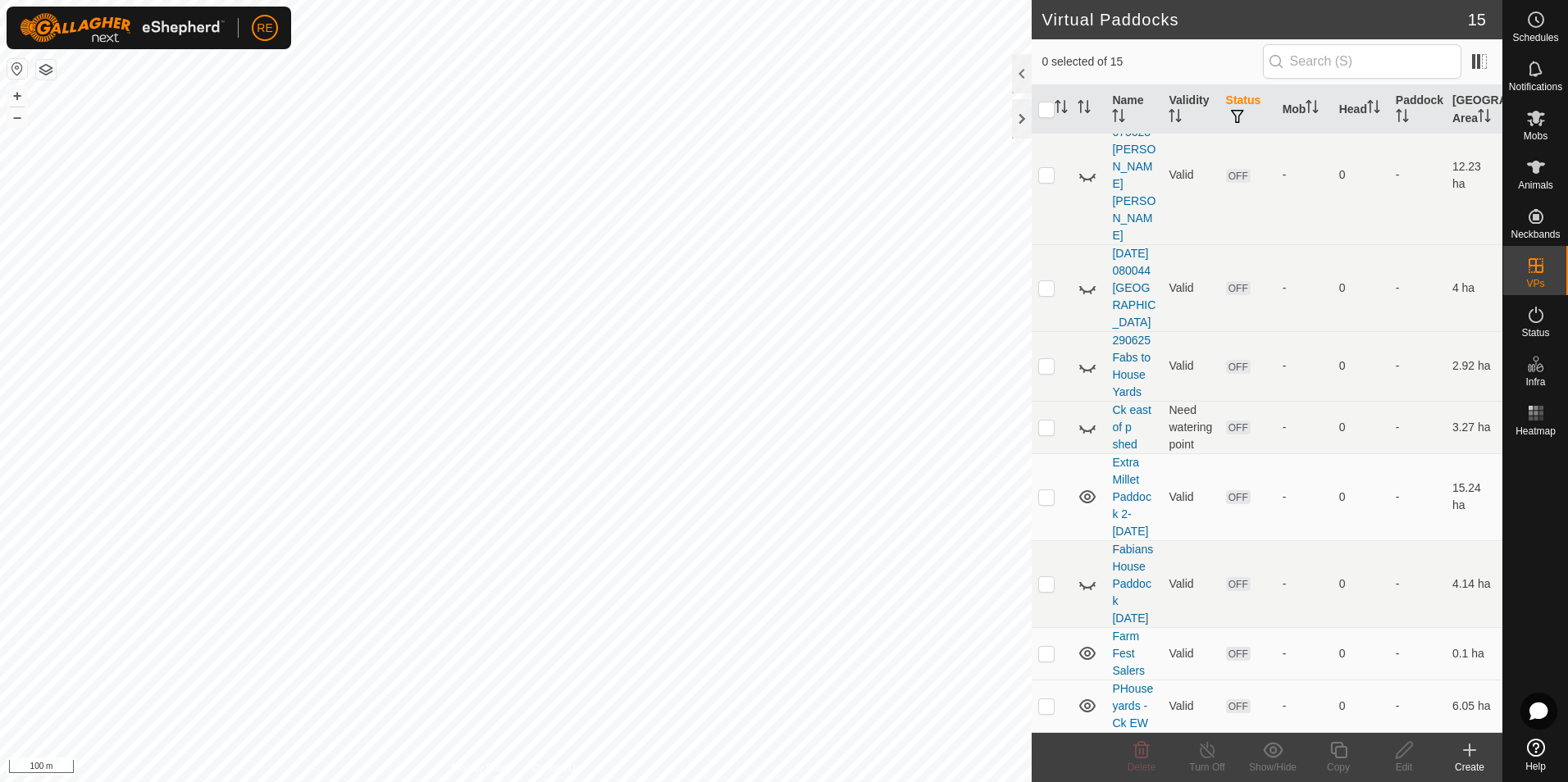 scroll, scrollTop: 772, scrollLeft: 0, axis: vertical 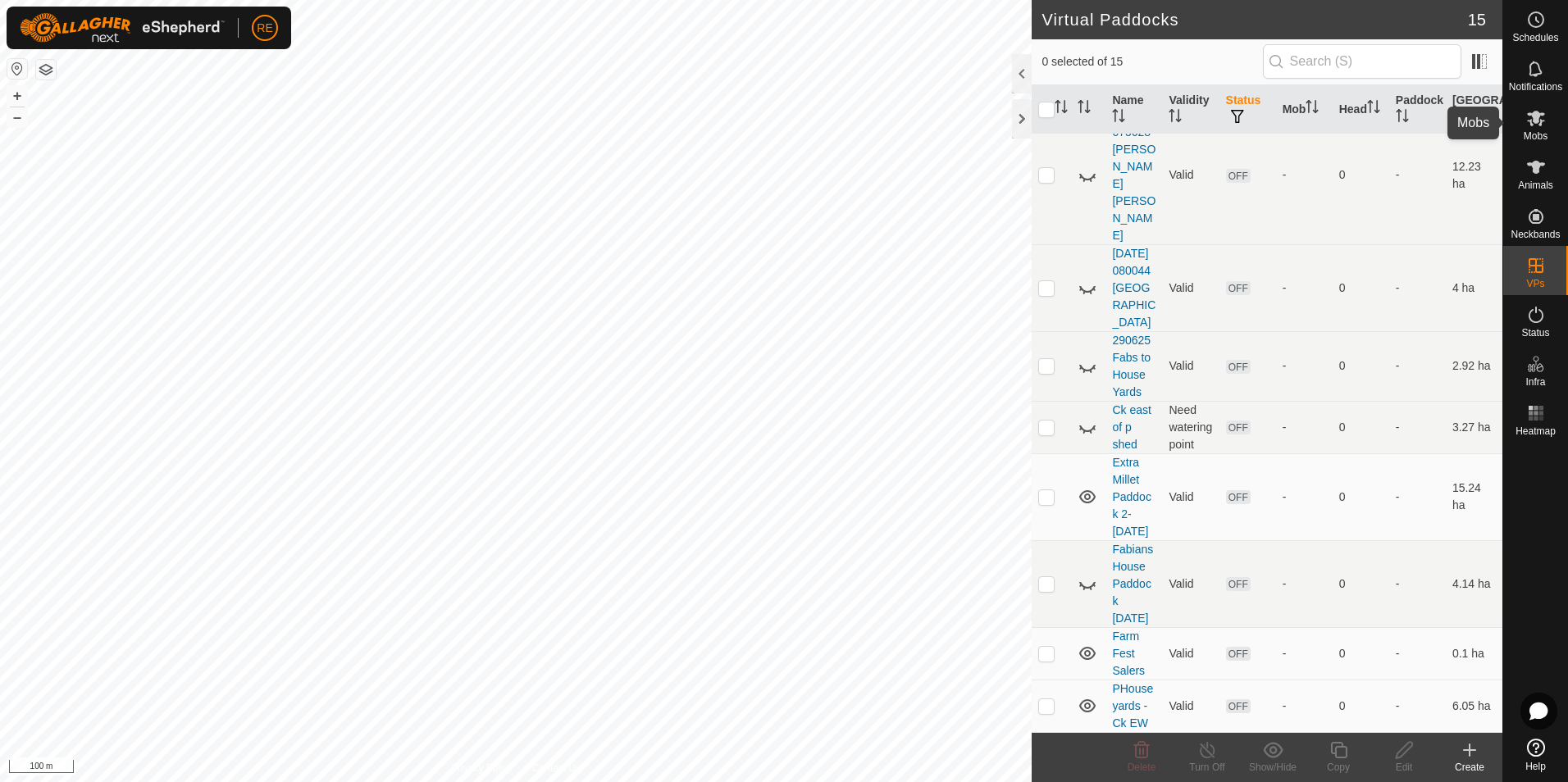 click 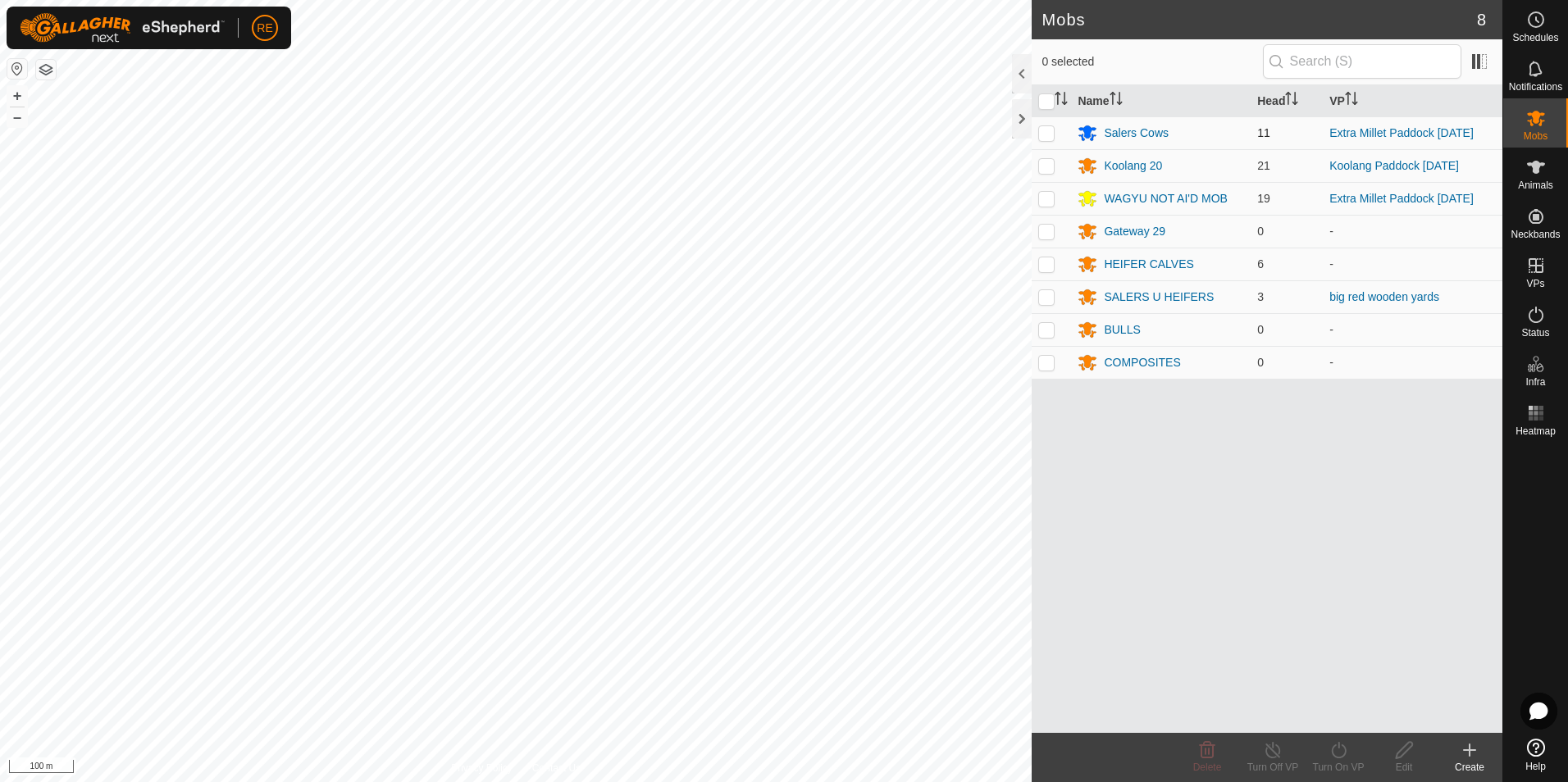 click at bounding box center [1046, 133] 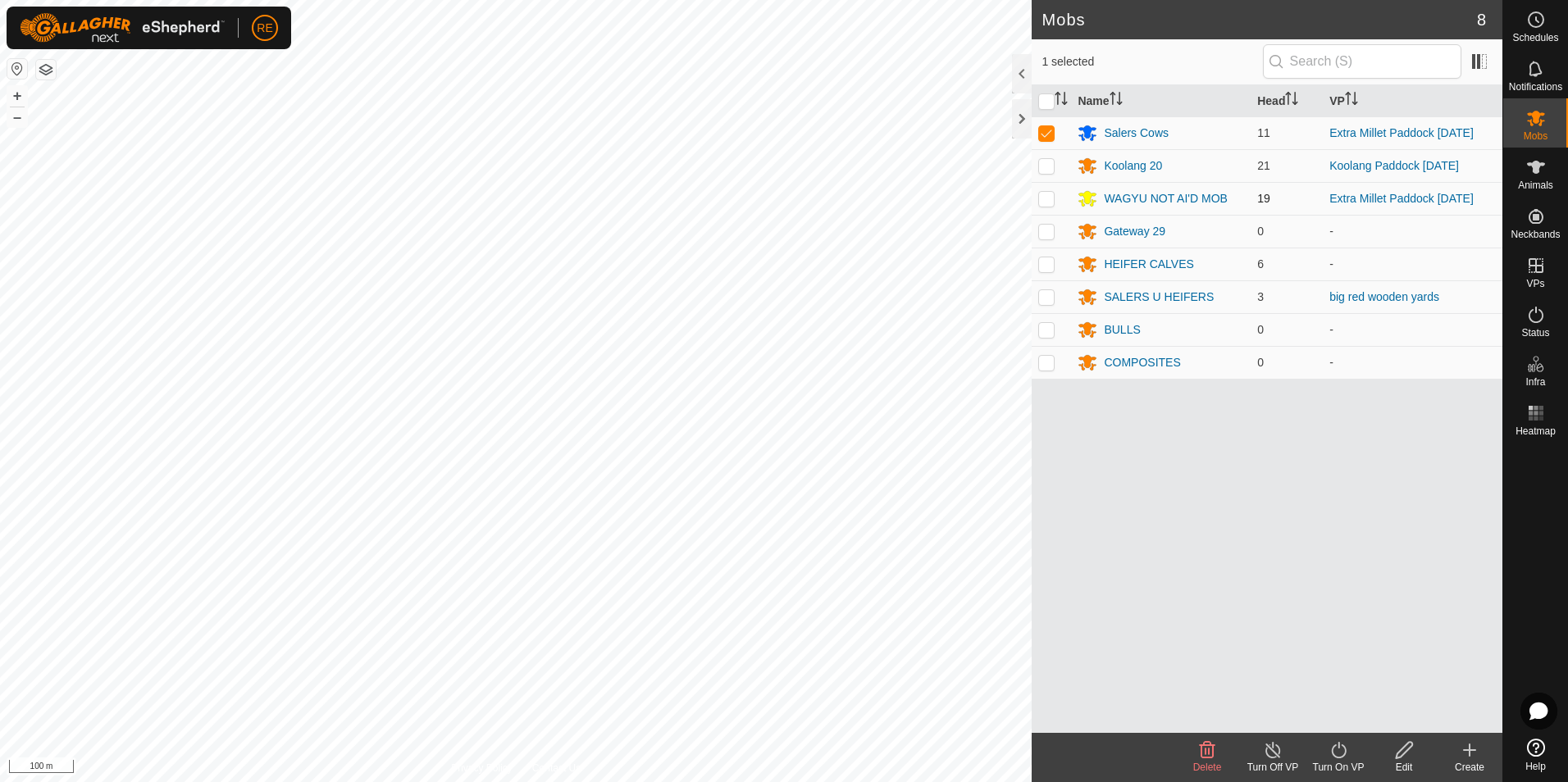 click at bounding box center (1046, 198) 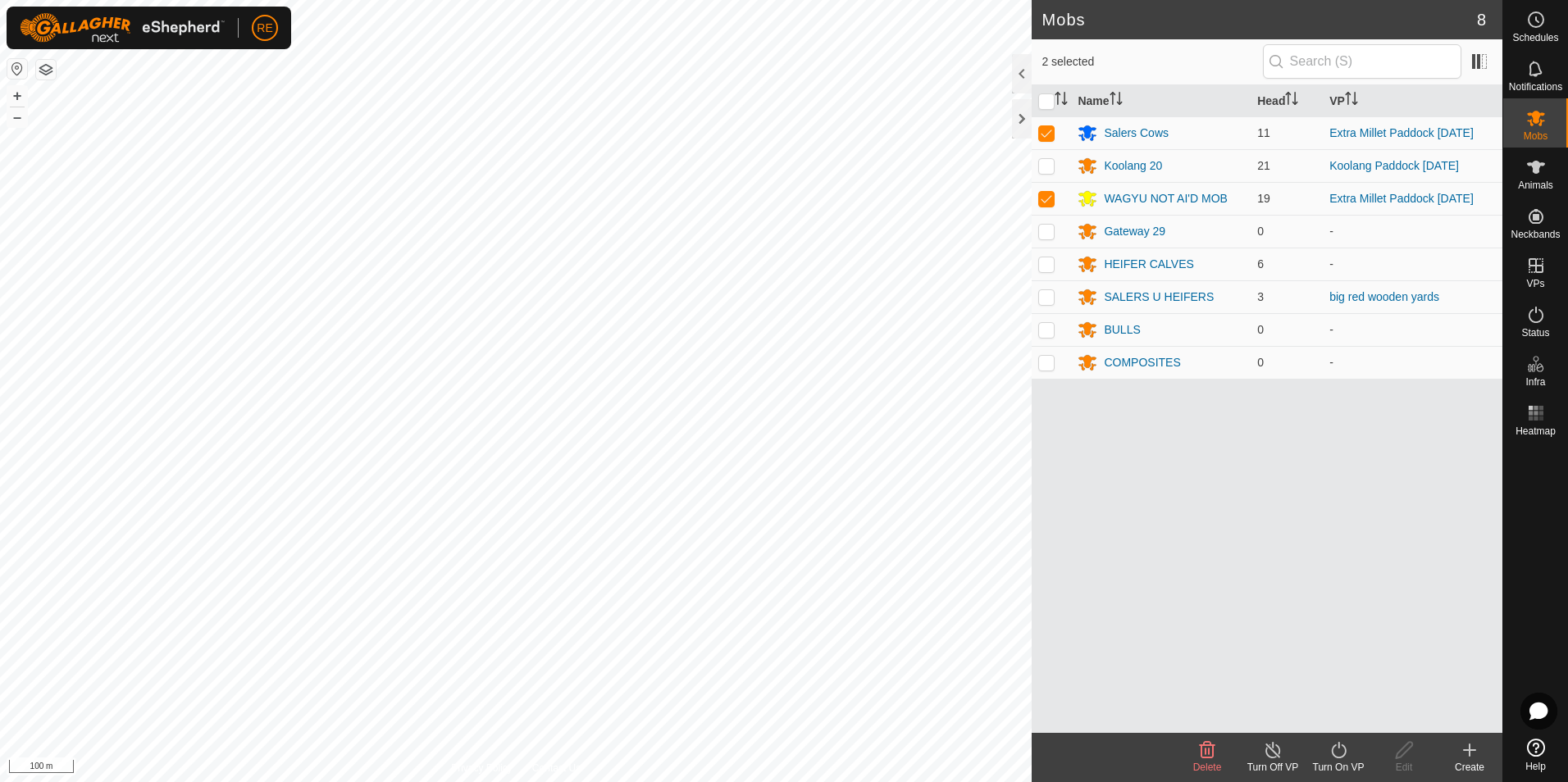 click 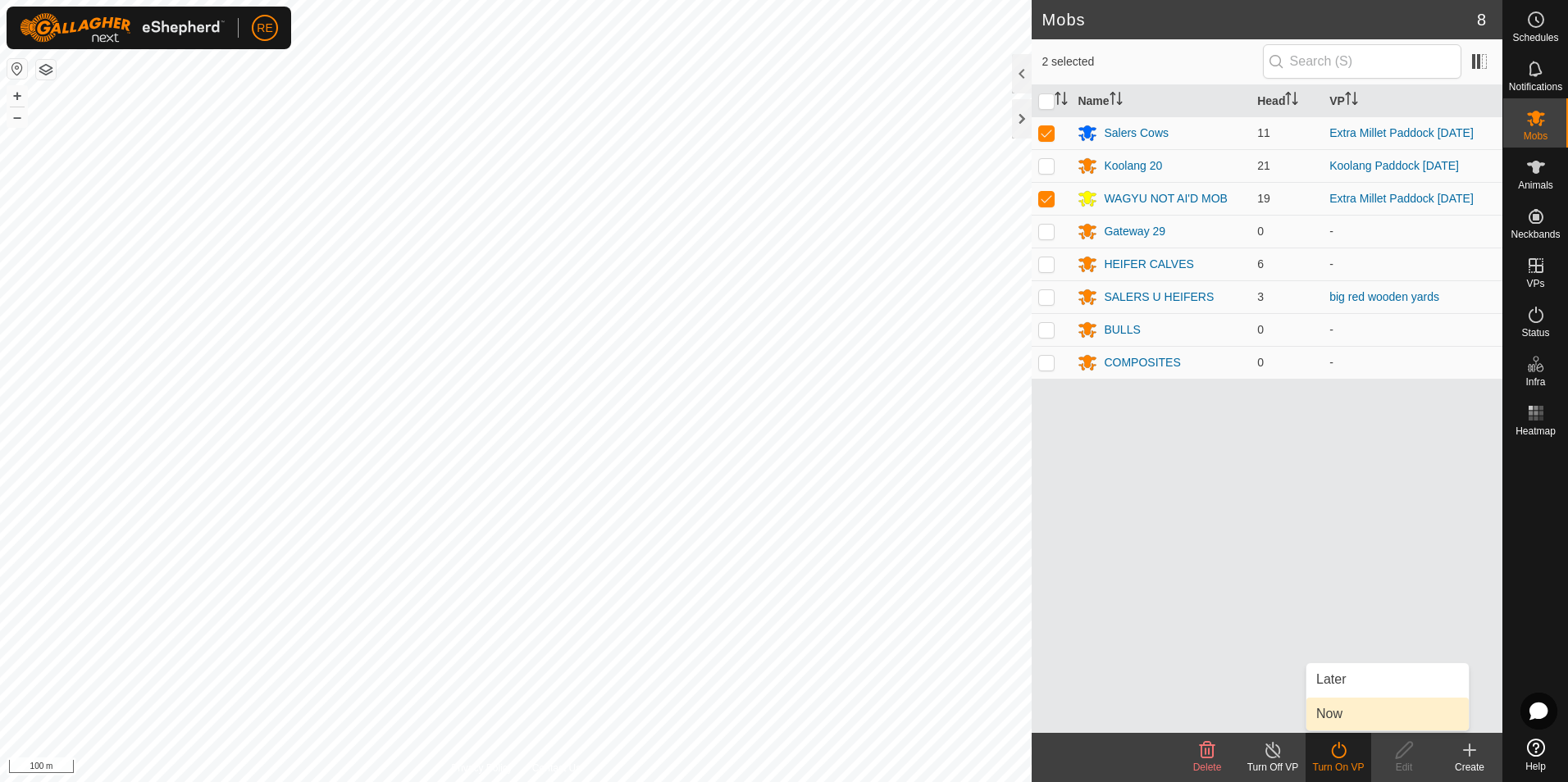 click on "Now" at bounding box center [1388, 714] 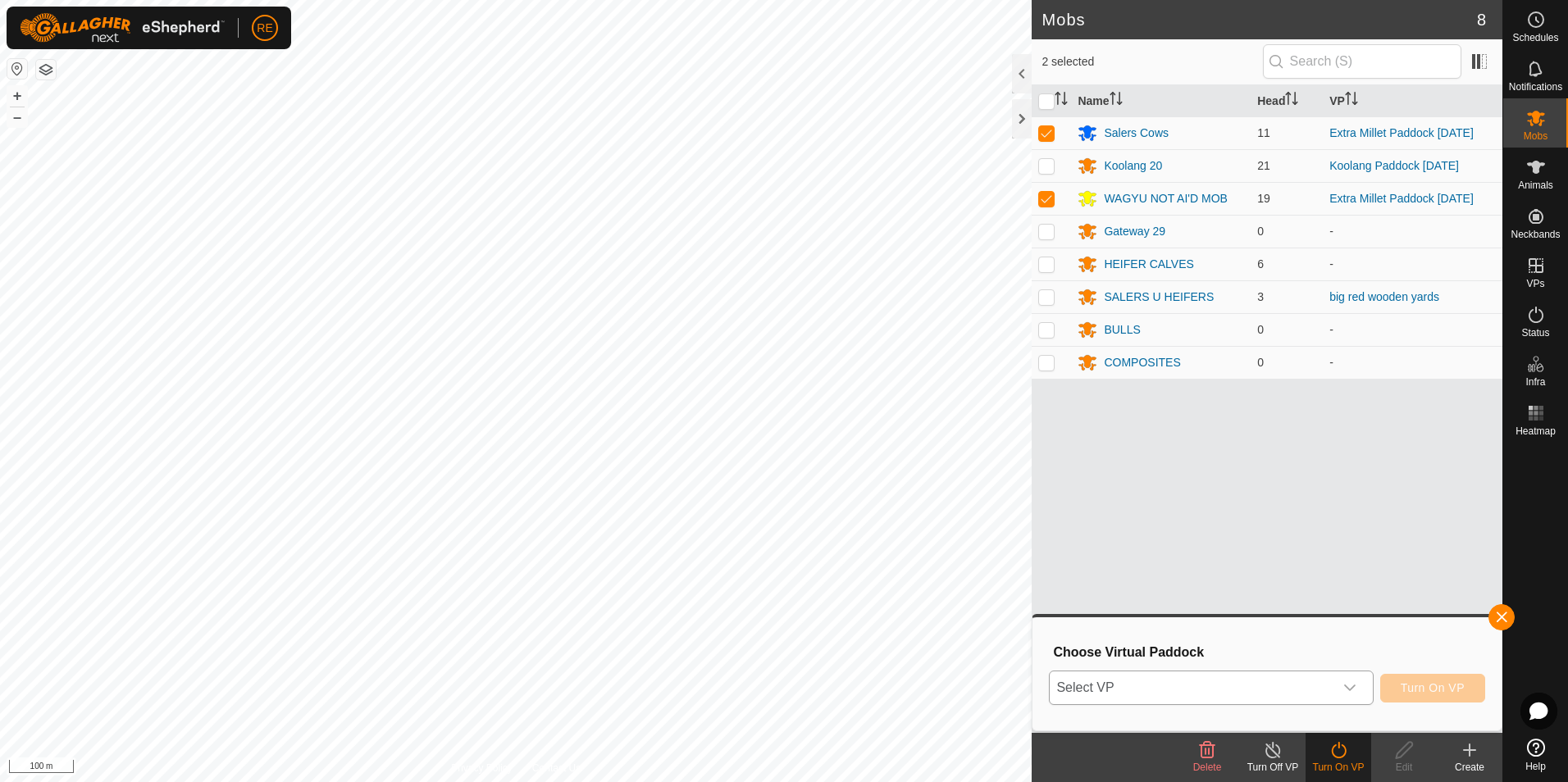click 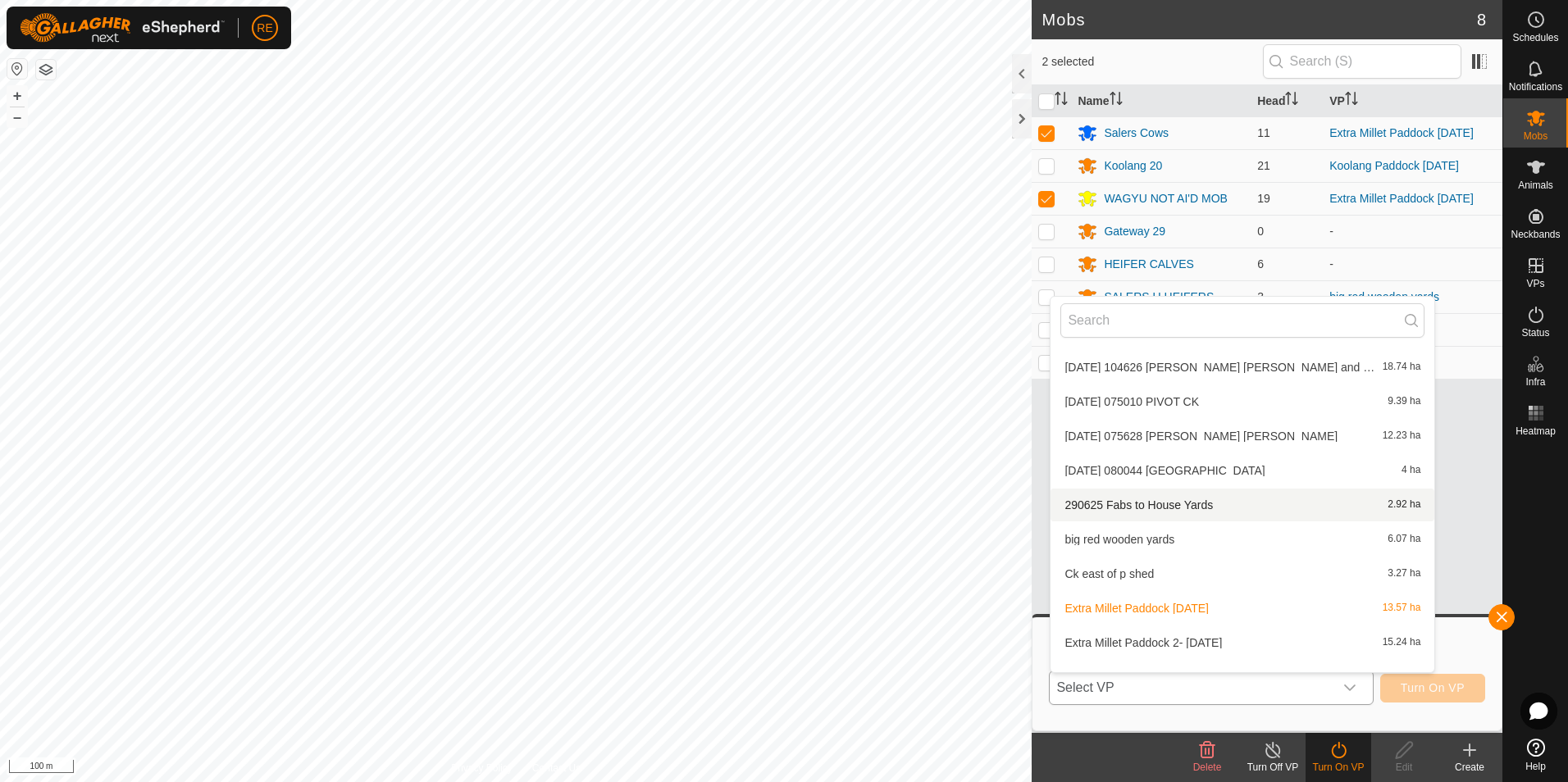 scroll, scrollTop: 182, scrollLeft: 0, axis: vertical 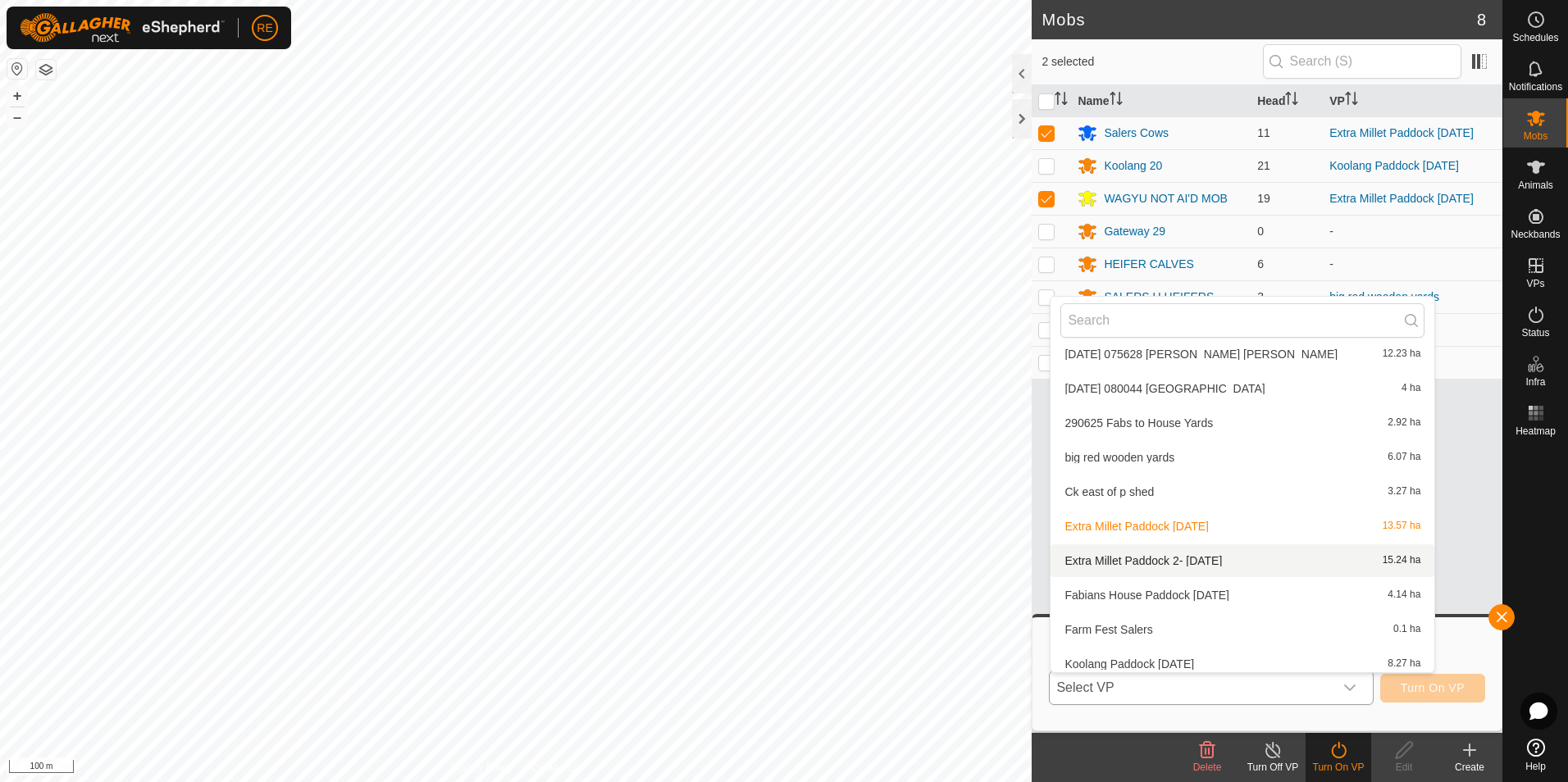 click on "Extra Millet Paddock 2- 16.07.2025  15.24 ha" at bounding box center [1242, 561] 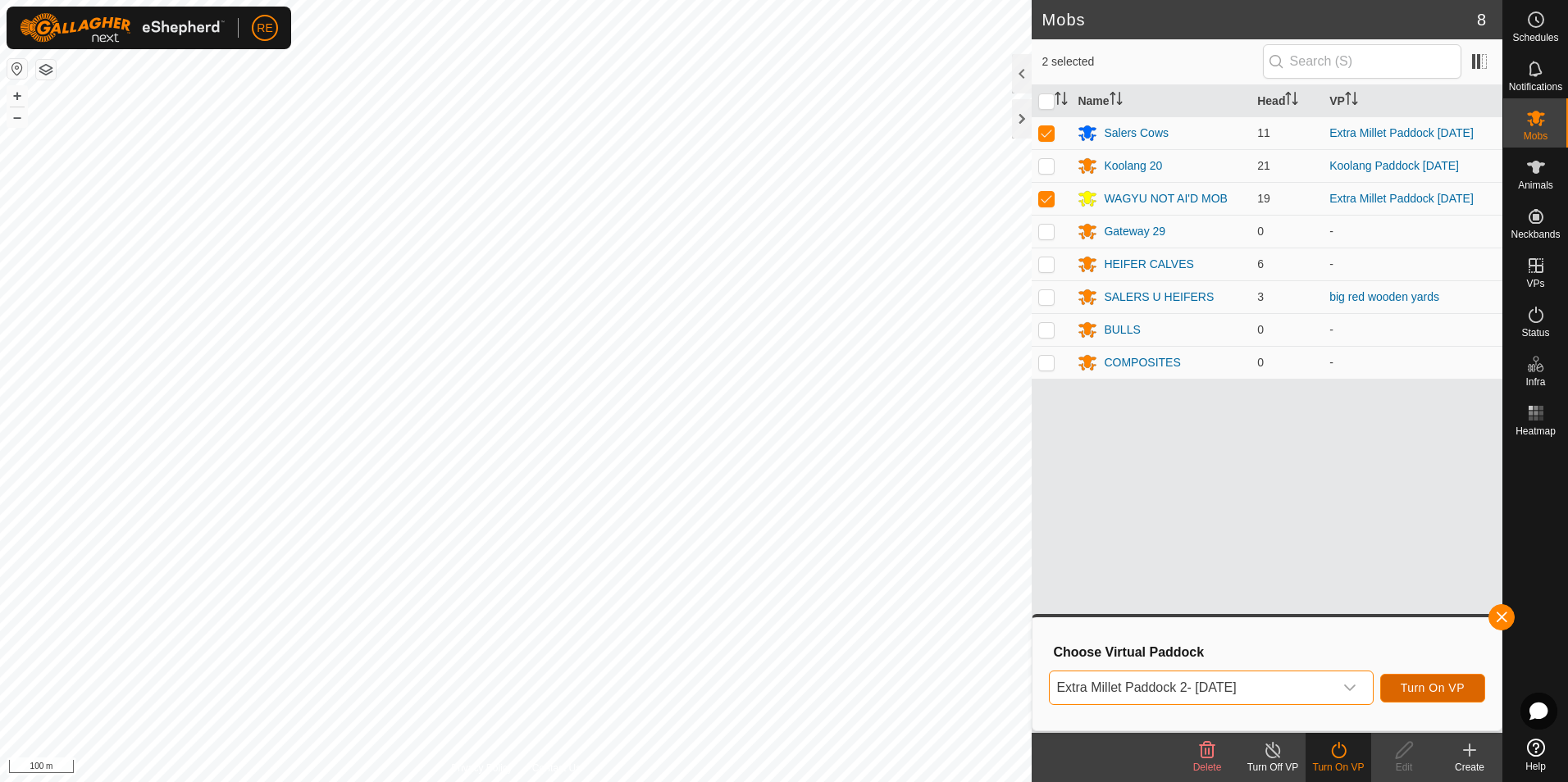 click on "Turn On VP" at bounding box center [1433, 688] 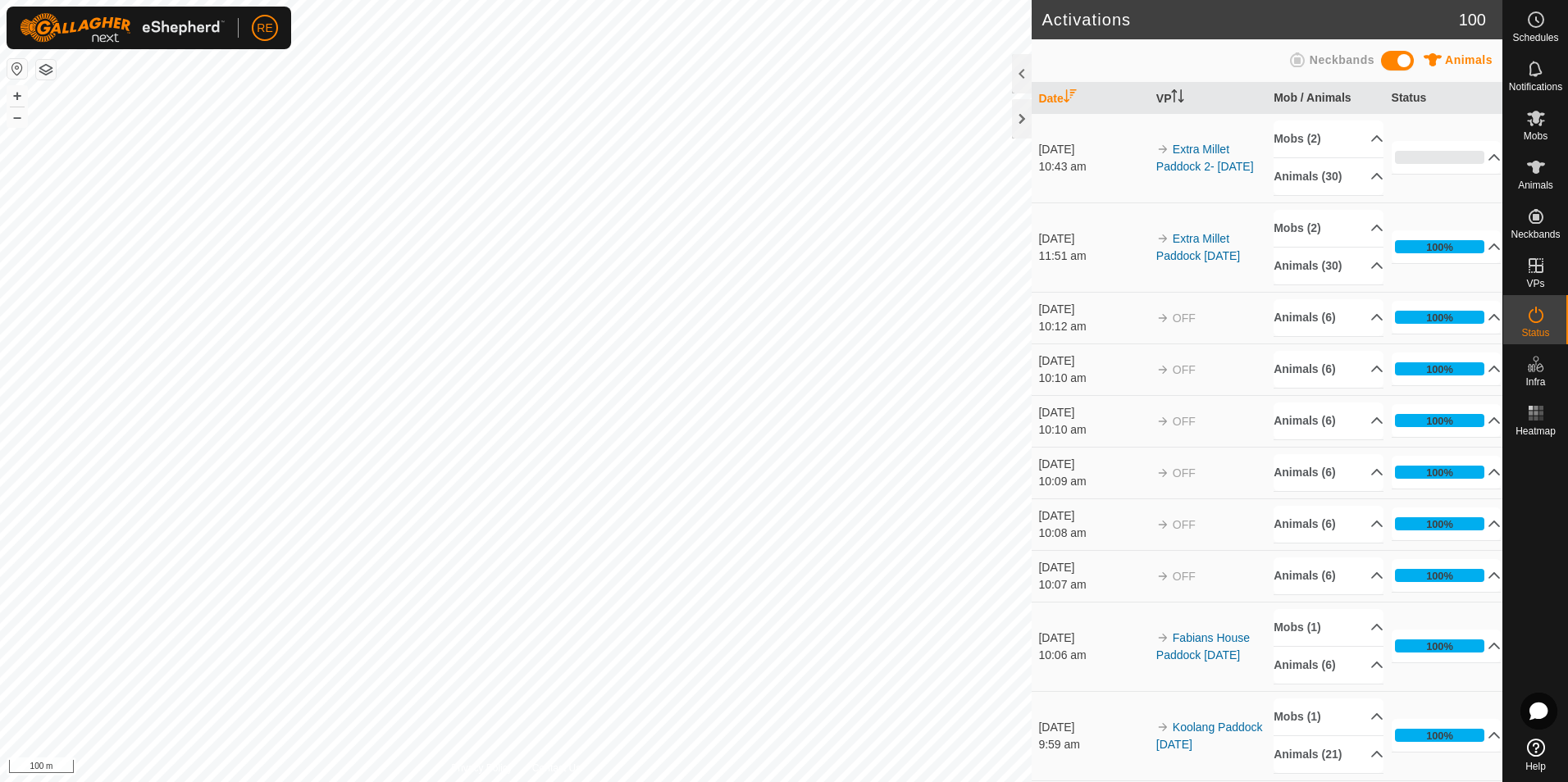 scroll, scrollTop: 0, scrollLeft: 0, axis: both 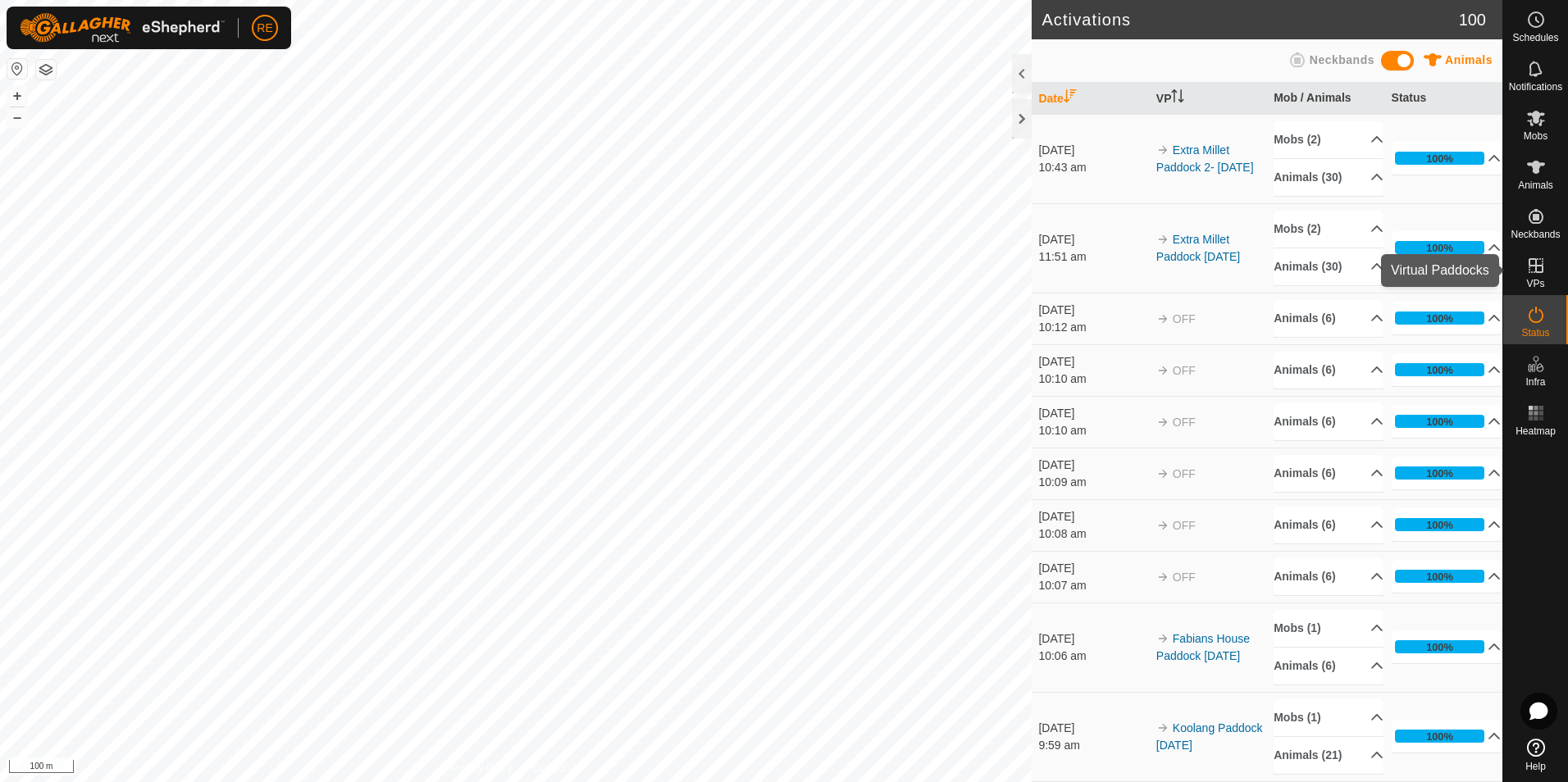 click on "VPs" at bounding box center [1535, 284] 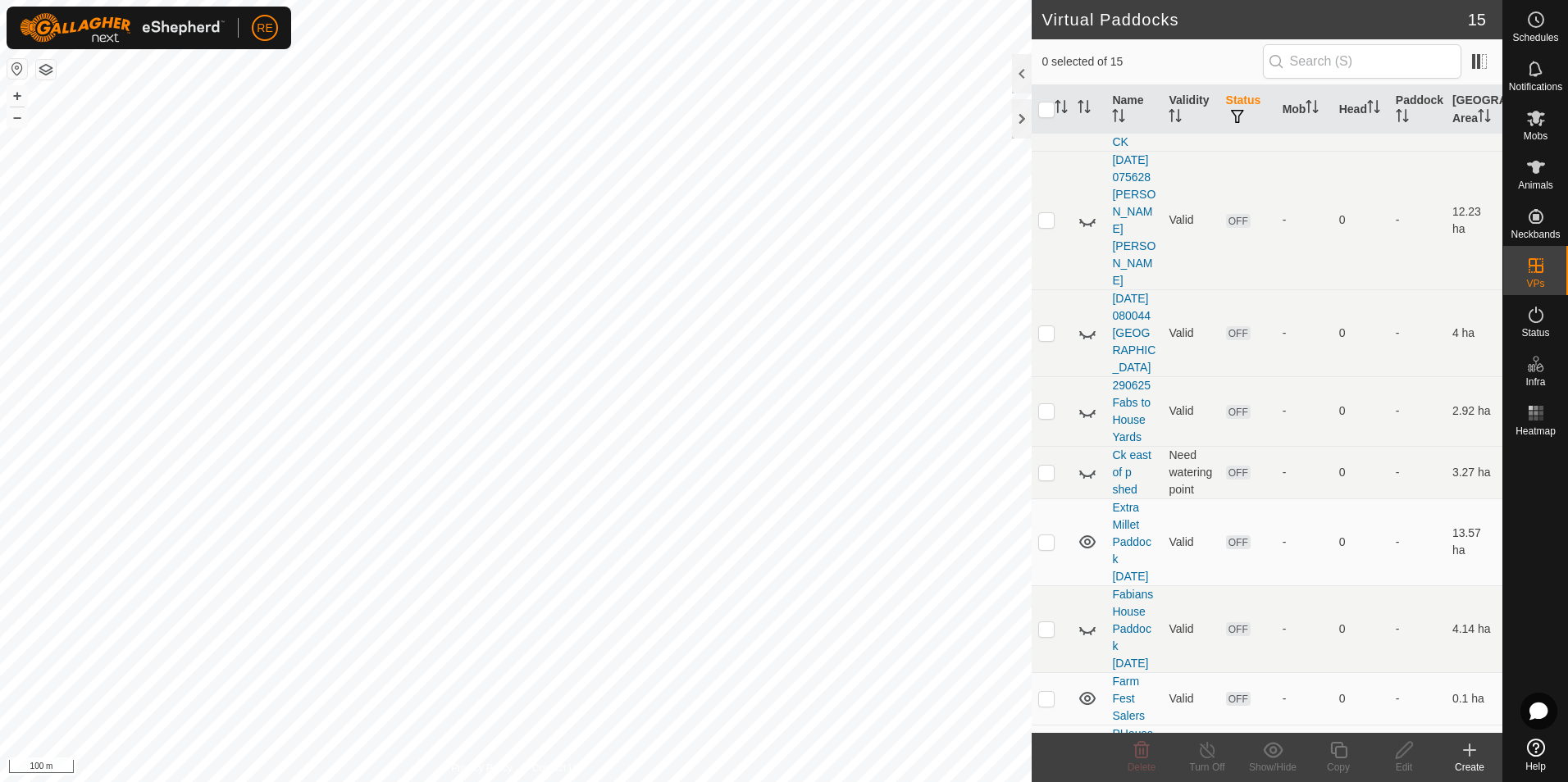 scroll, scrollTop: 772, scrollLeft: 0, axis: vertical 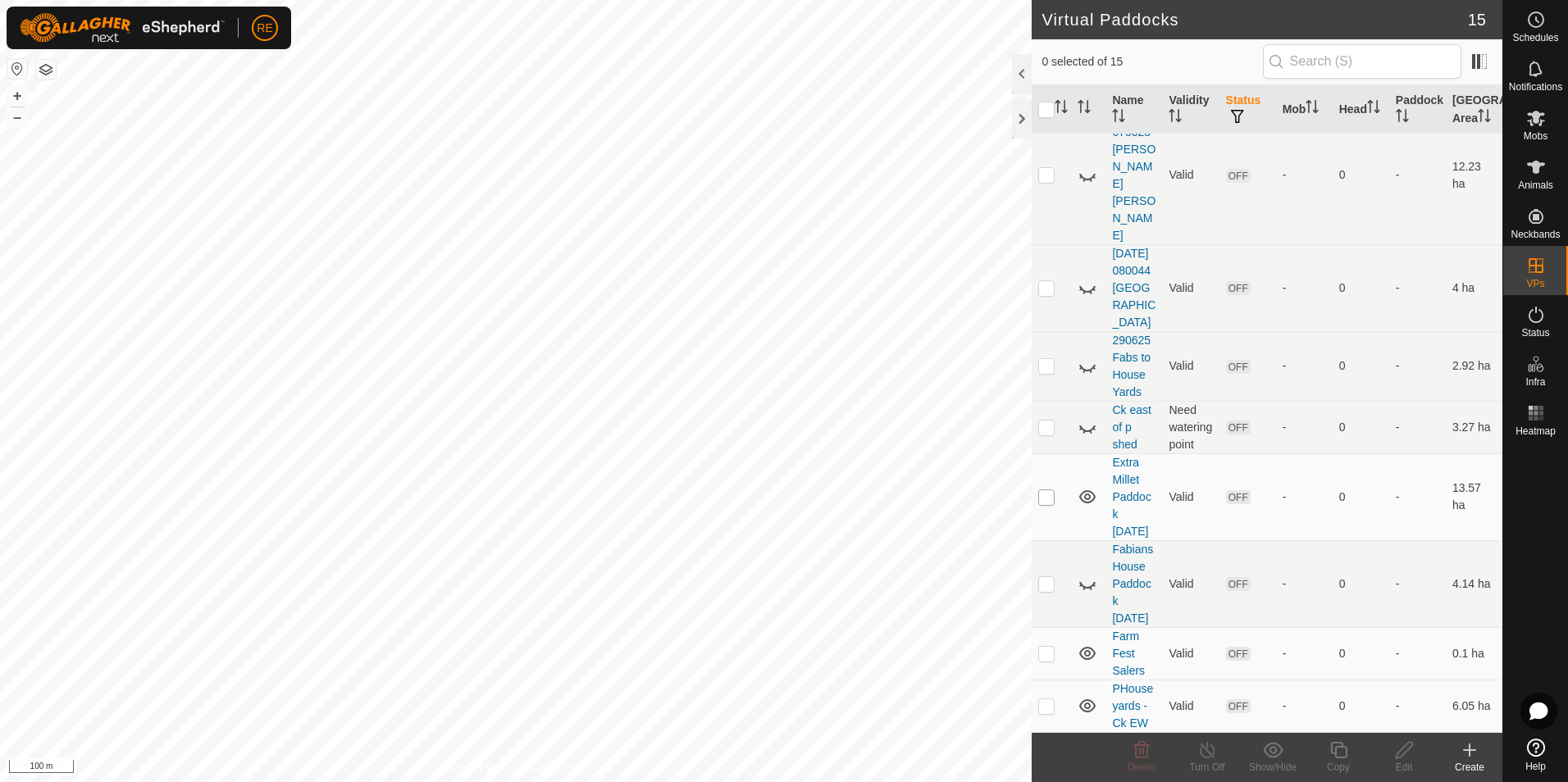 click at bounding box center (1046, 498) 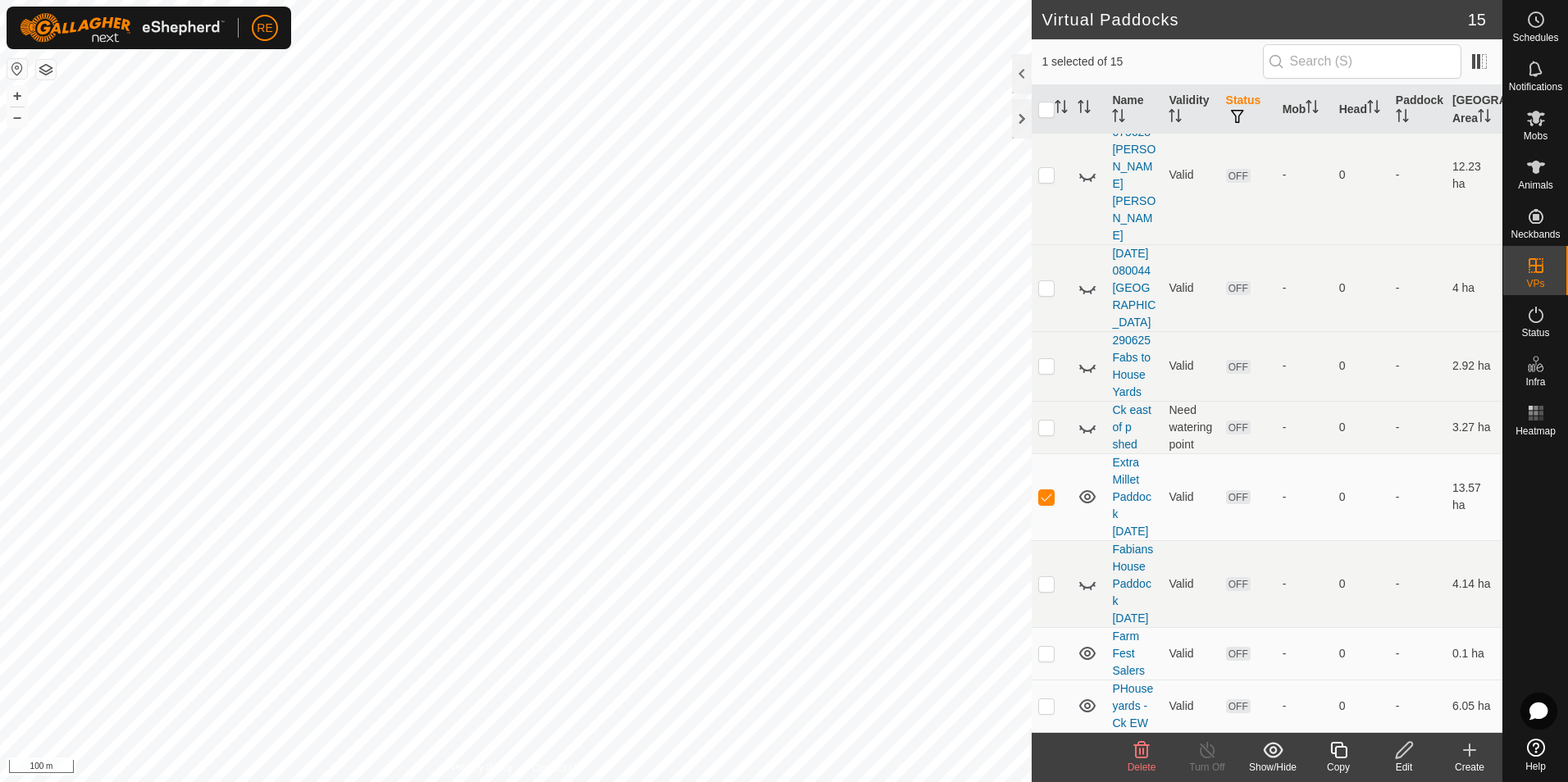 click on "Create" 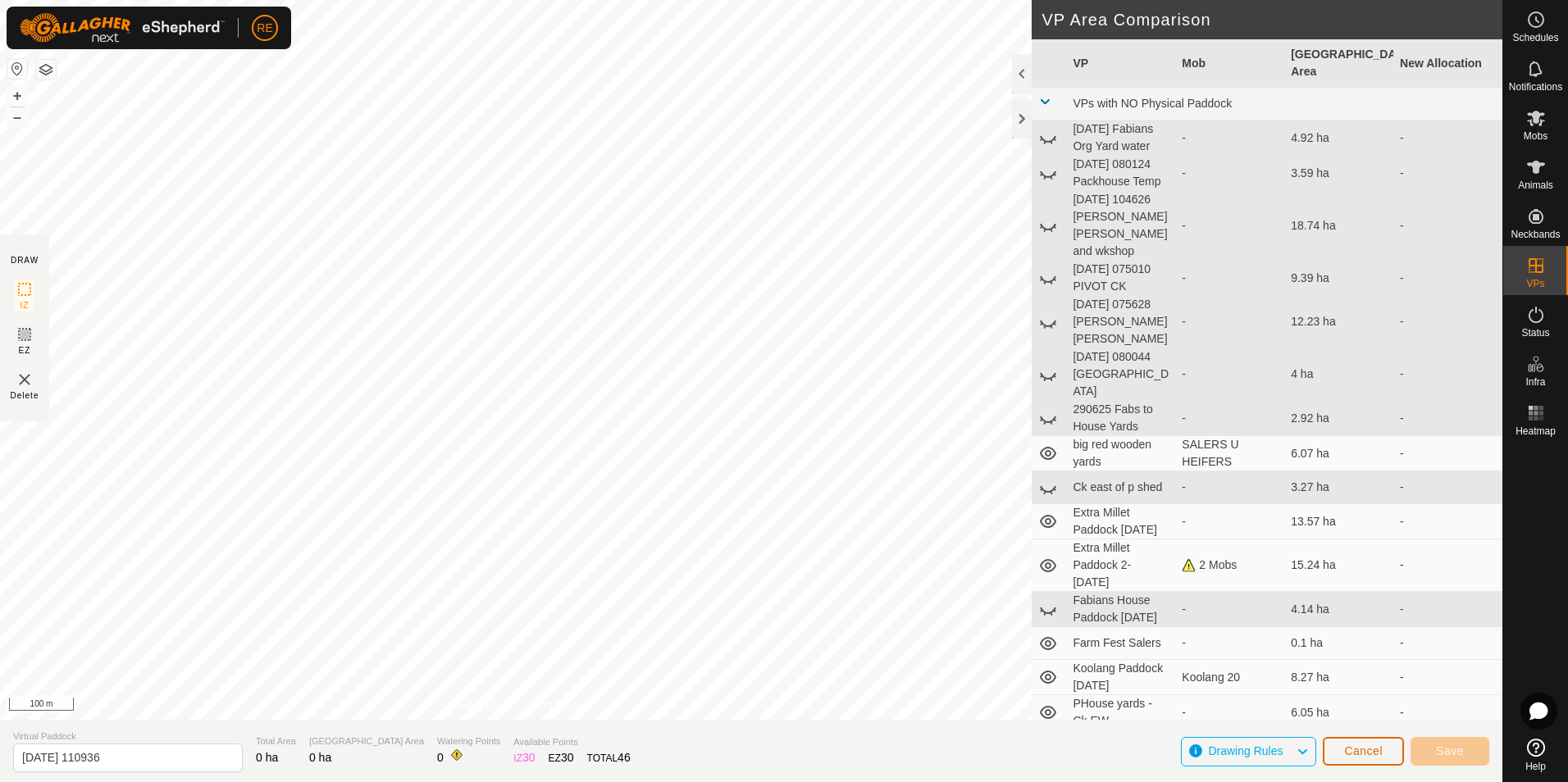 click on "Cancel" 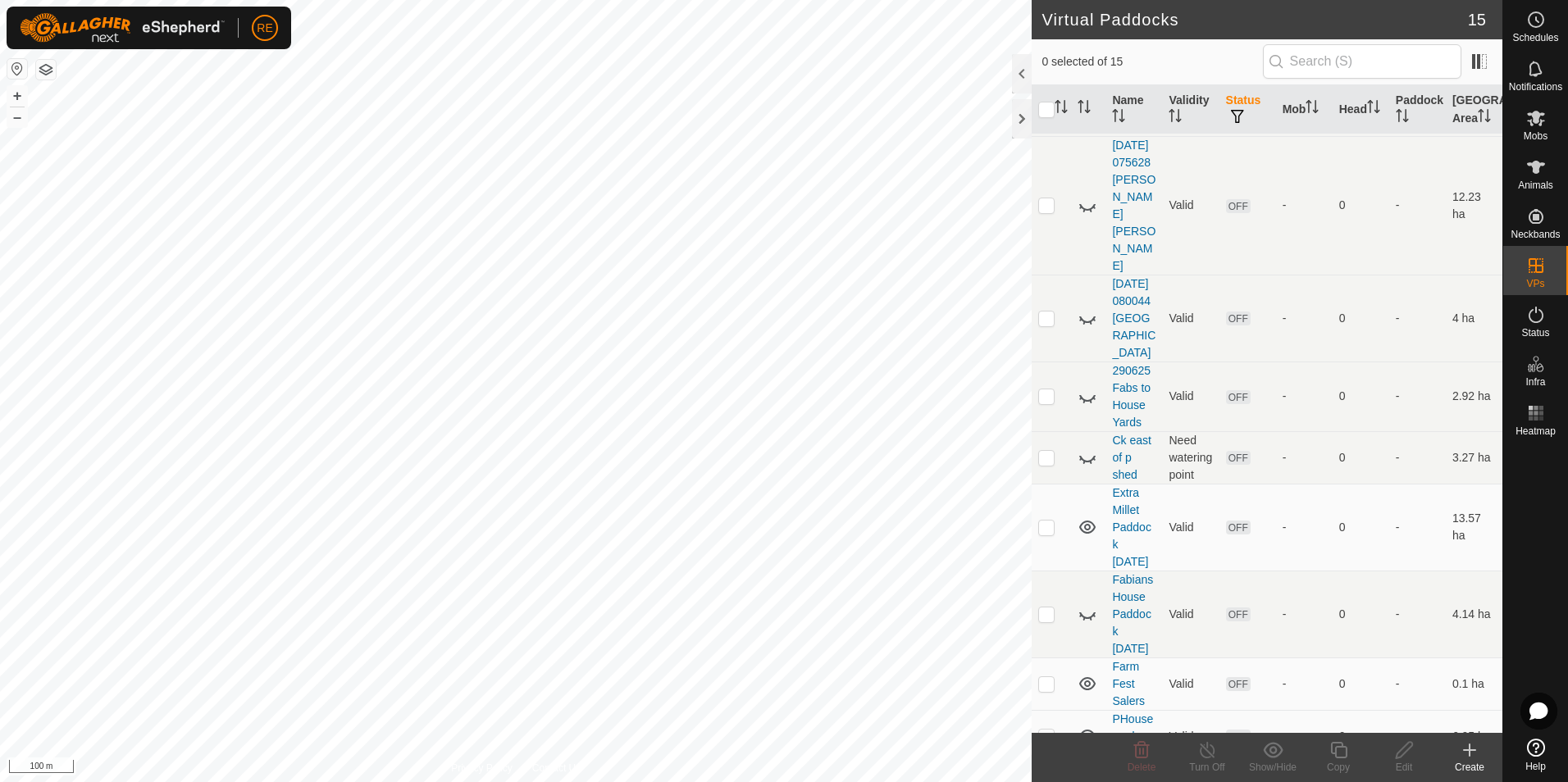 scroll, scrollTop: 574, scrollLeft: 0, axis: vertical 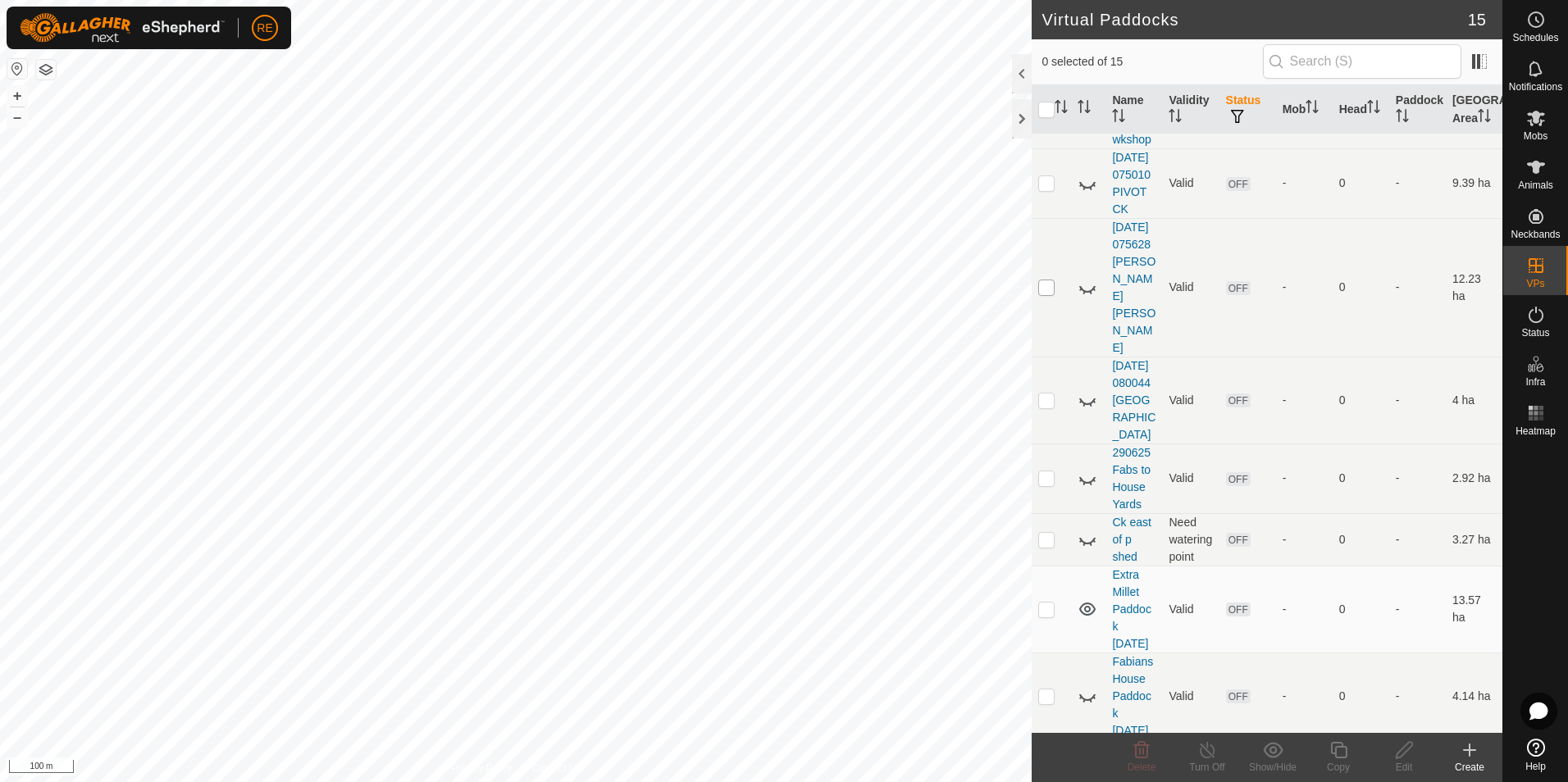 click at bounding box center [1046, 288] 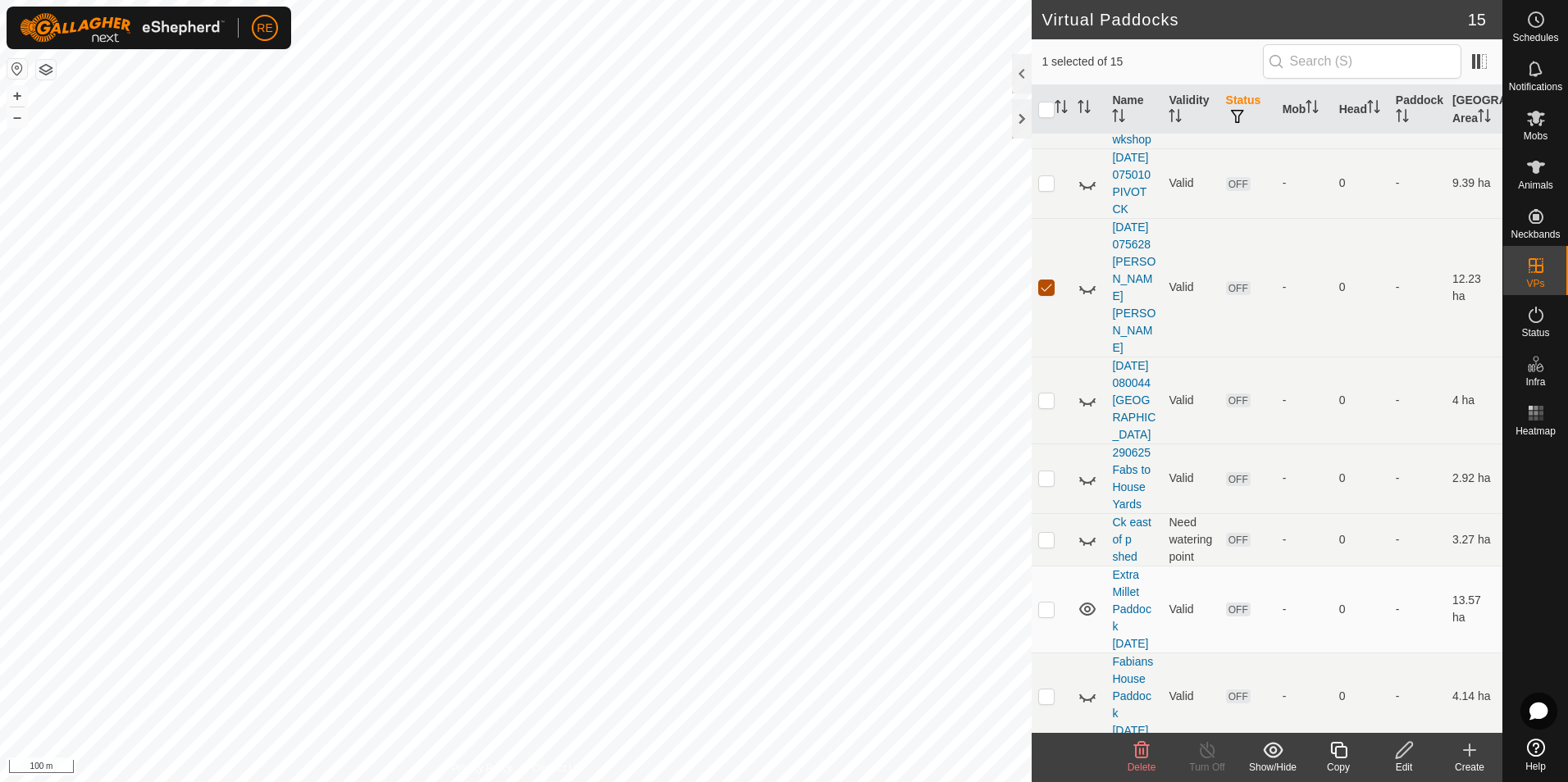 click at bounding box center [1046, 288] 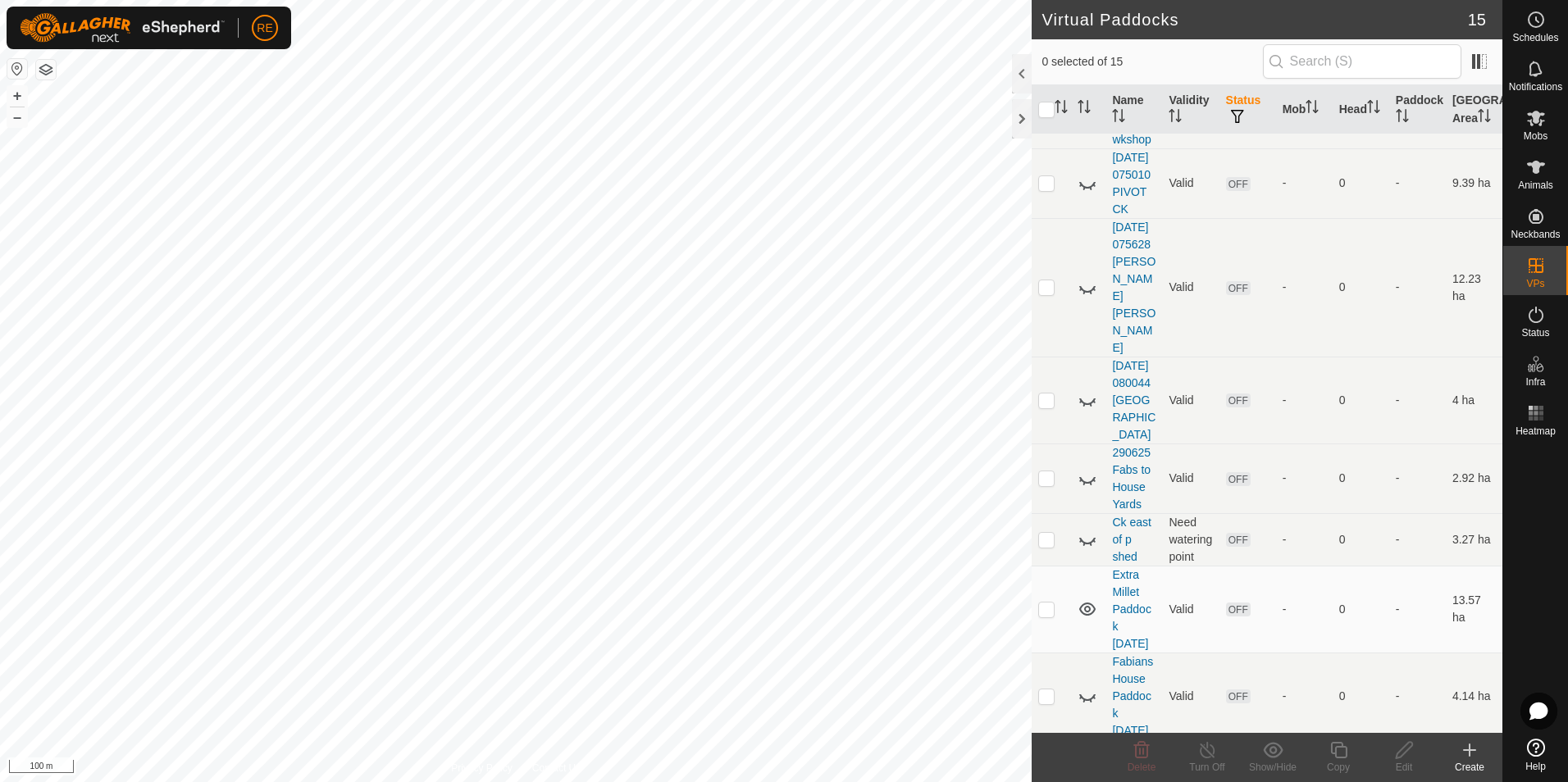click 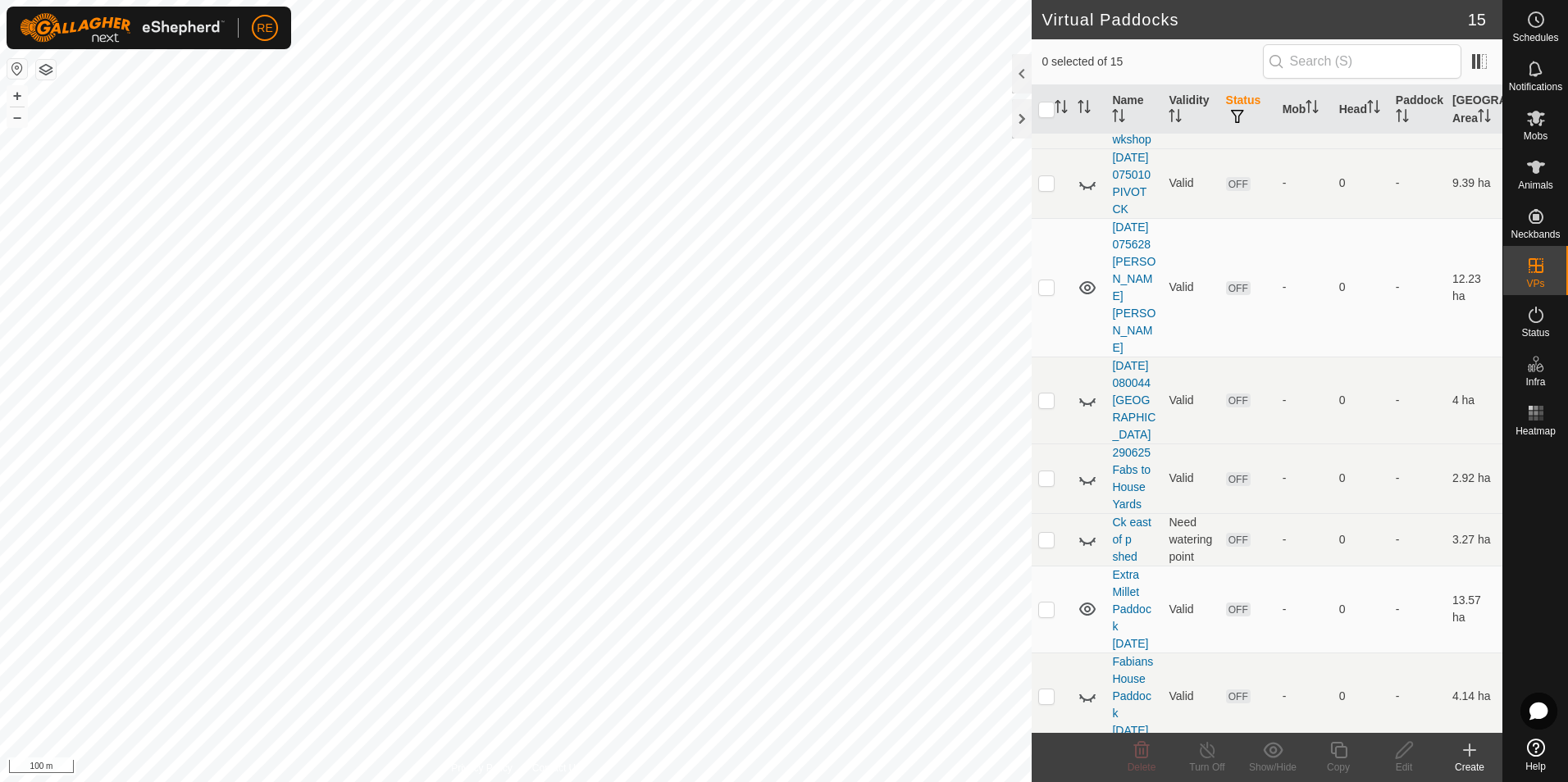 click 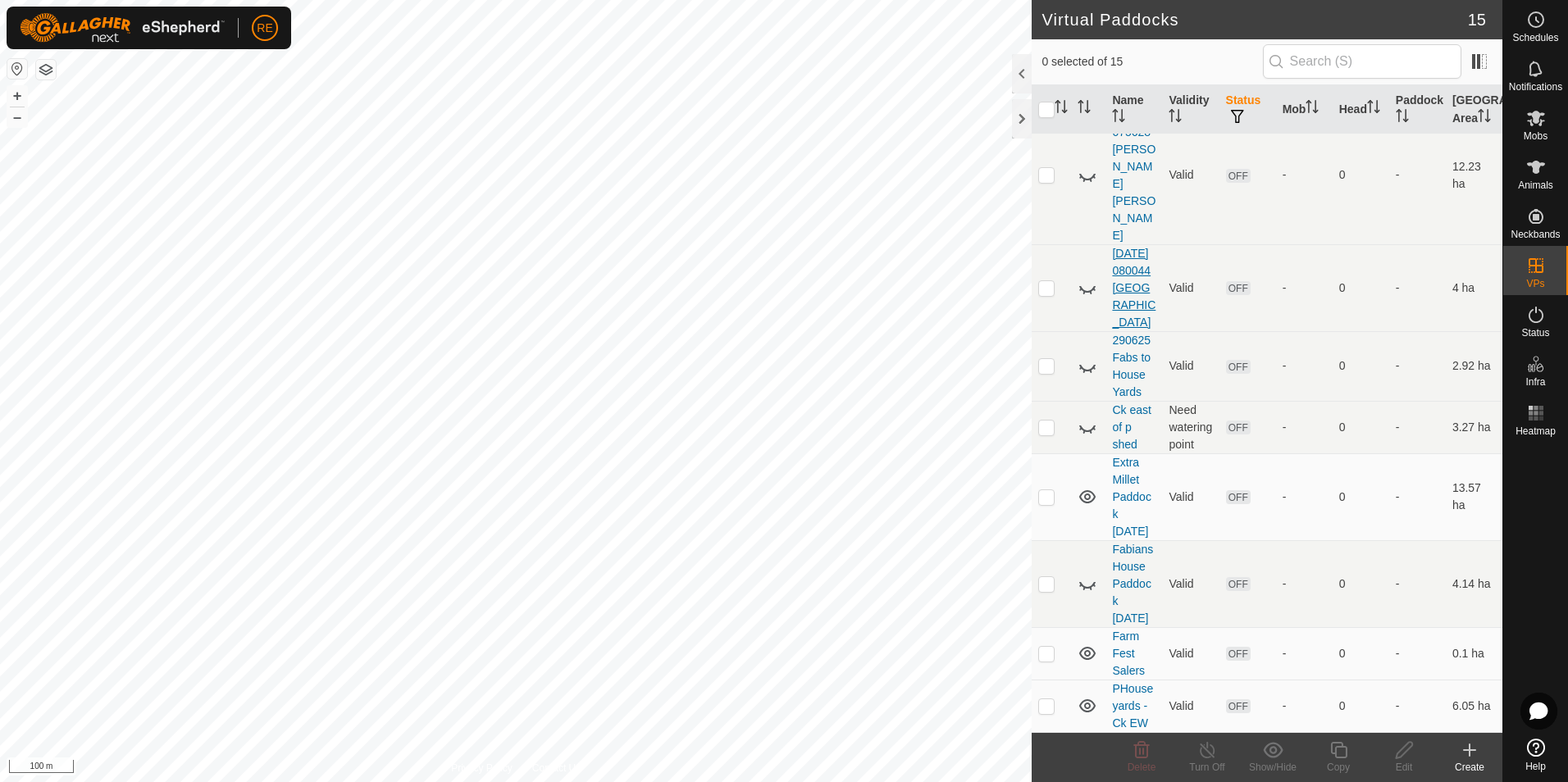 scroll, scrollTop: 772, scrollLeft: 0, axis: vertical 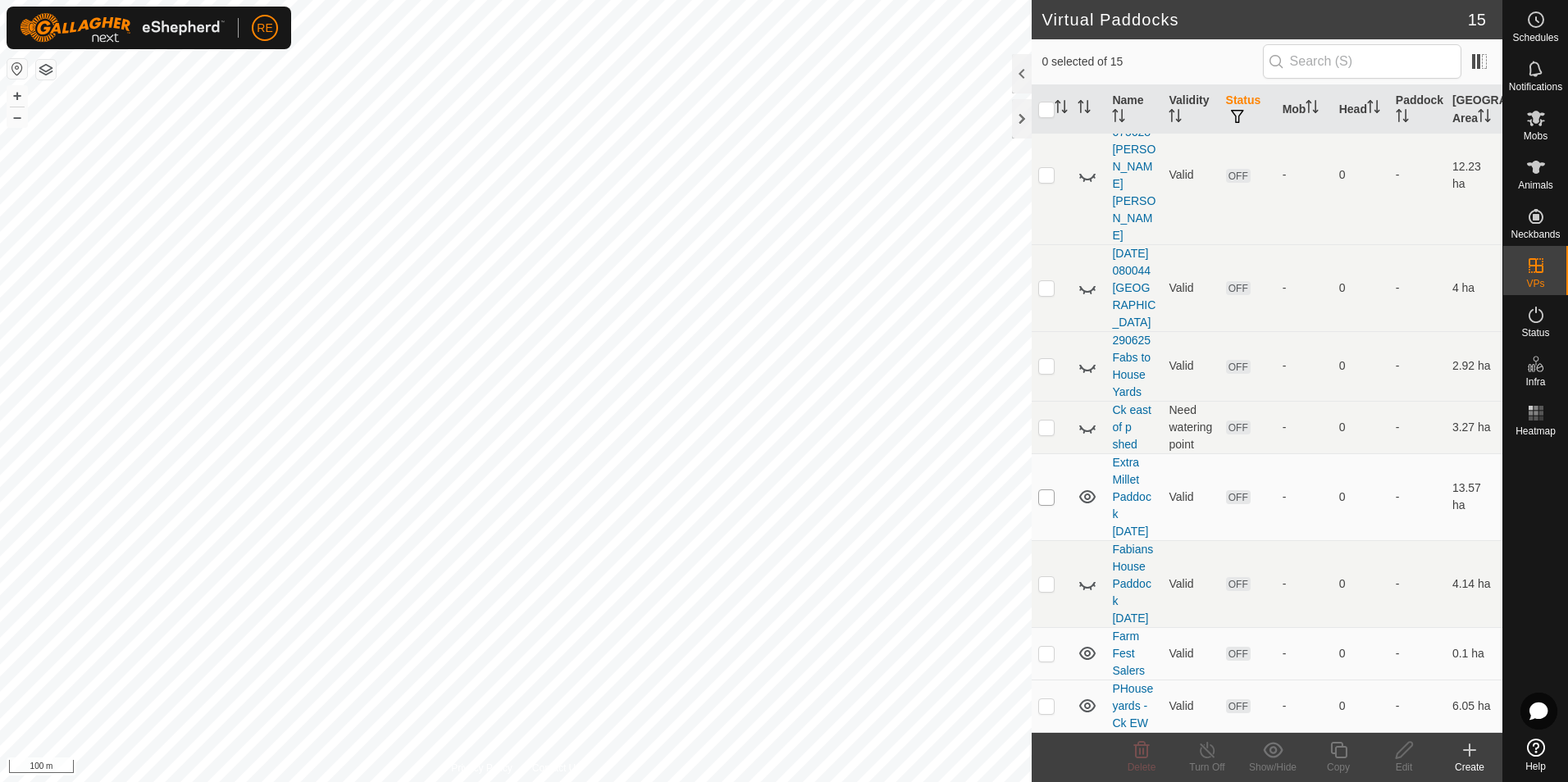 click at bounding box center (1046, 498) 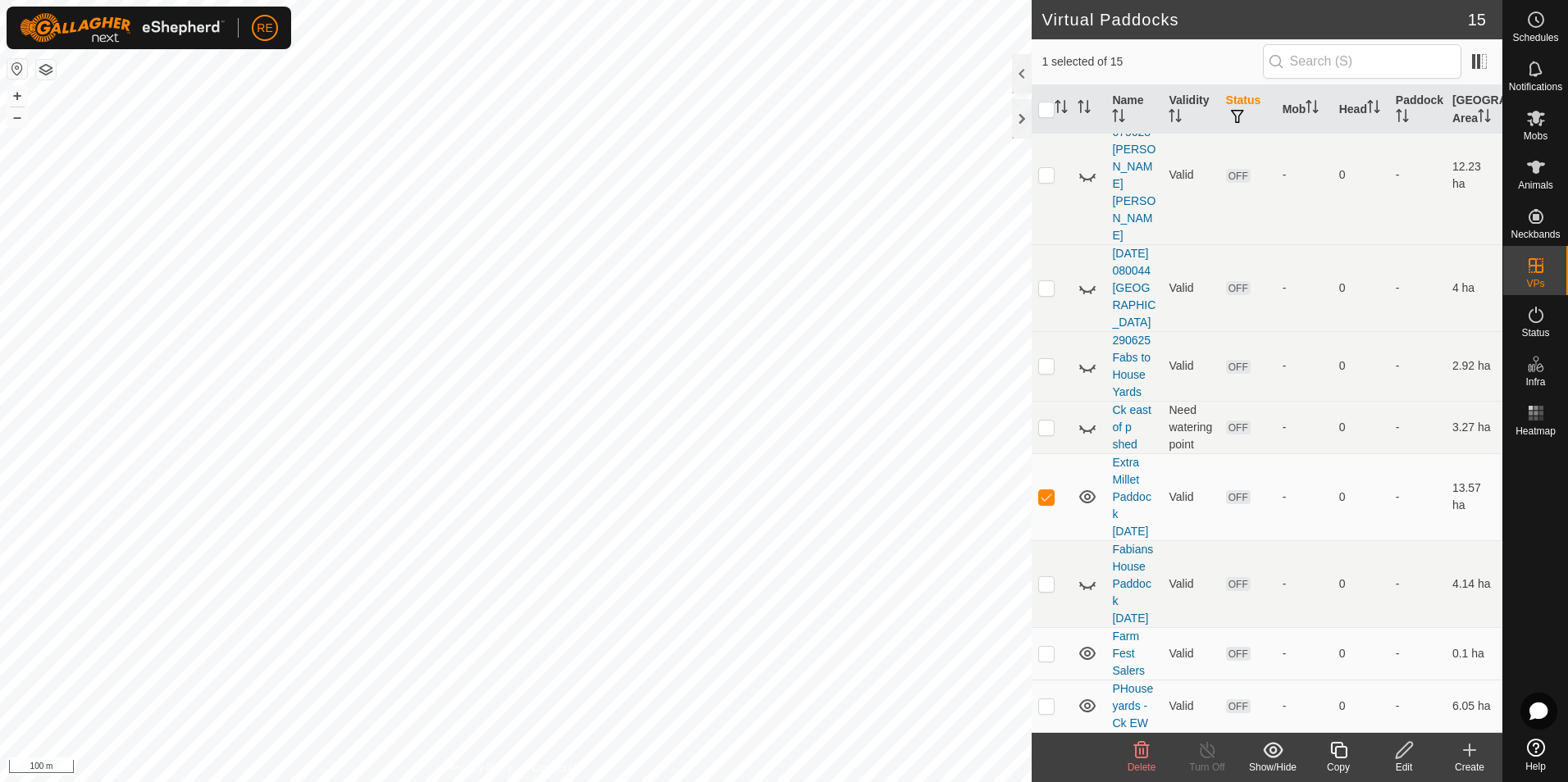 click 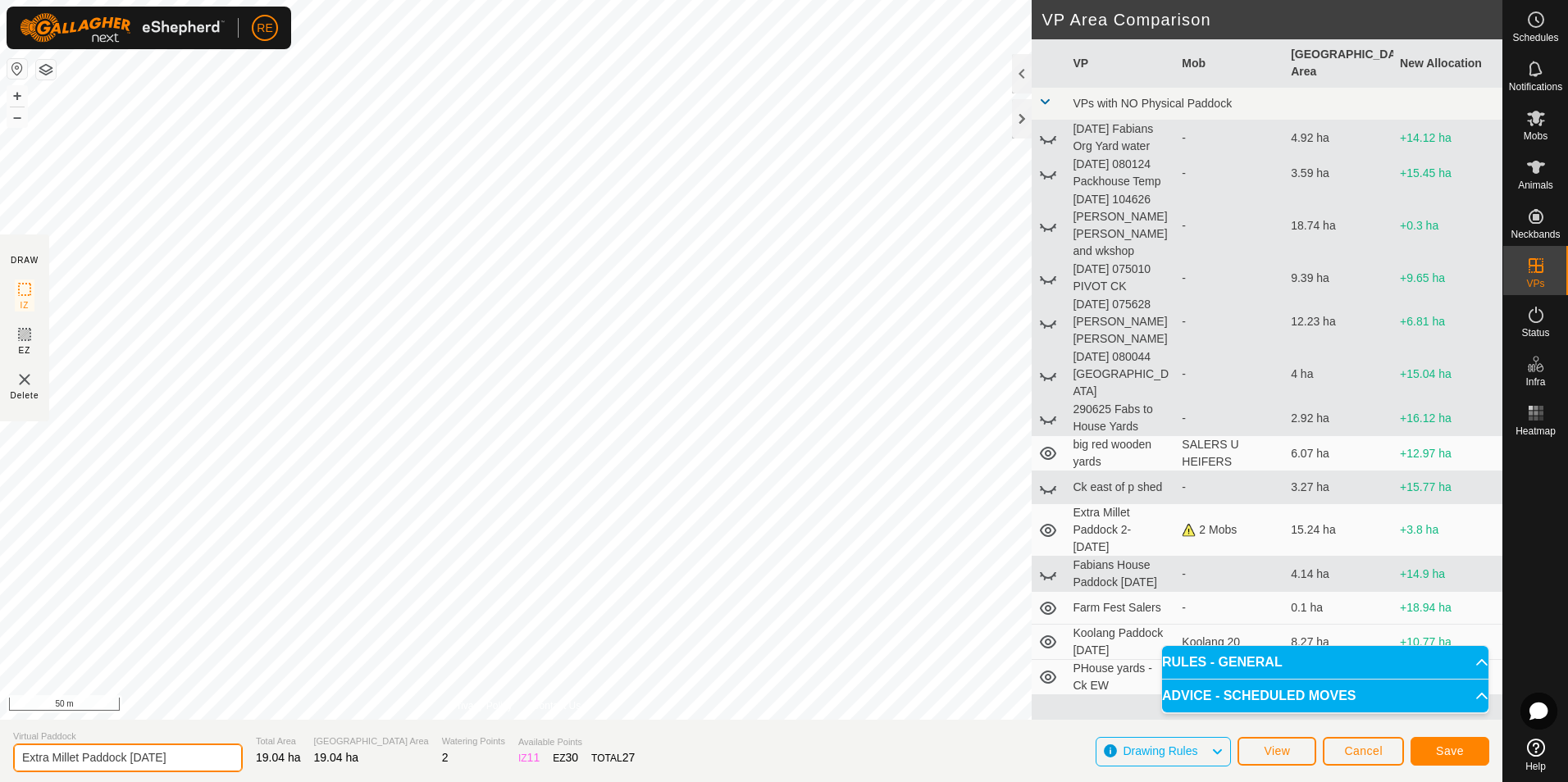 click on "Extra Millet Paddock [DATE]" 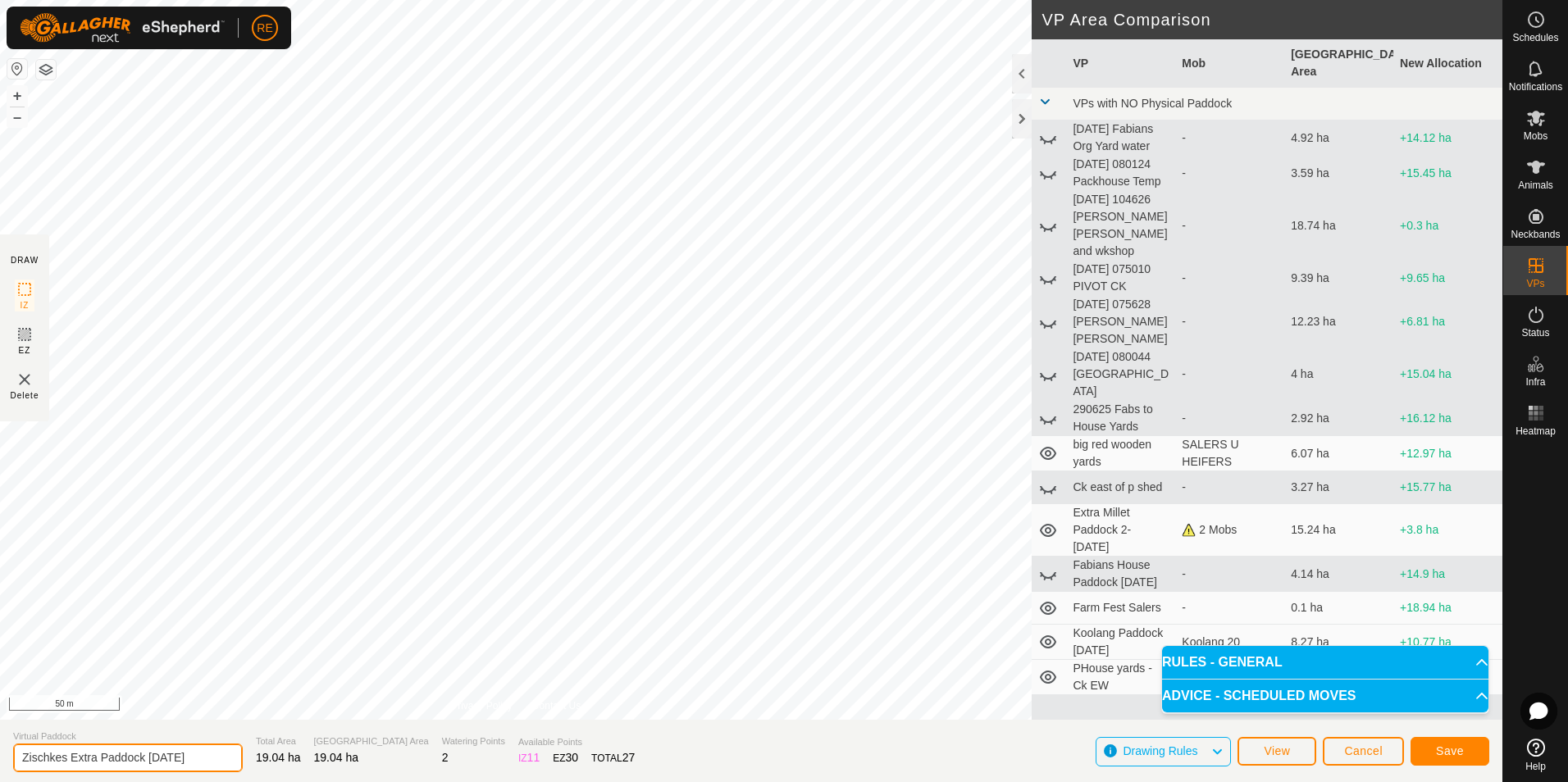 type on "Zischkes Extra Paddock [DATE]" 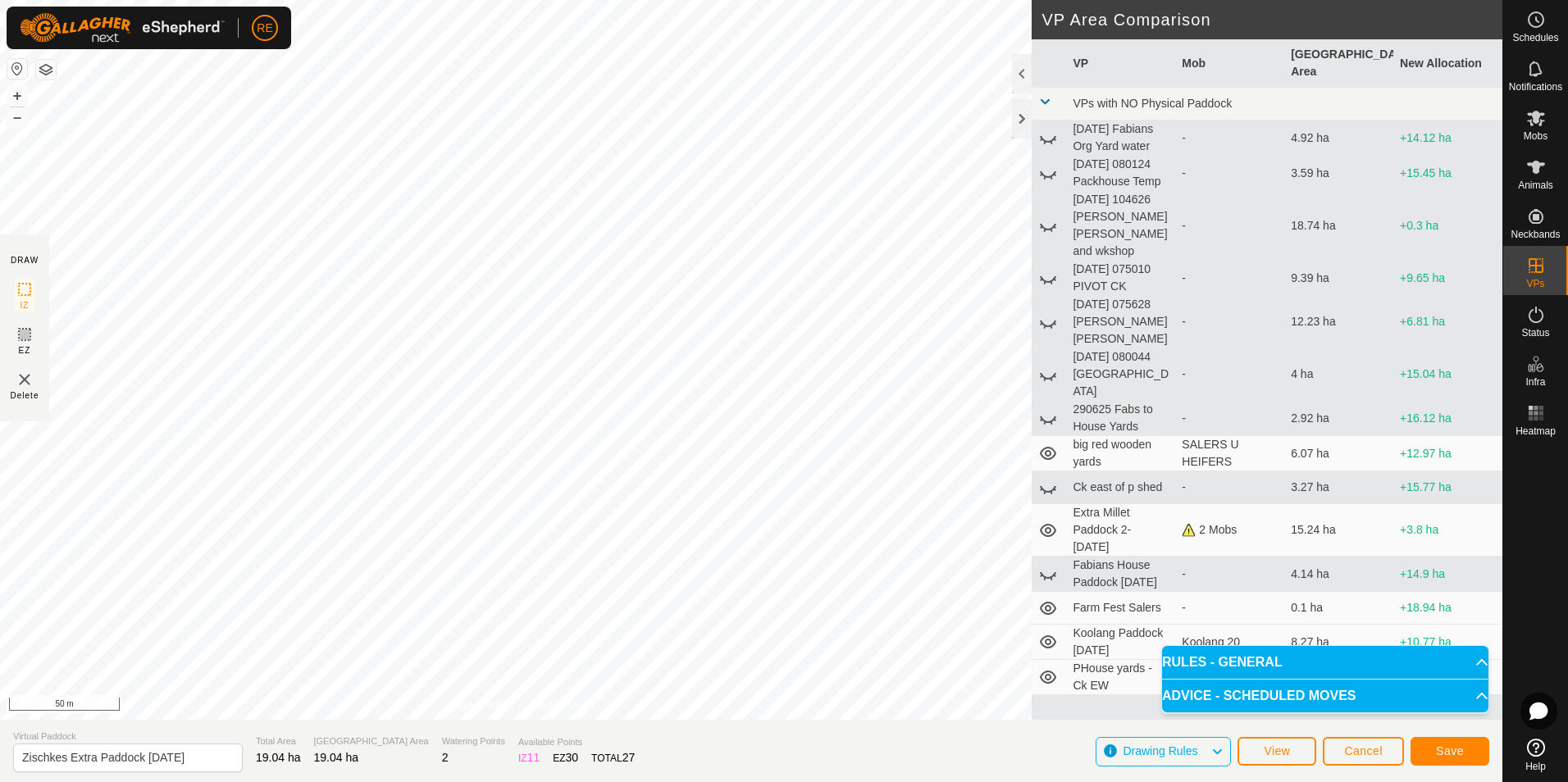 click on "Save" 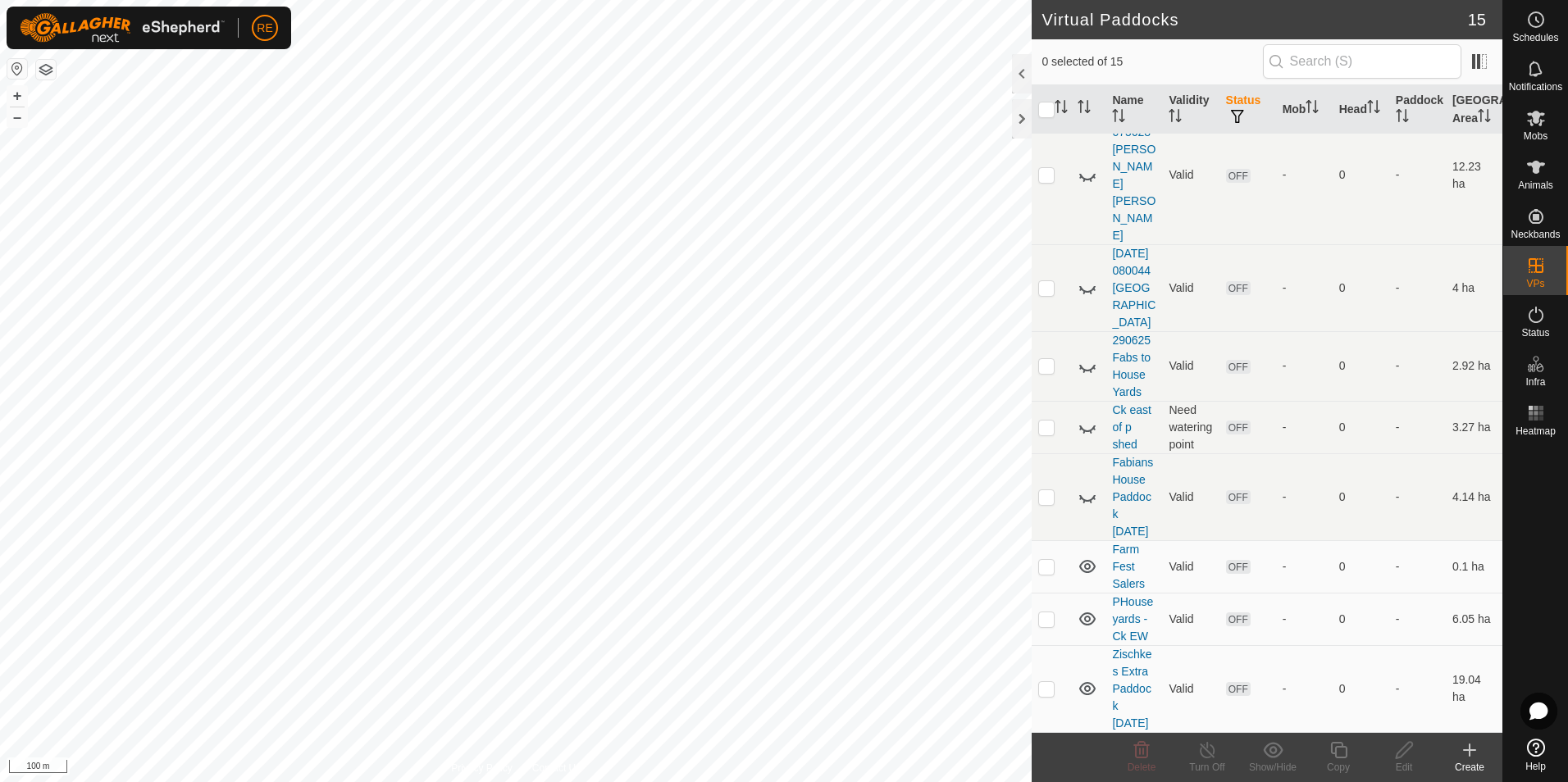 scroll, scrollTop: 772, scrollLeft: 0, axis: vertical 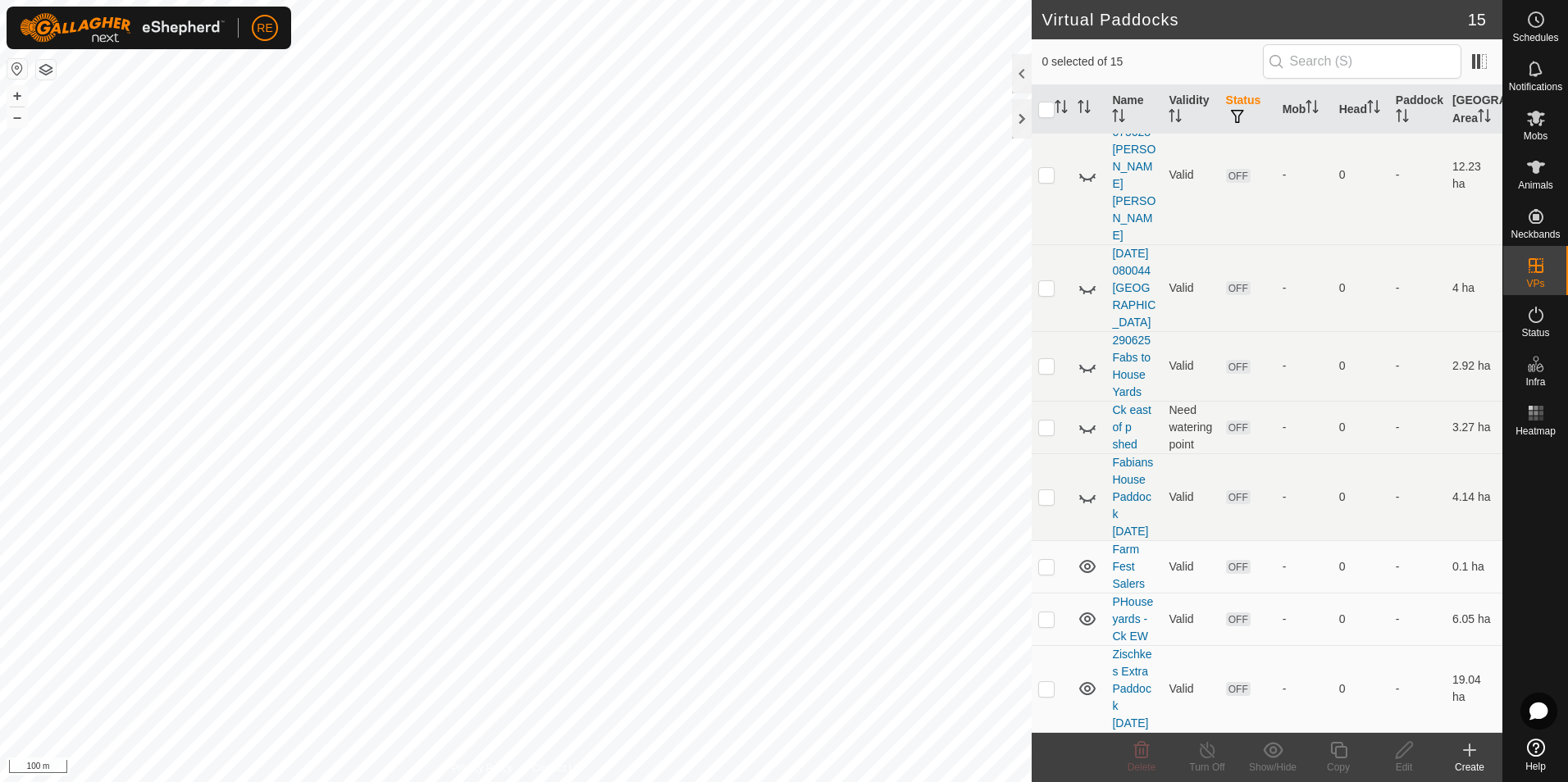 click 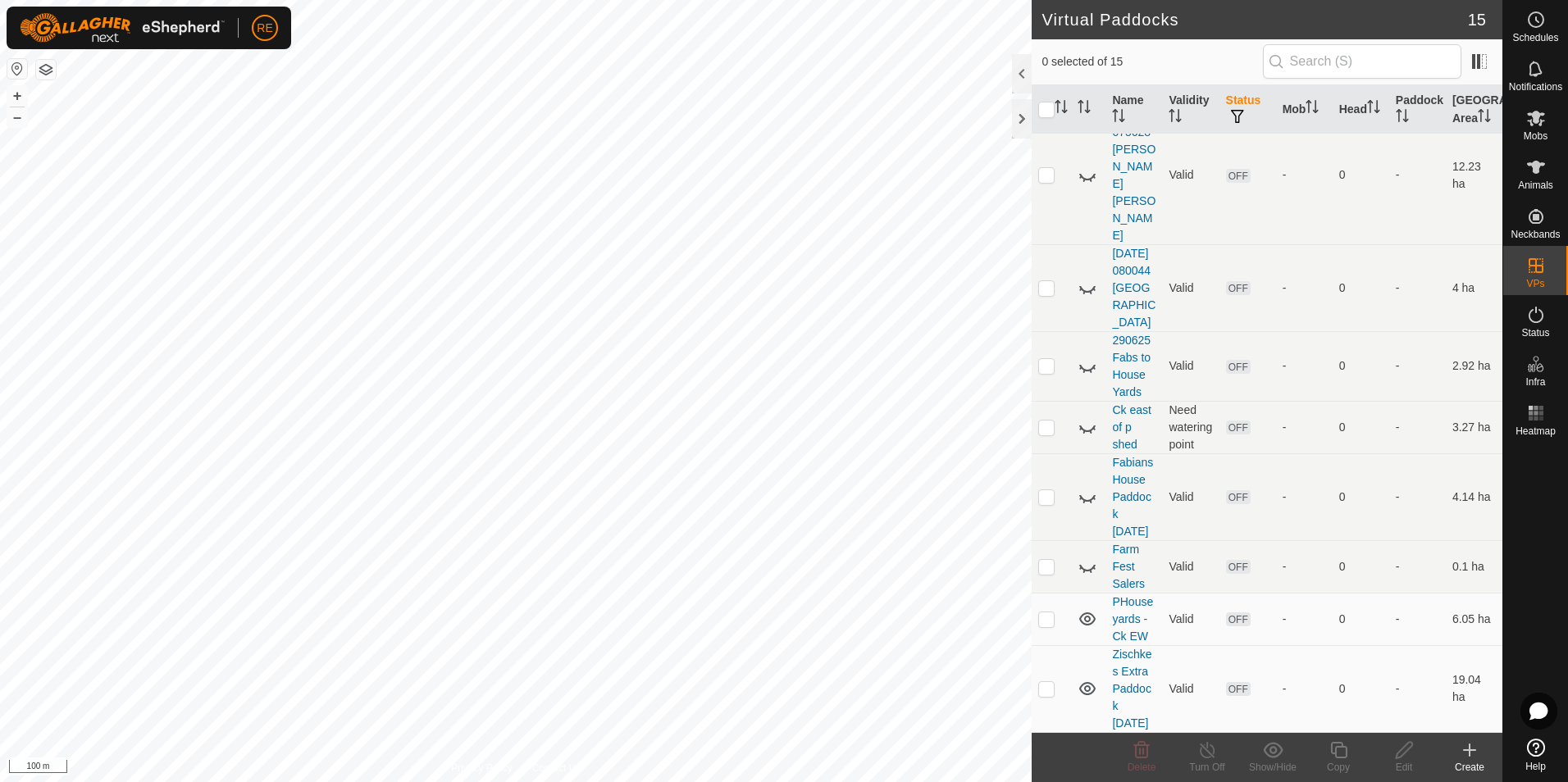 click 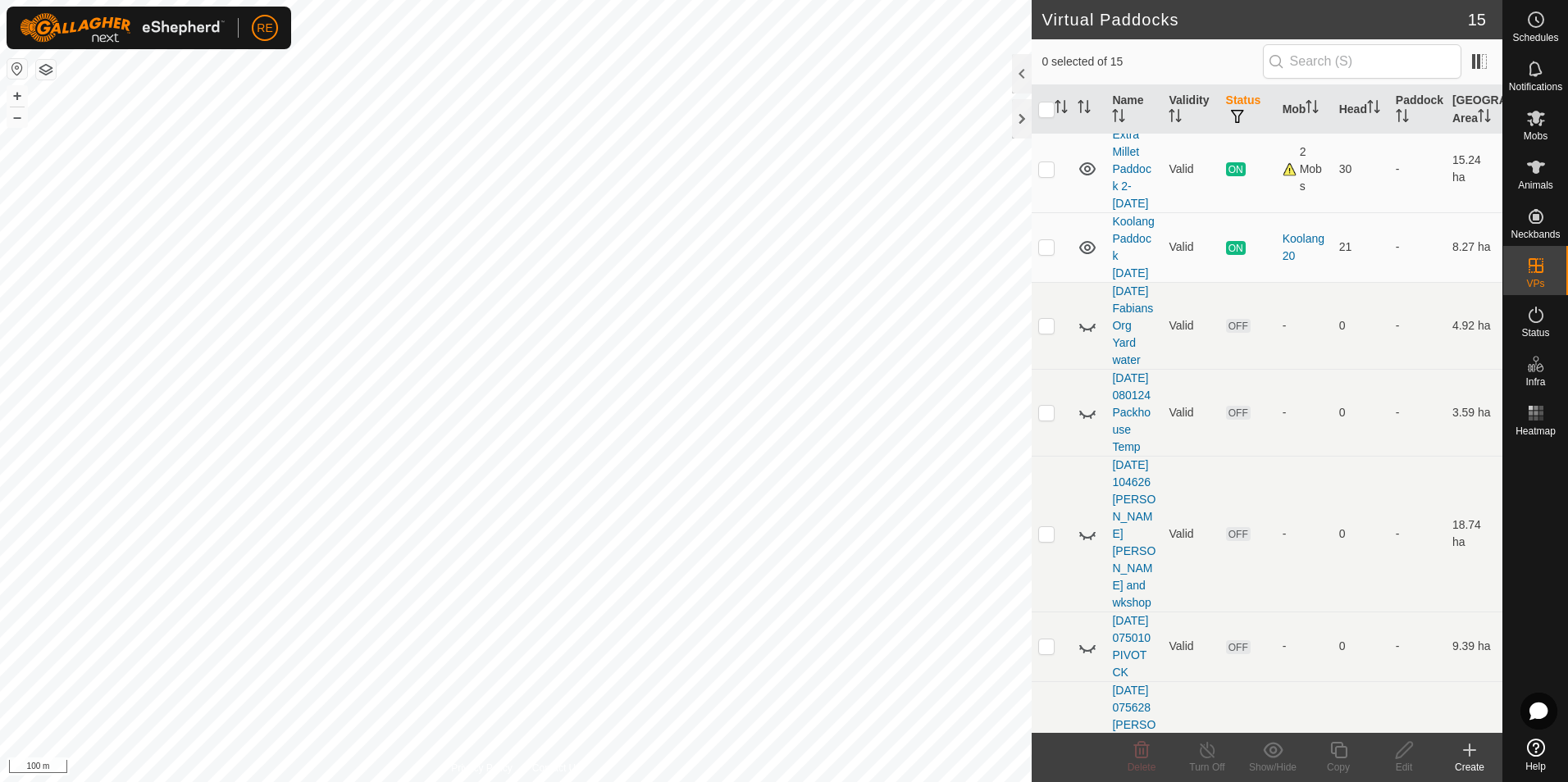 scroll, scrollTop: 0, scrollLeft: 0, axis: both 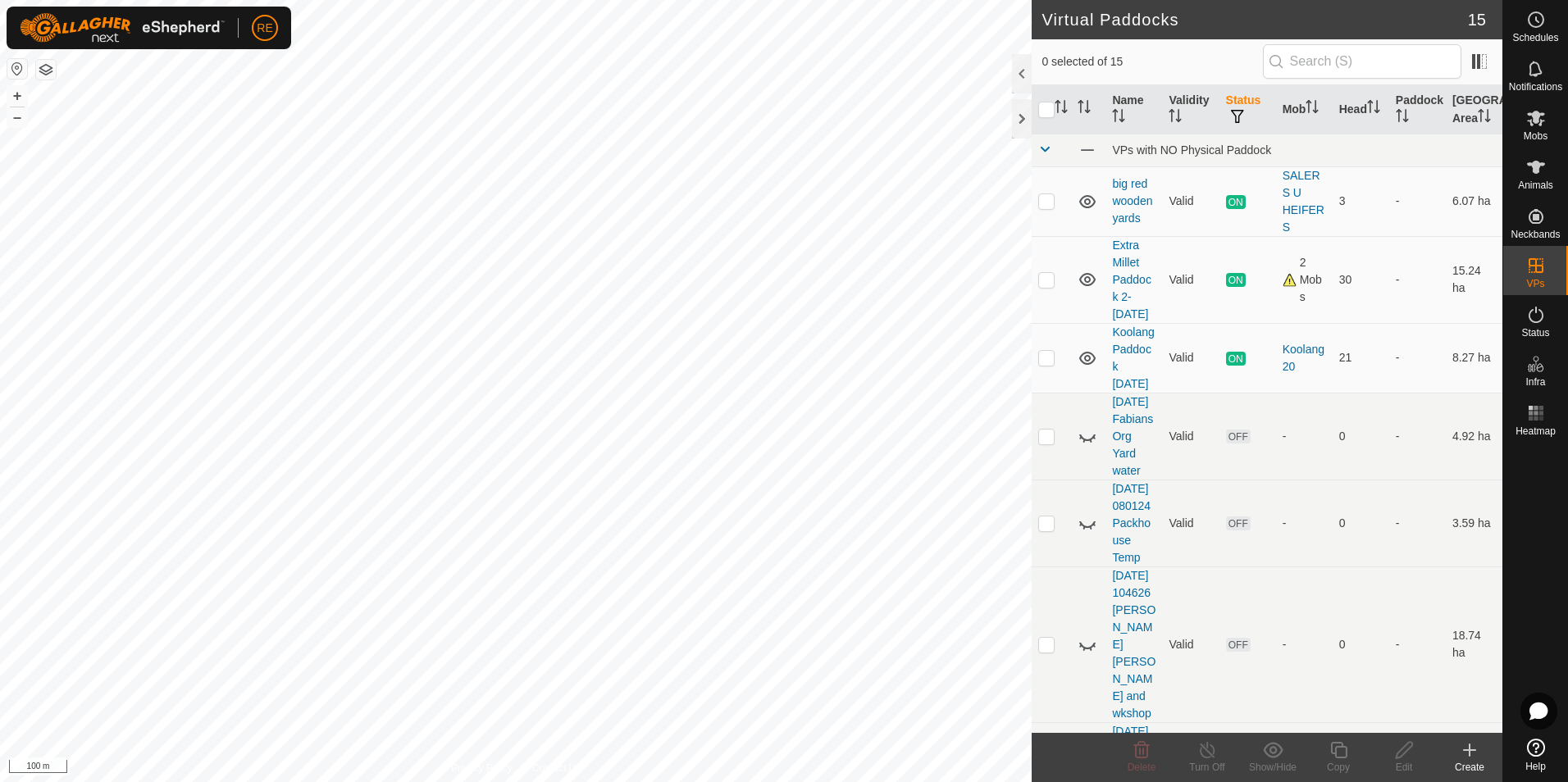 click 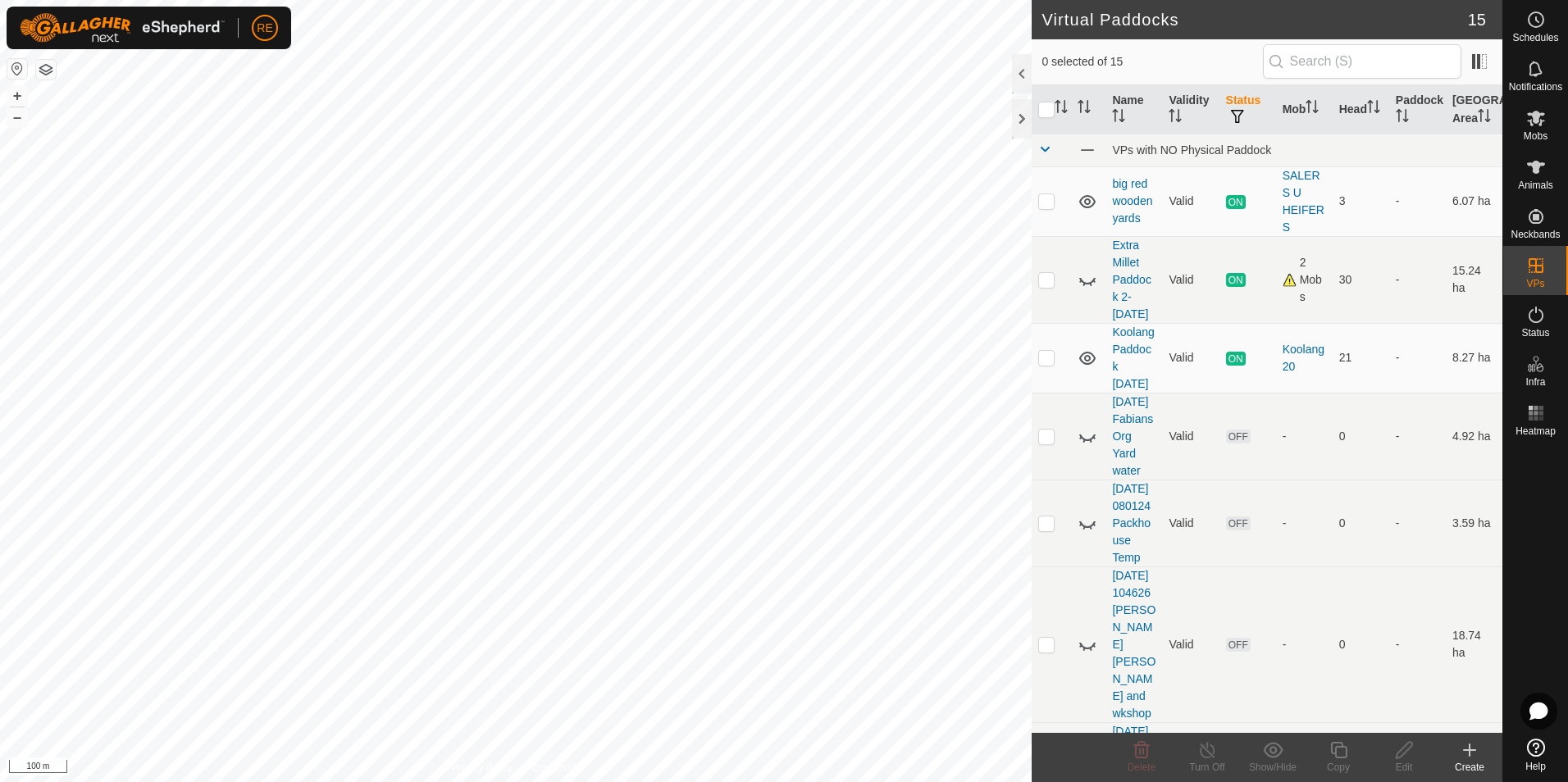 click 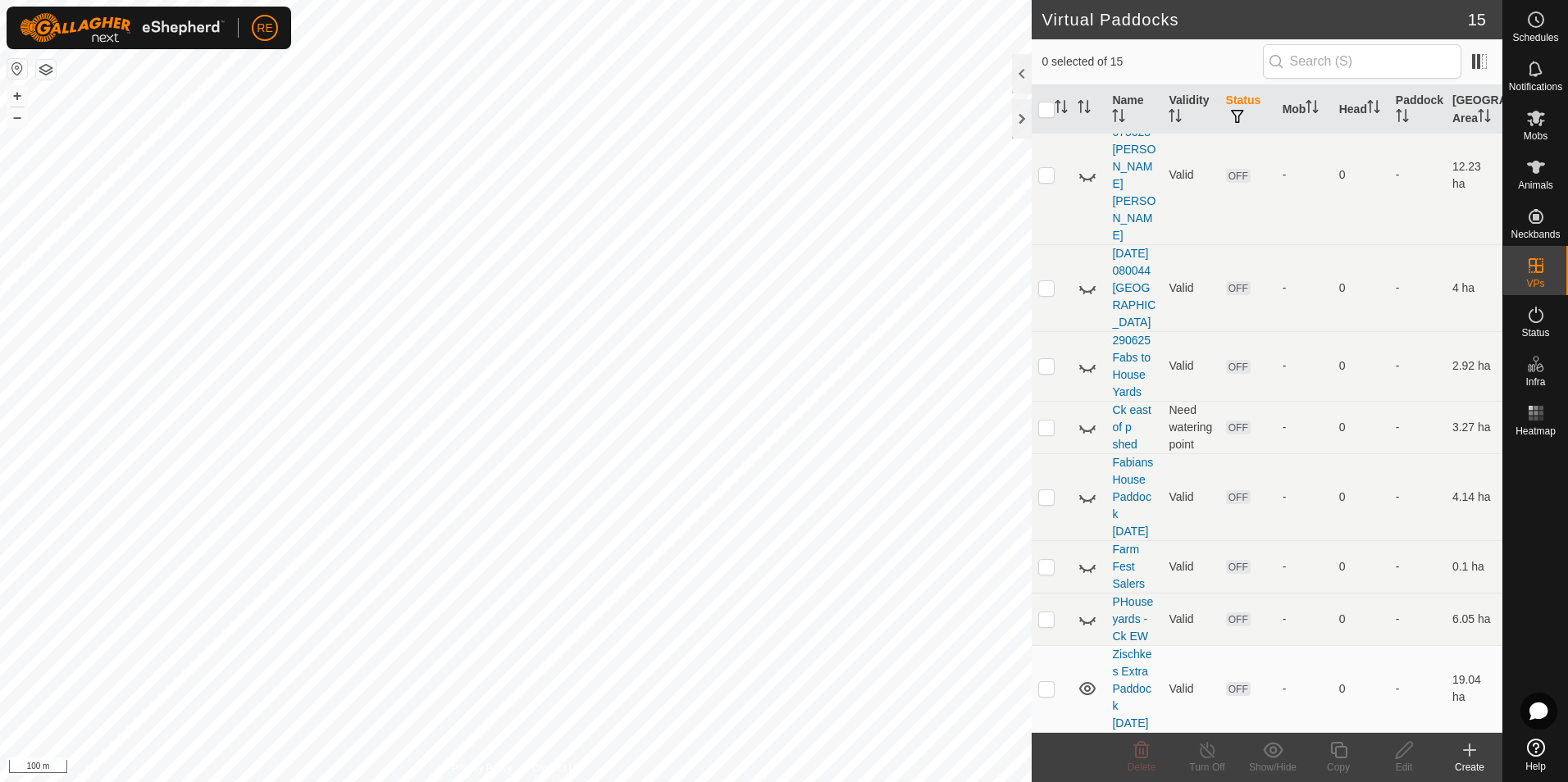 scroll, scrollTop: 772, scrollLeft: 0, axis: vertical 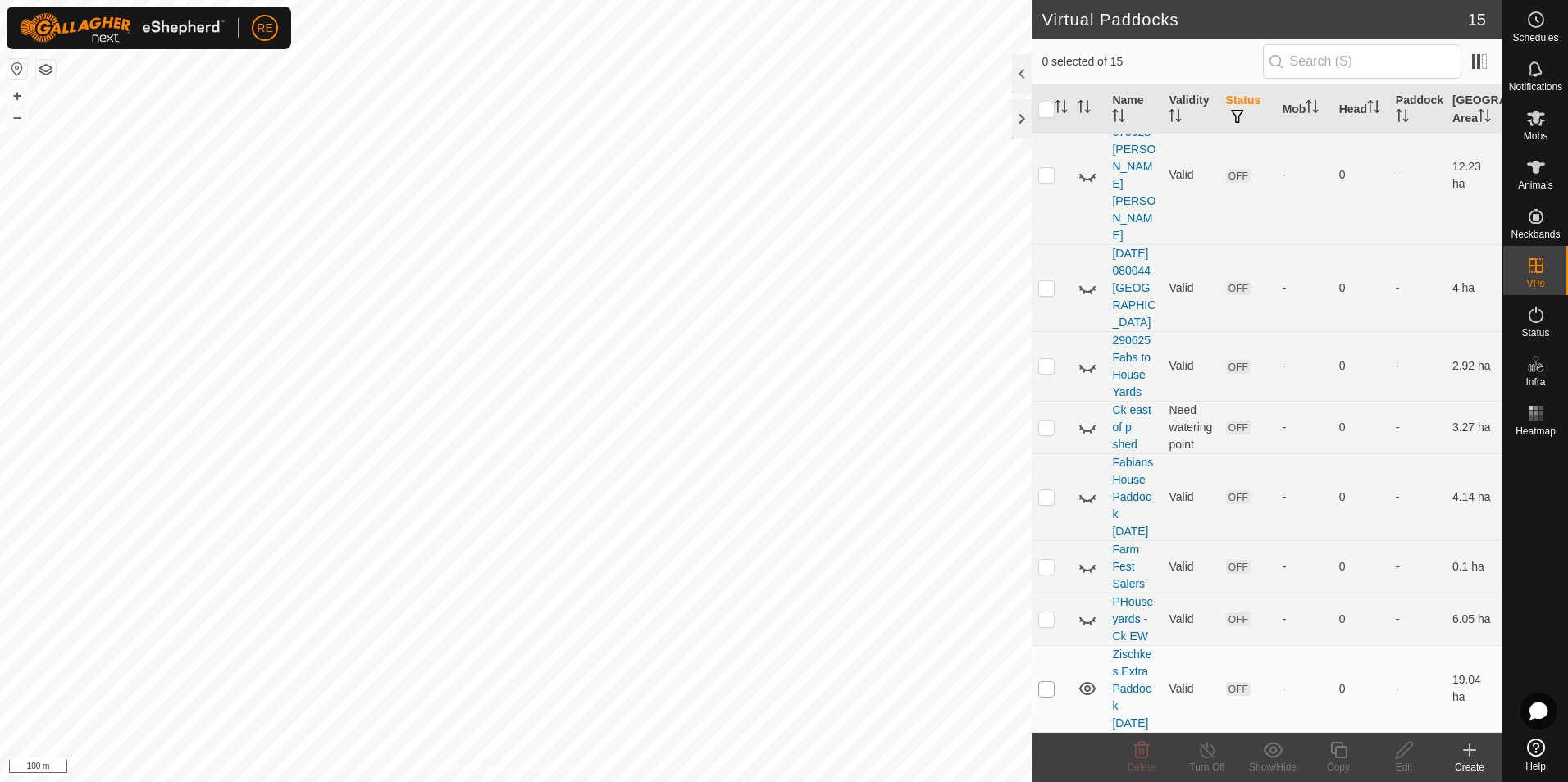 click at bounding box center [1046, 689] 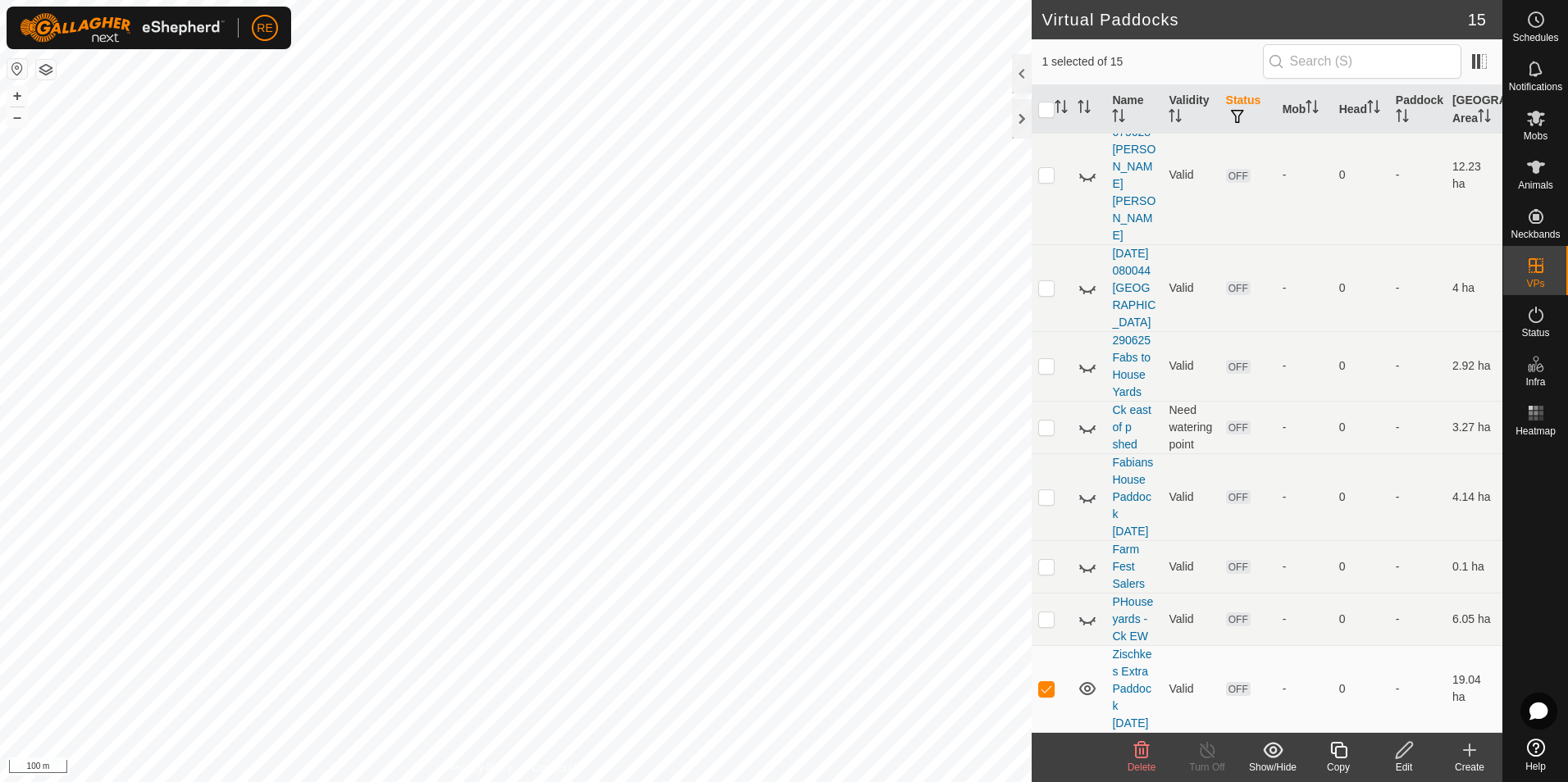 click 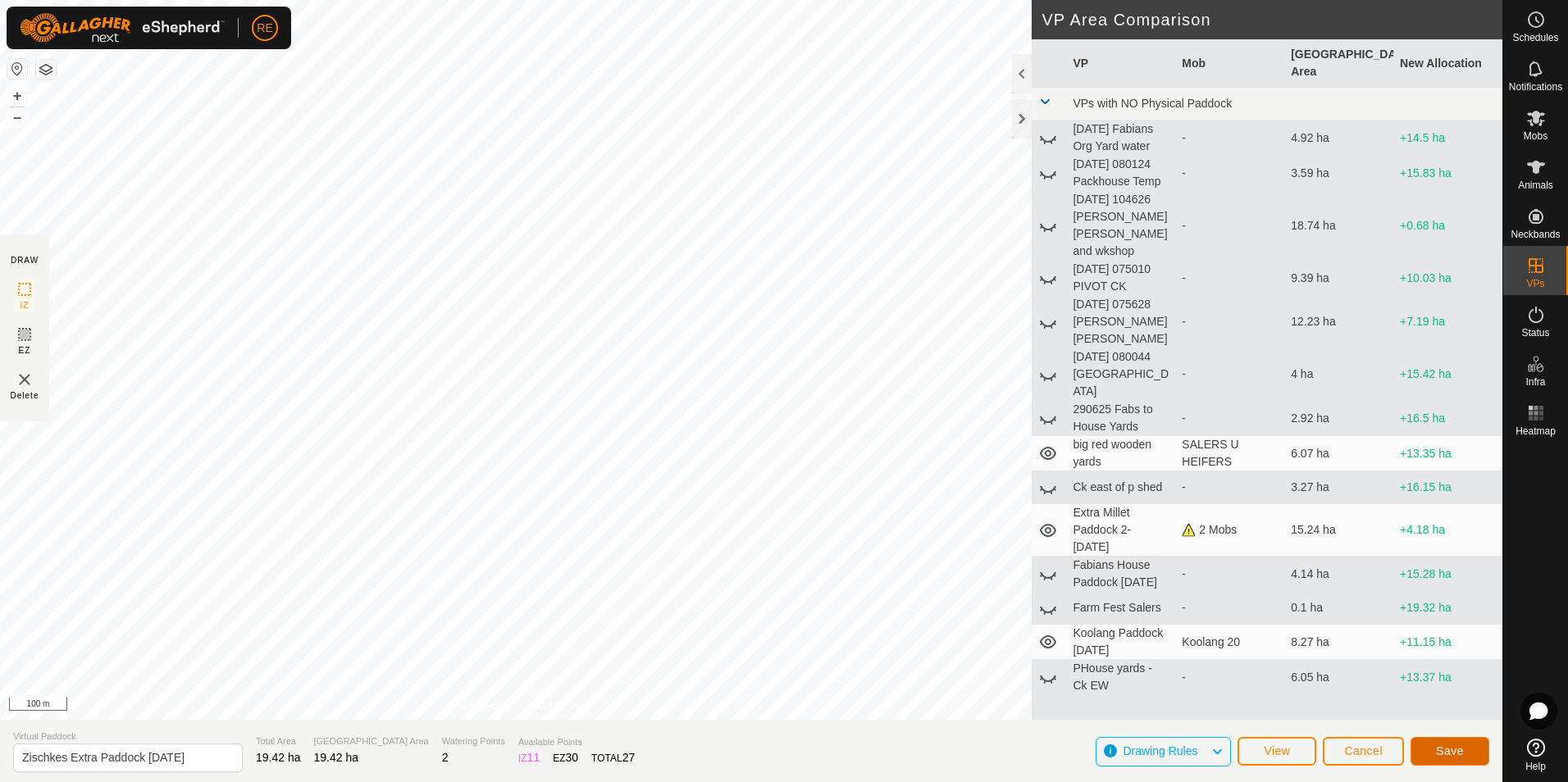 click on "Save" 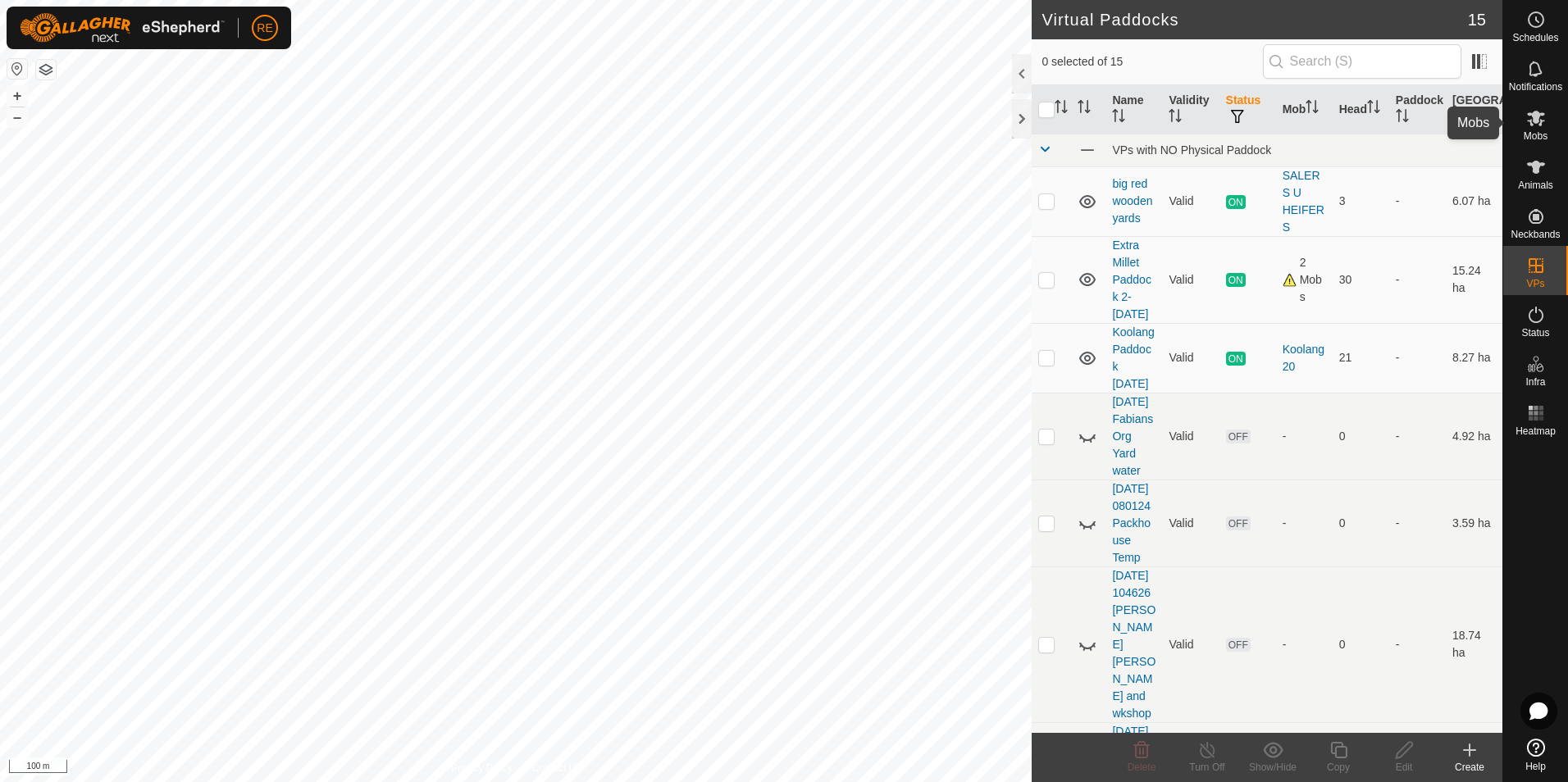 click 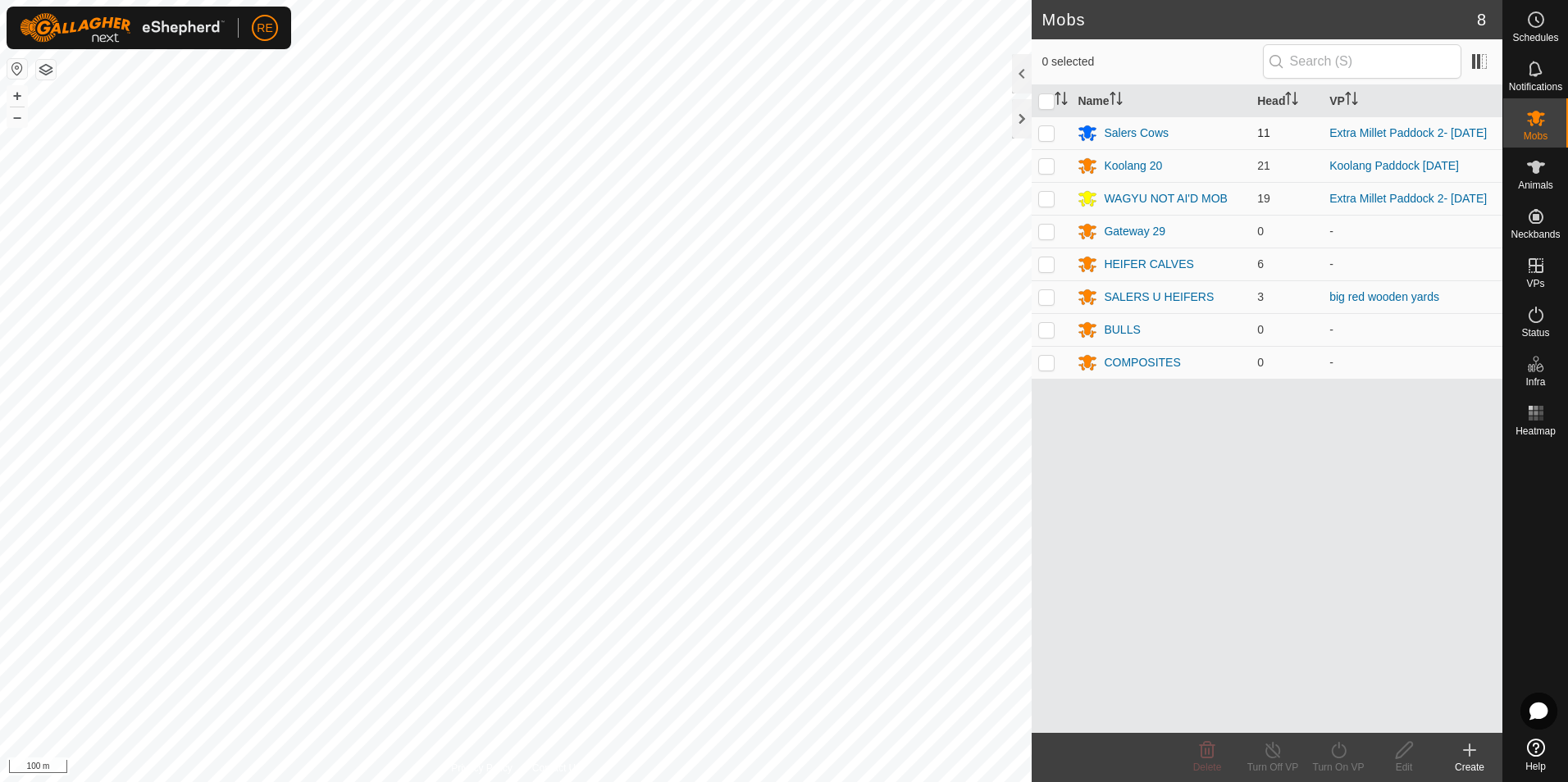 click at bounding box center [1046, 133] 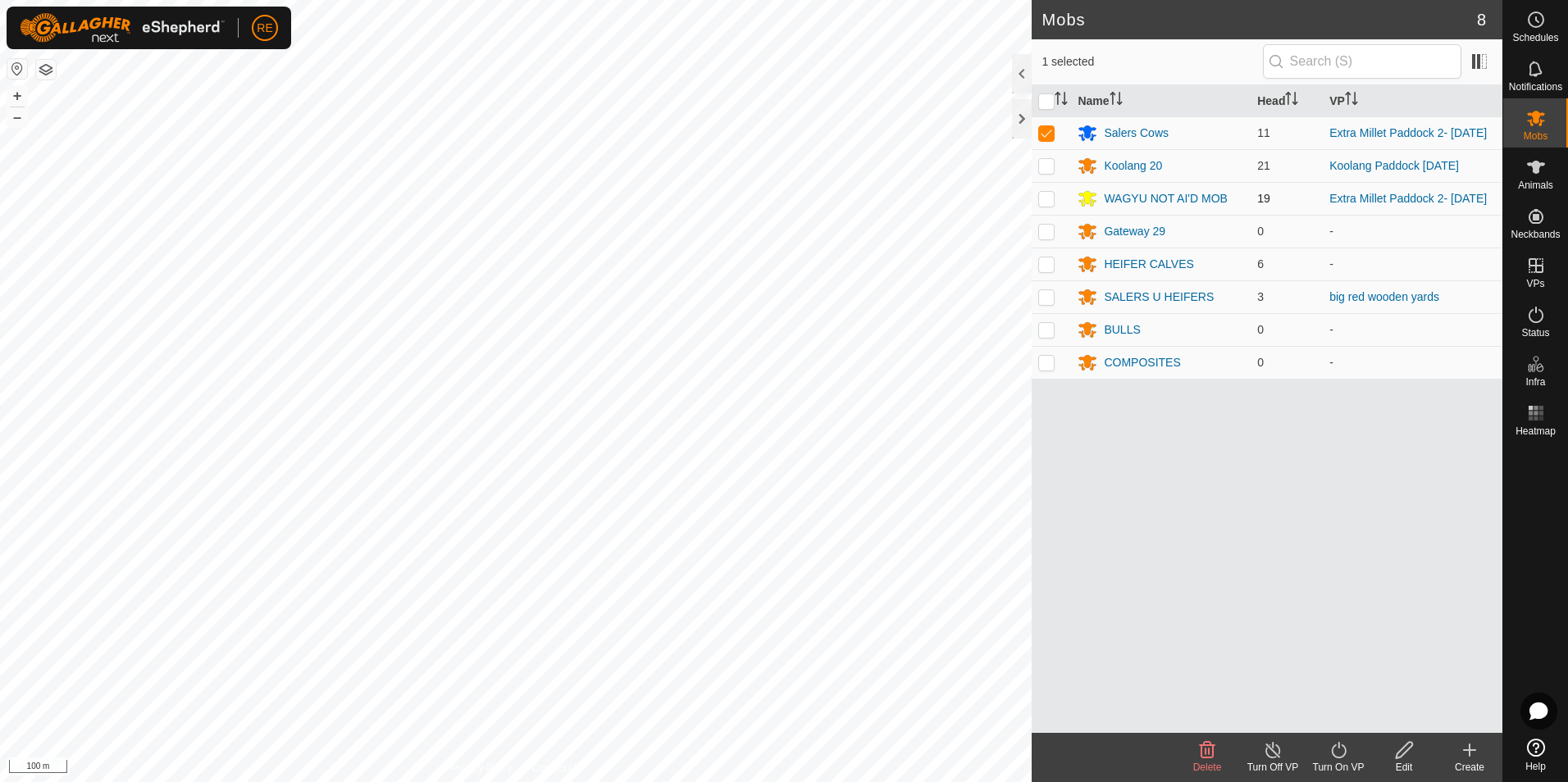 click at bounding box center (1046, 198) 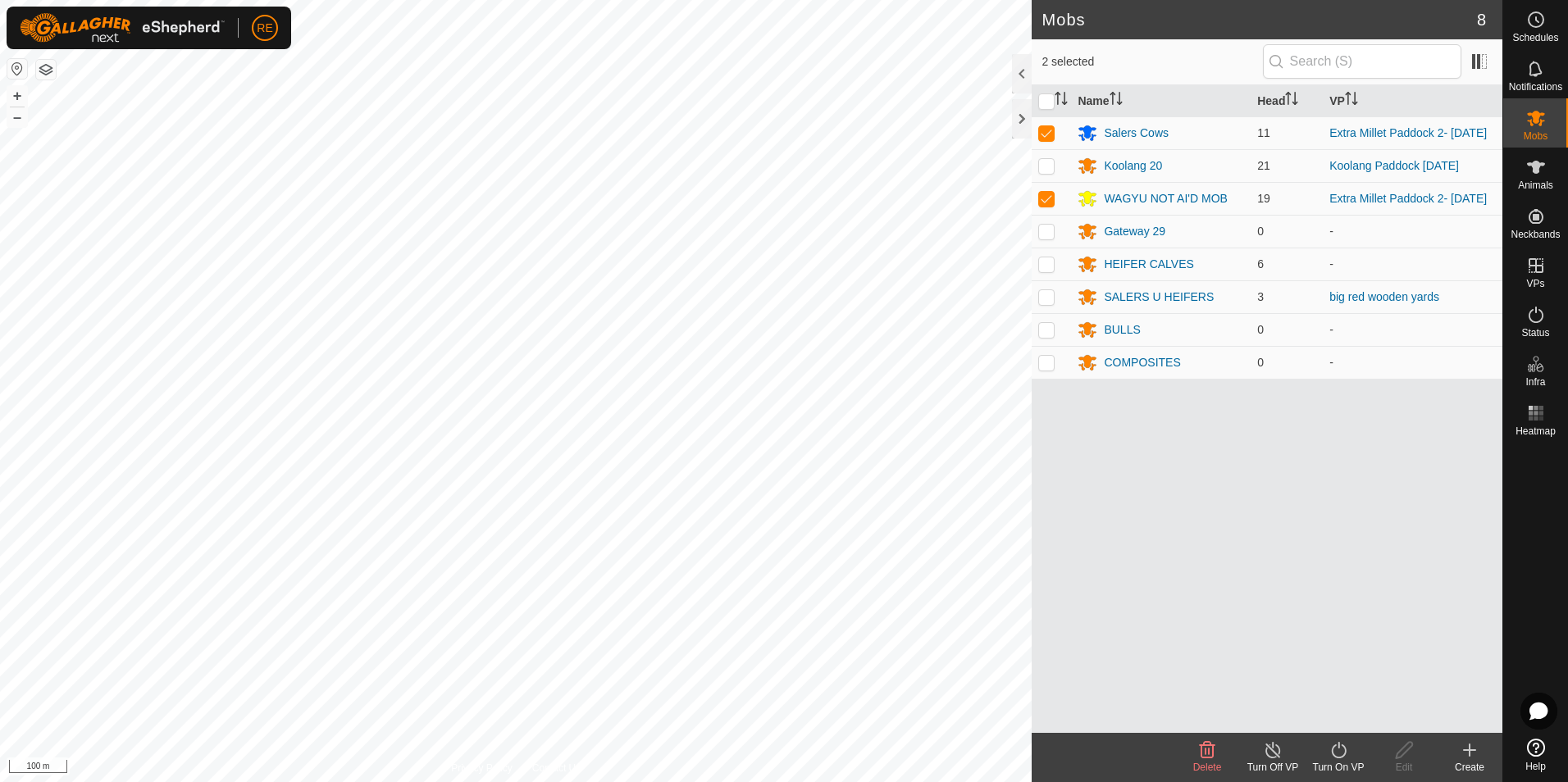 click 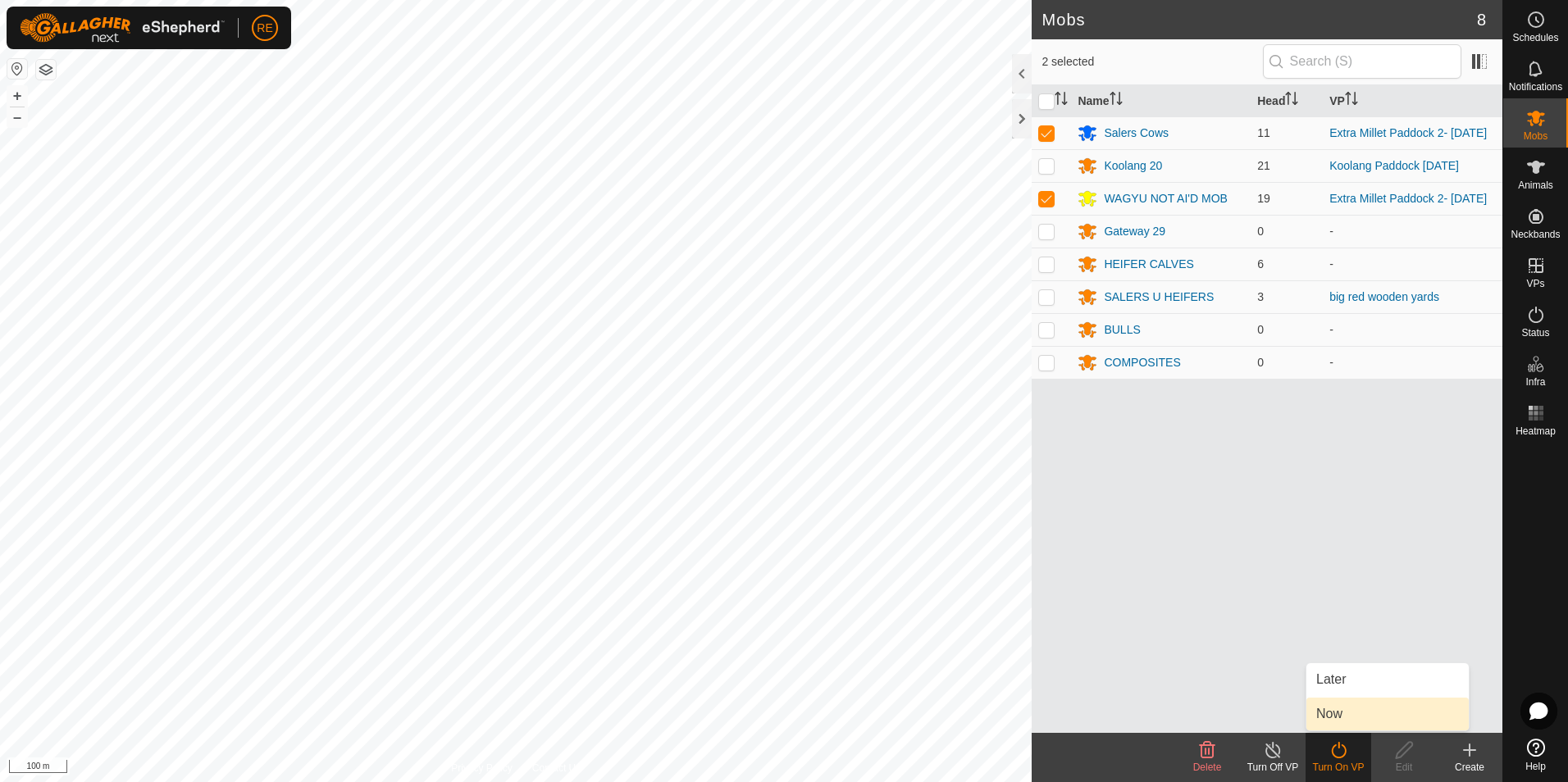 click on "Now" at bounding box center (1388, 714) 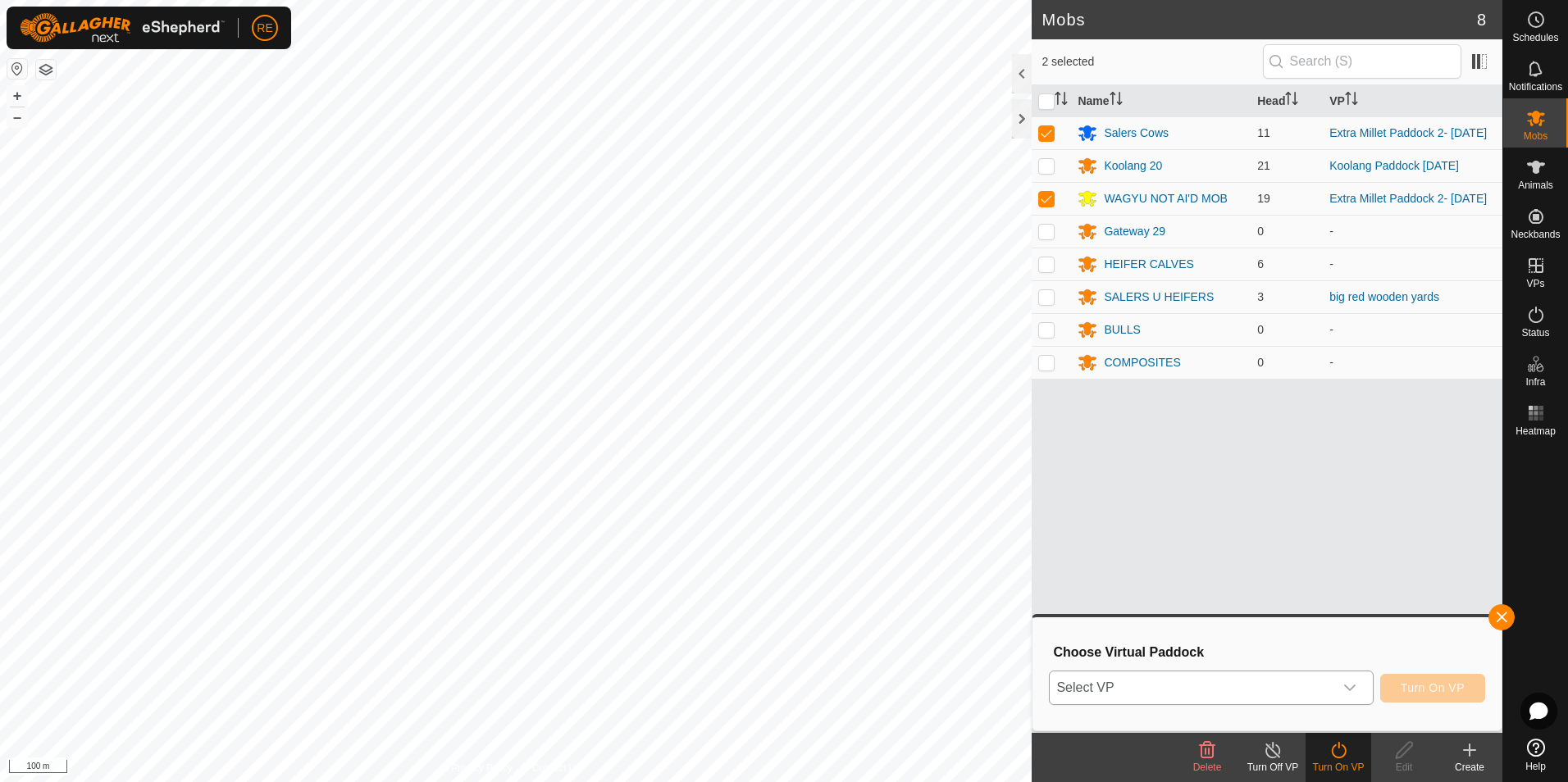 click at bounding box center [1350, 688] 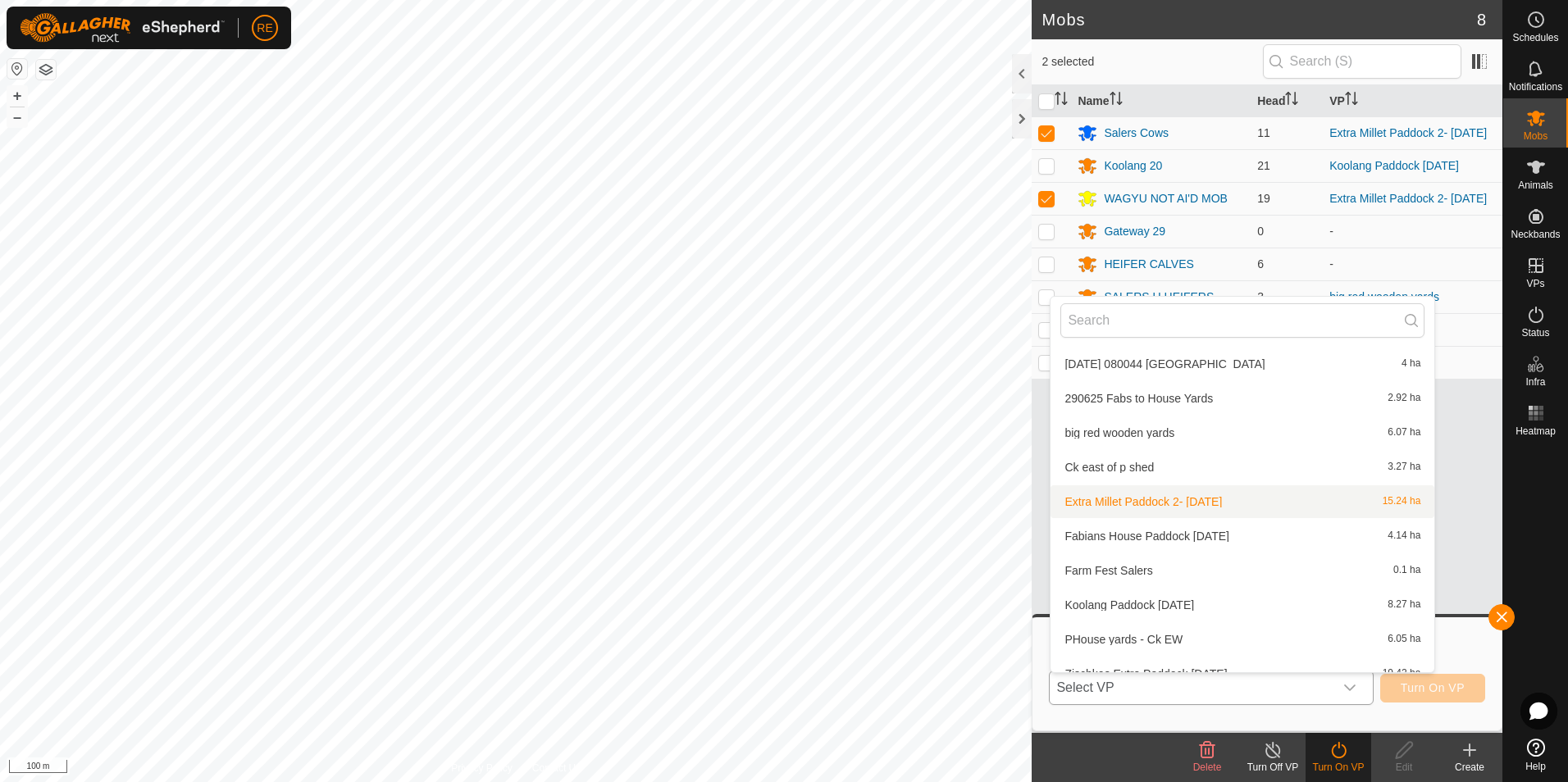 scroll, scrollTop: 225, scrollLeft: 0, axis: vertical 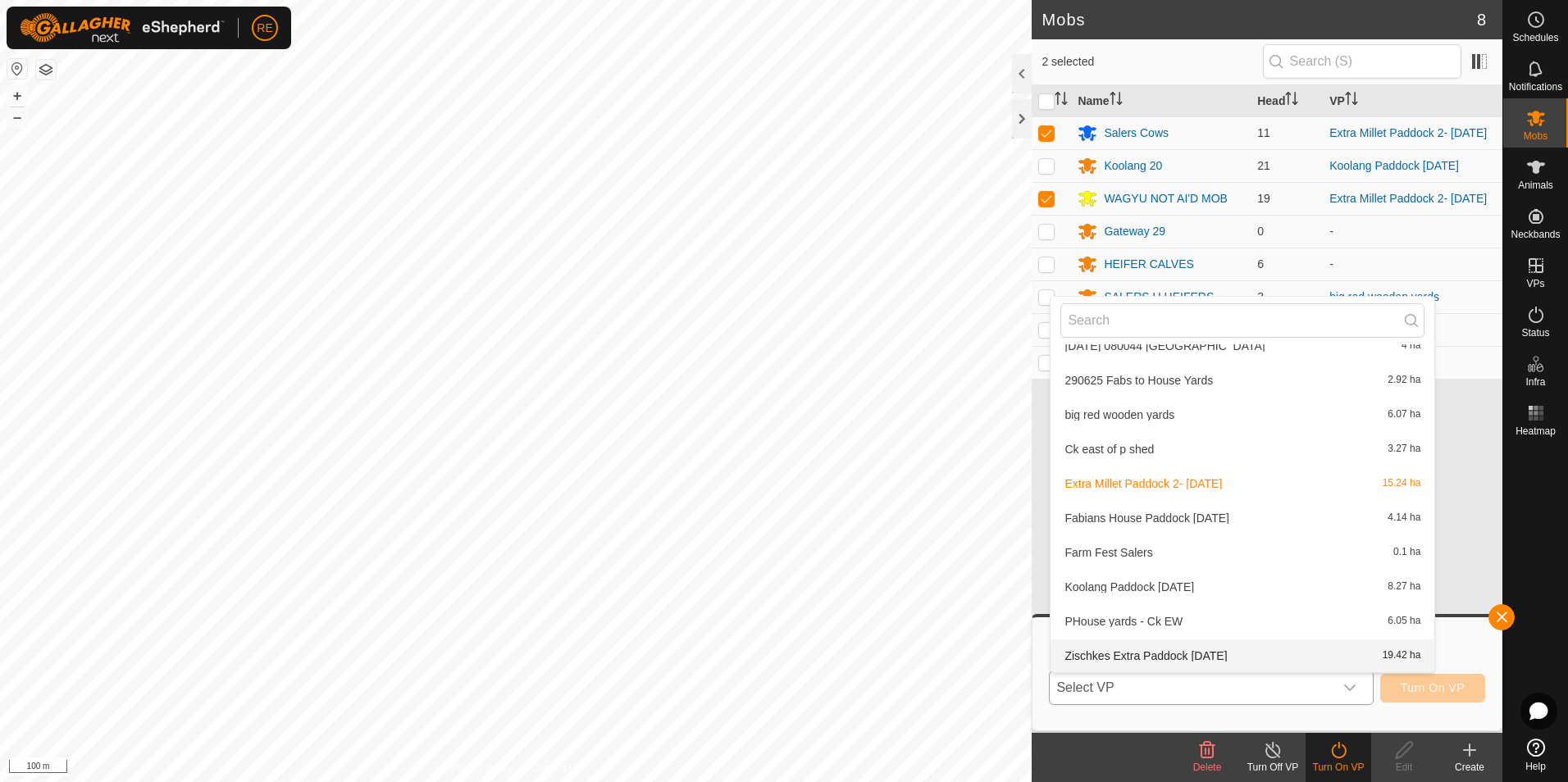 click on "Zischkes Extra Paddock [DATE]  19.42 ha" at bounding box center [1242, 656] 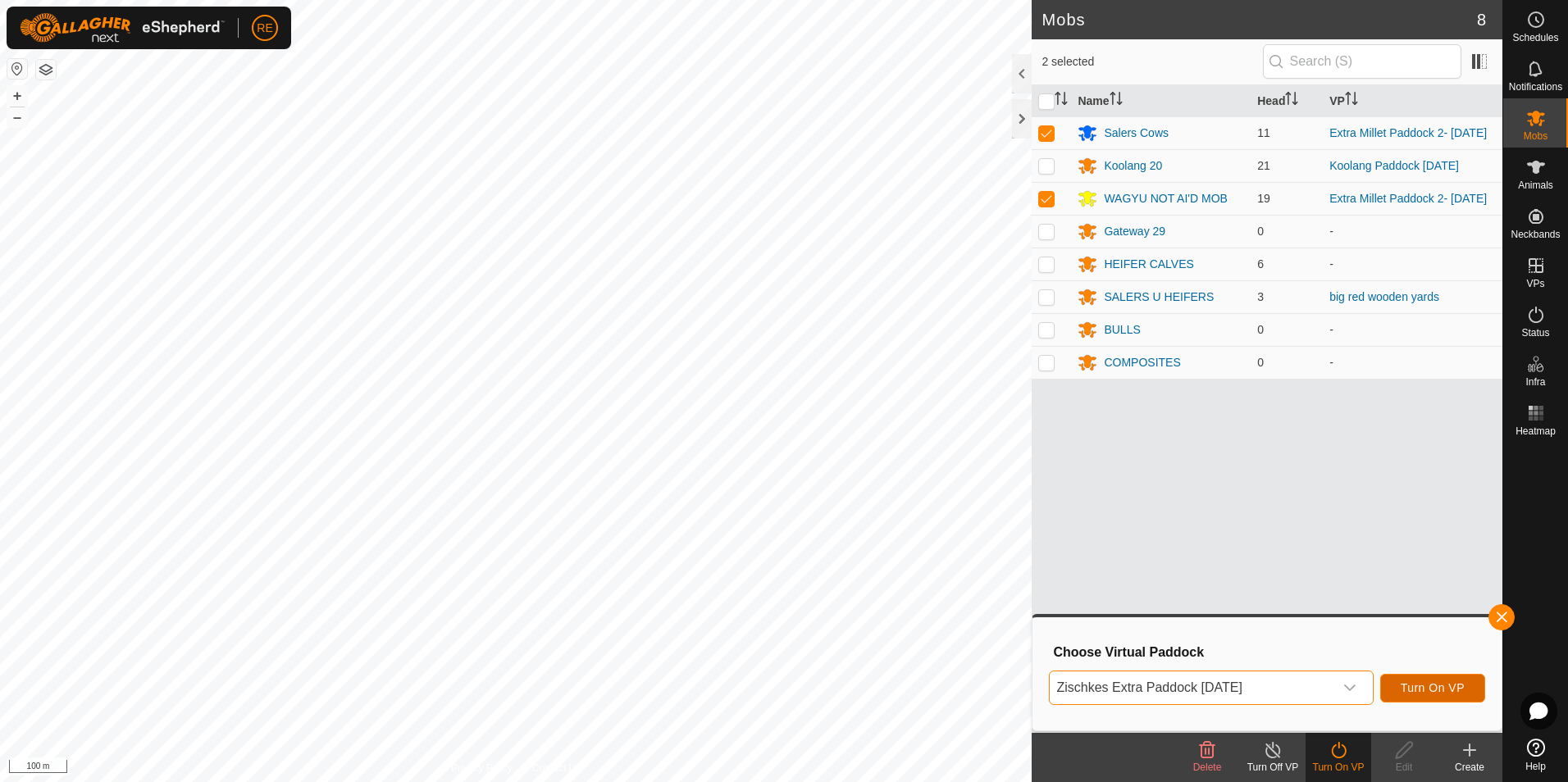 click on "Turn On VP" at bounding box center [1433, 688] 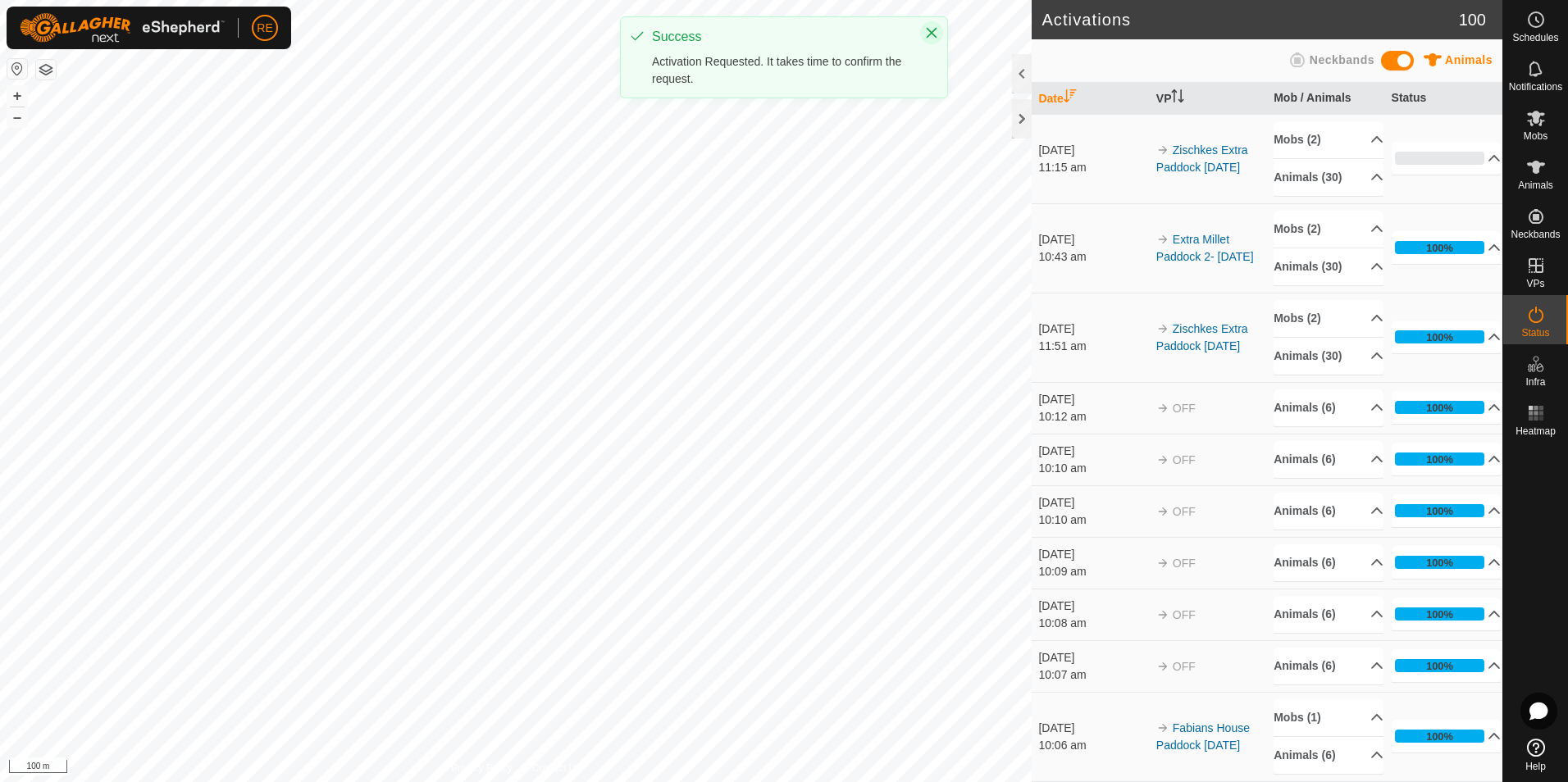 click 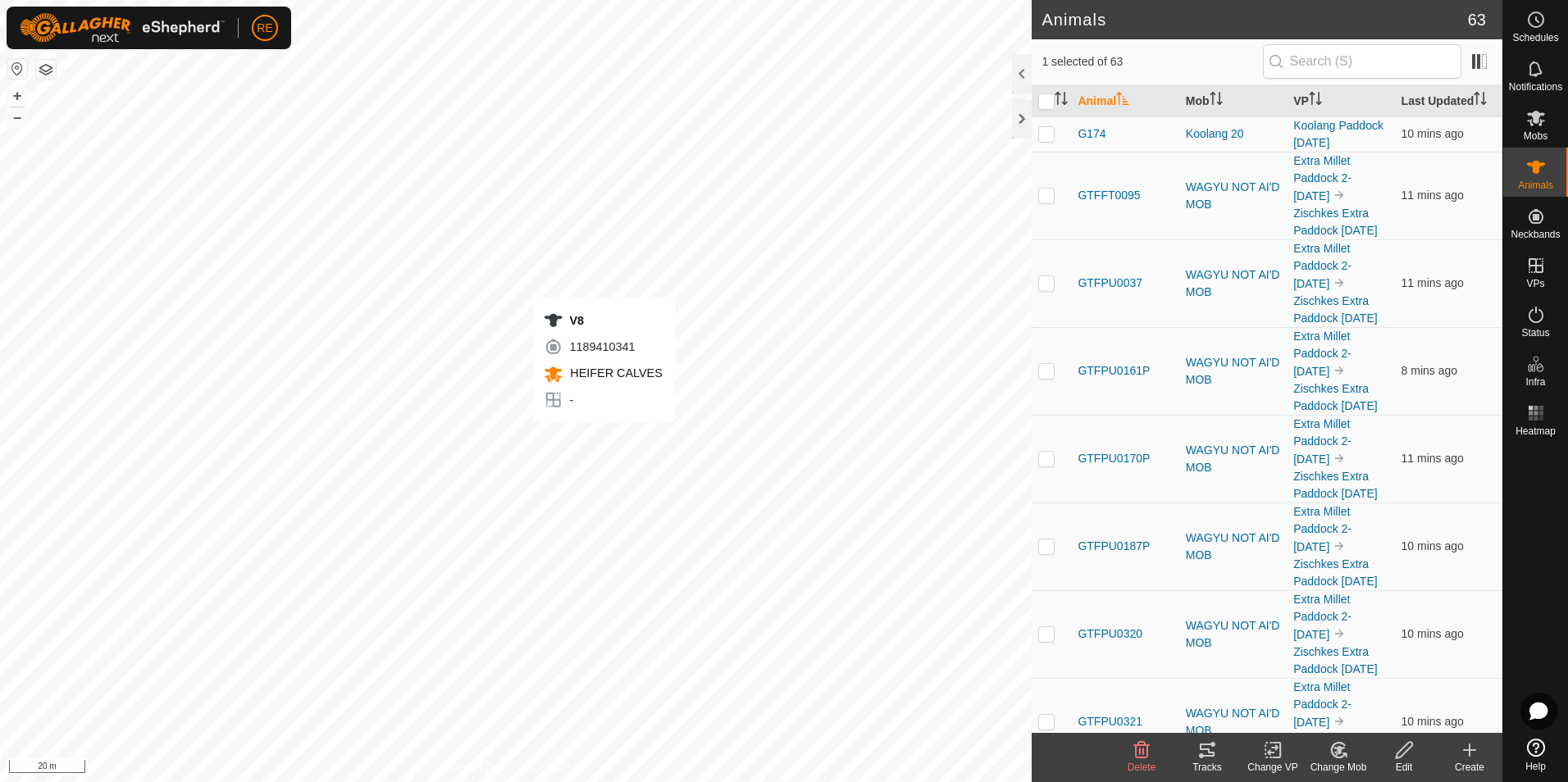 checkbox on "false" 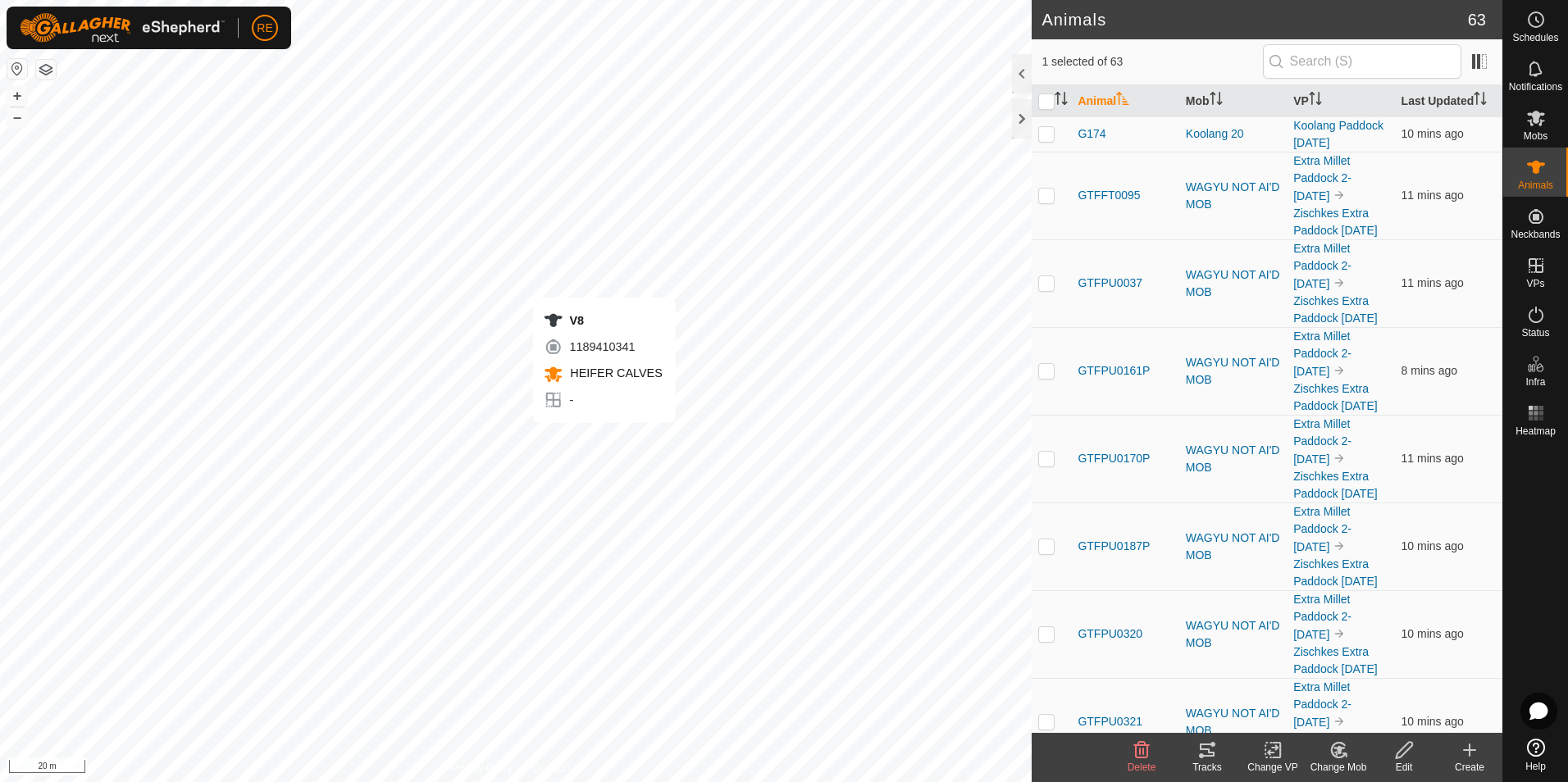 checkbox on "true" 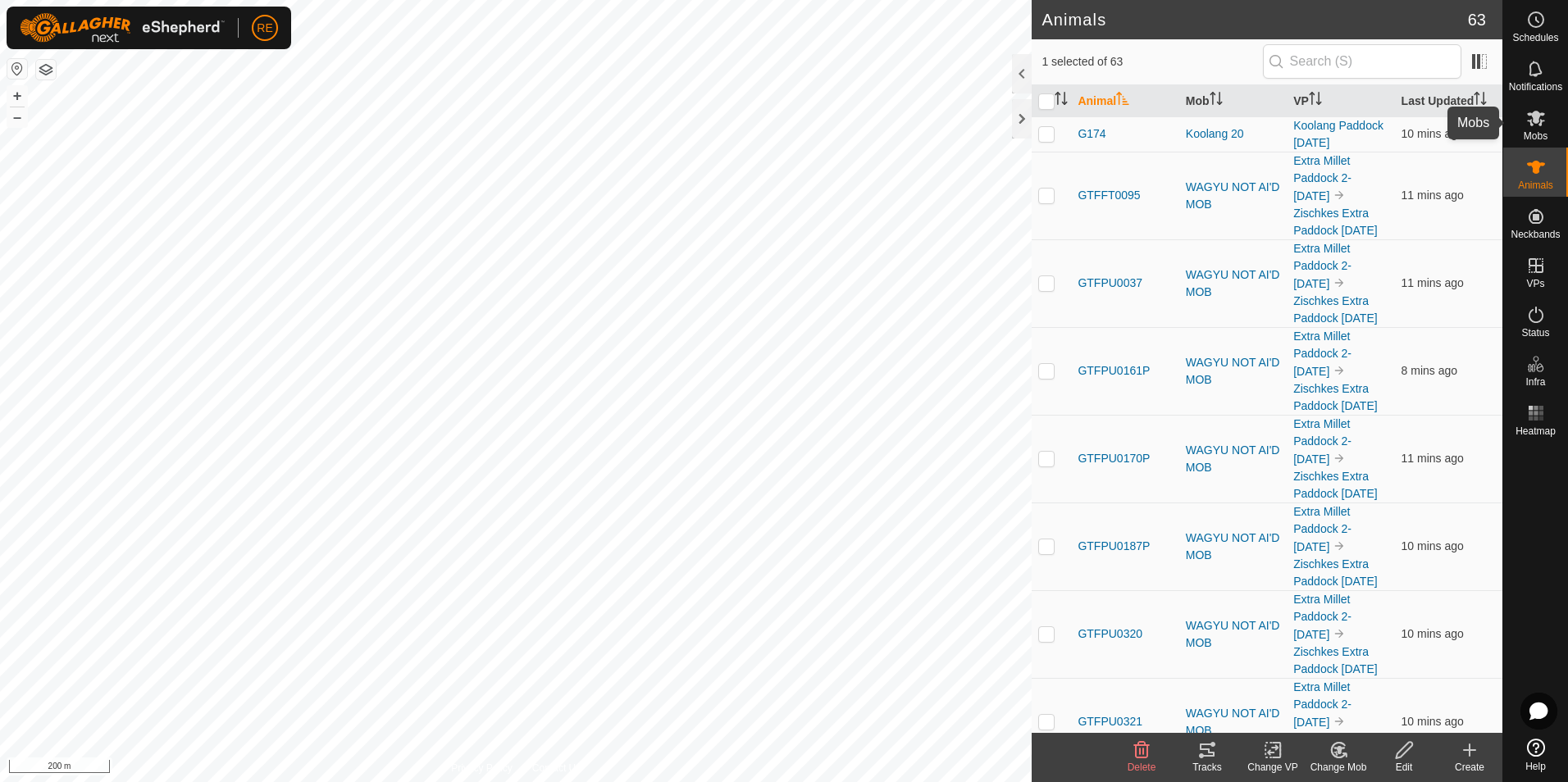 click 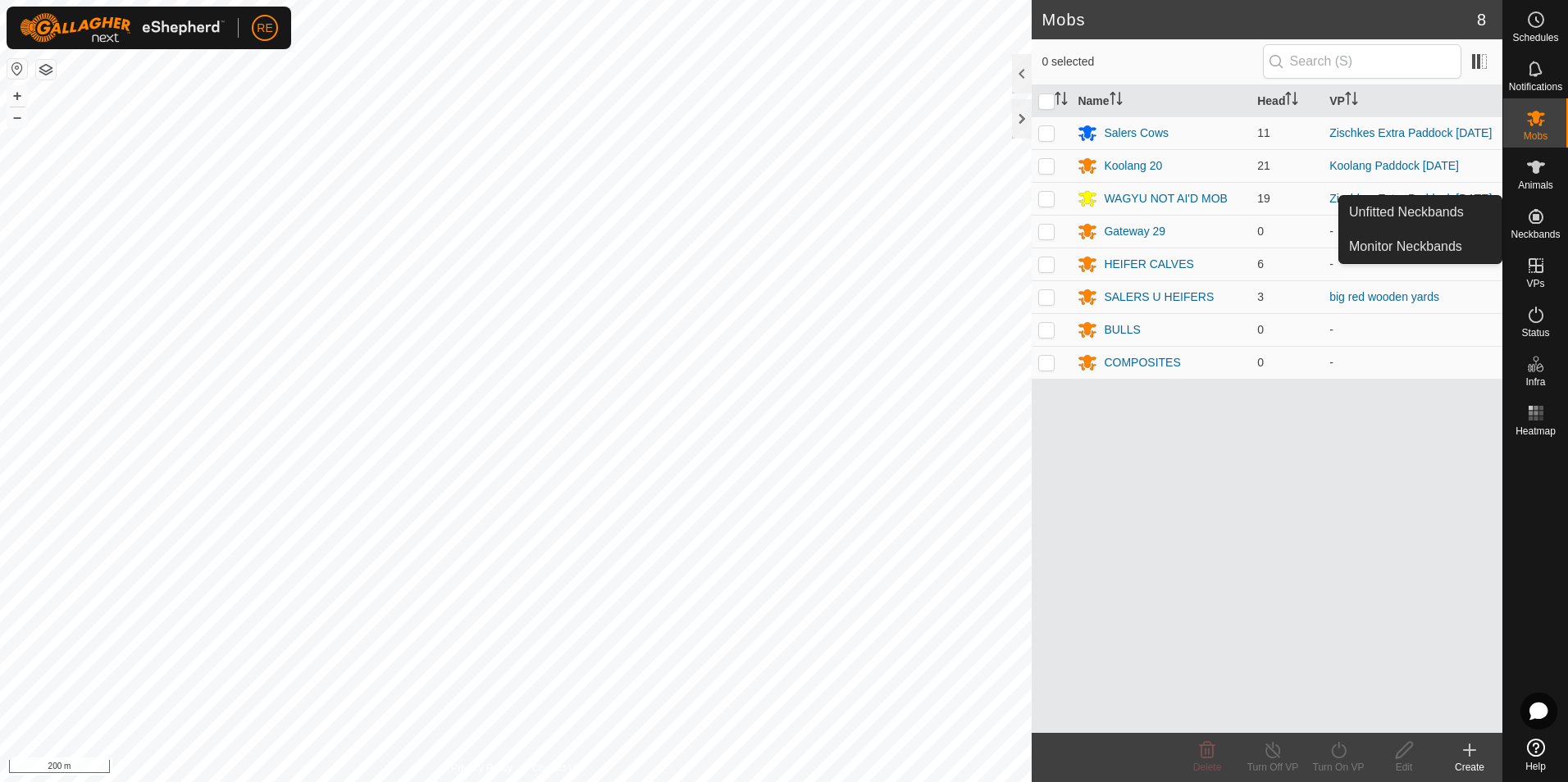 click at bounding box center (1536, 216) 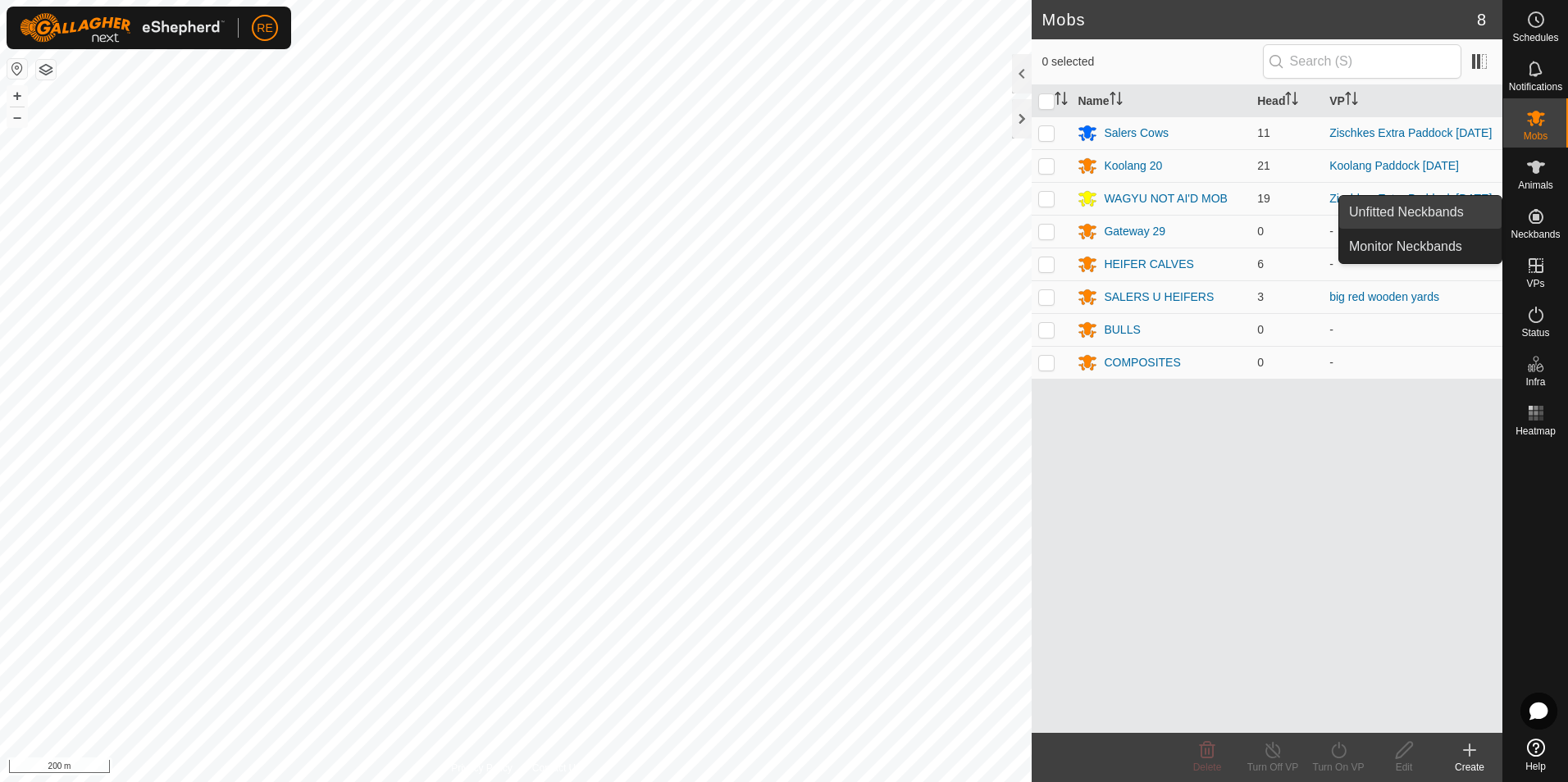 click on "Unfitted Neckbands" at bounding box center [1420, 212] 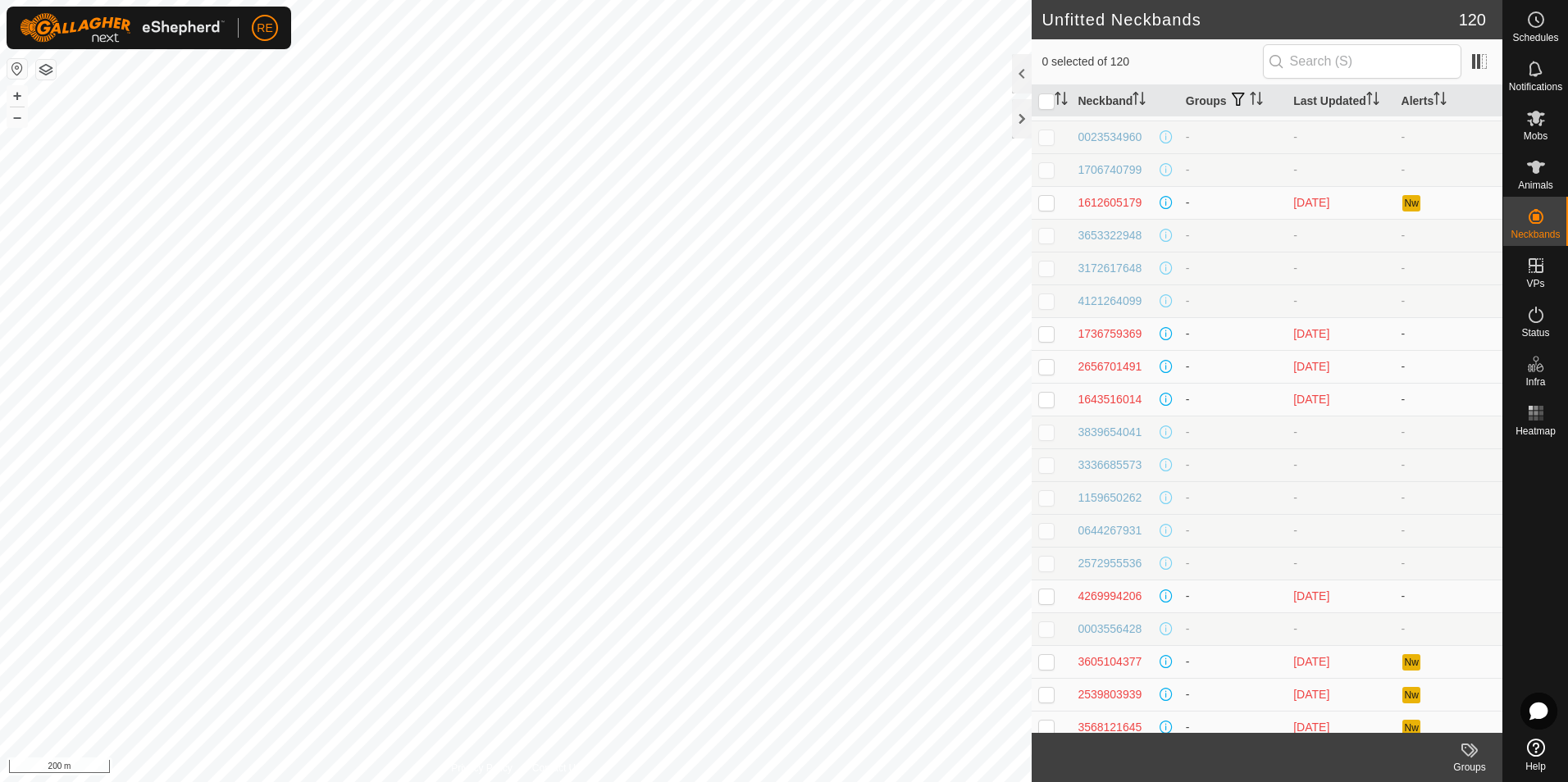 scroll, scrollTop: 0, scrollLeft: 0, axis: both 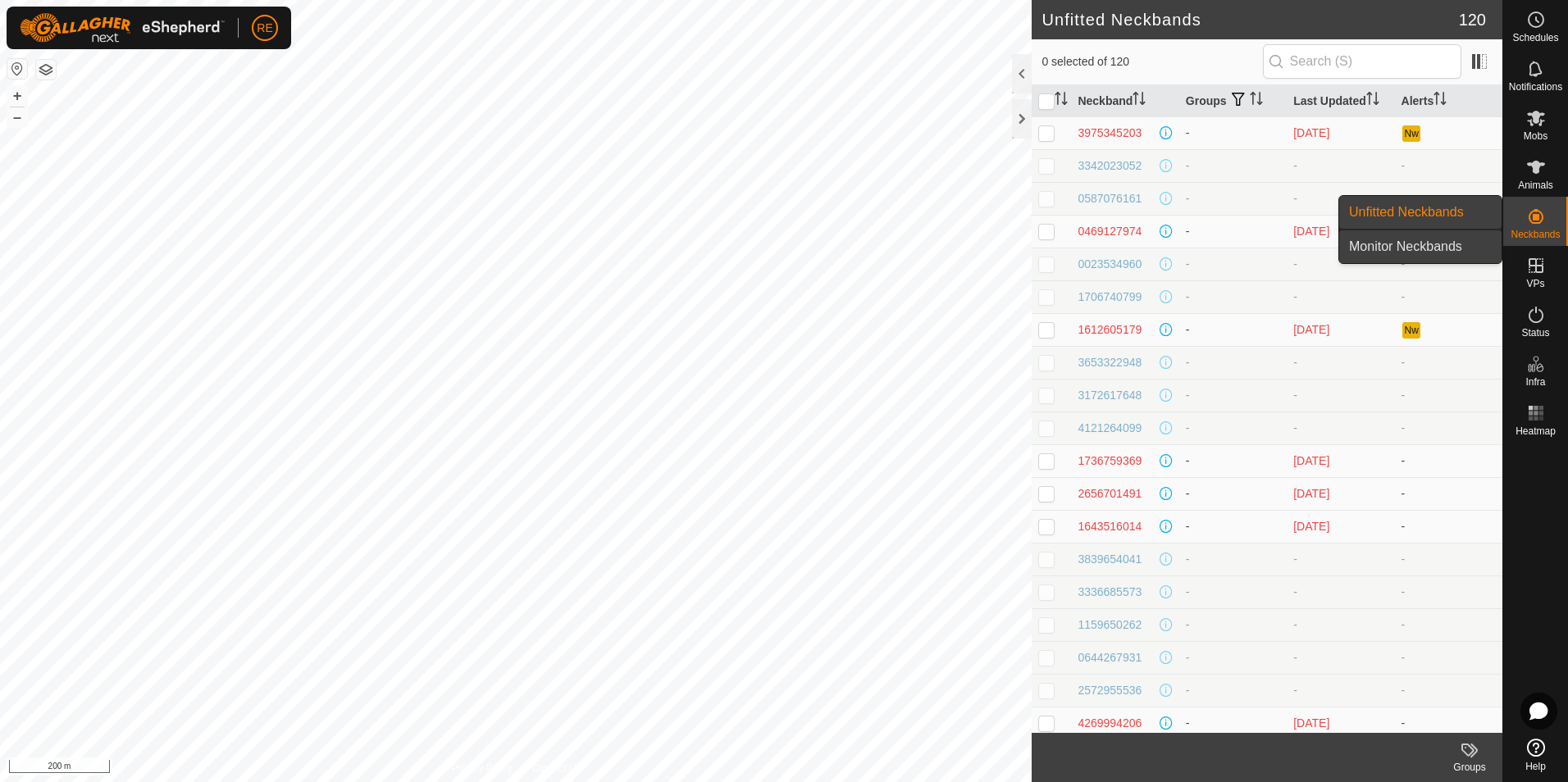 click on "Monitor Neckbands" at bounding box center [1420, 247] 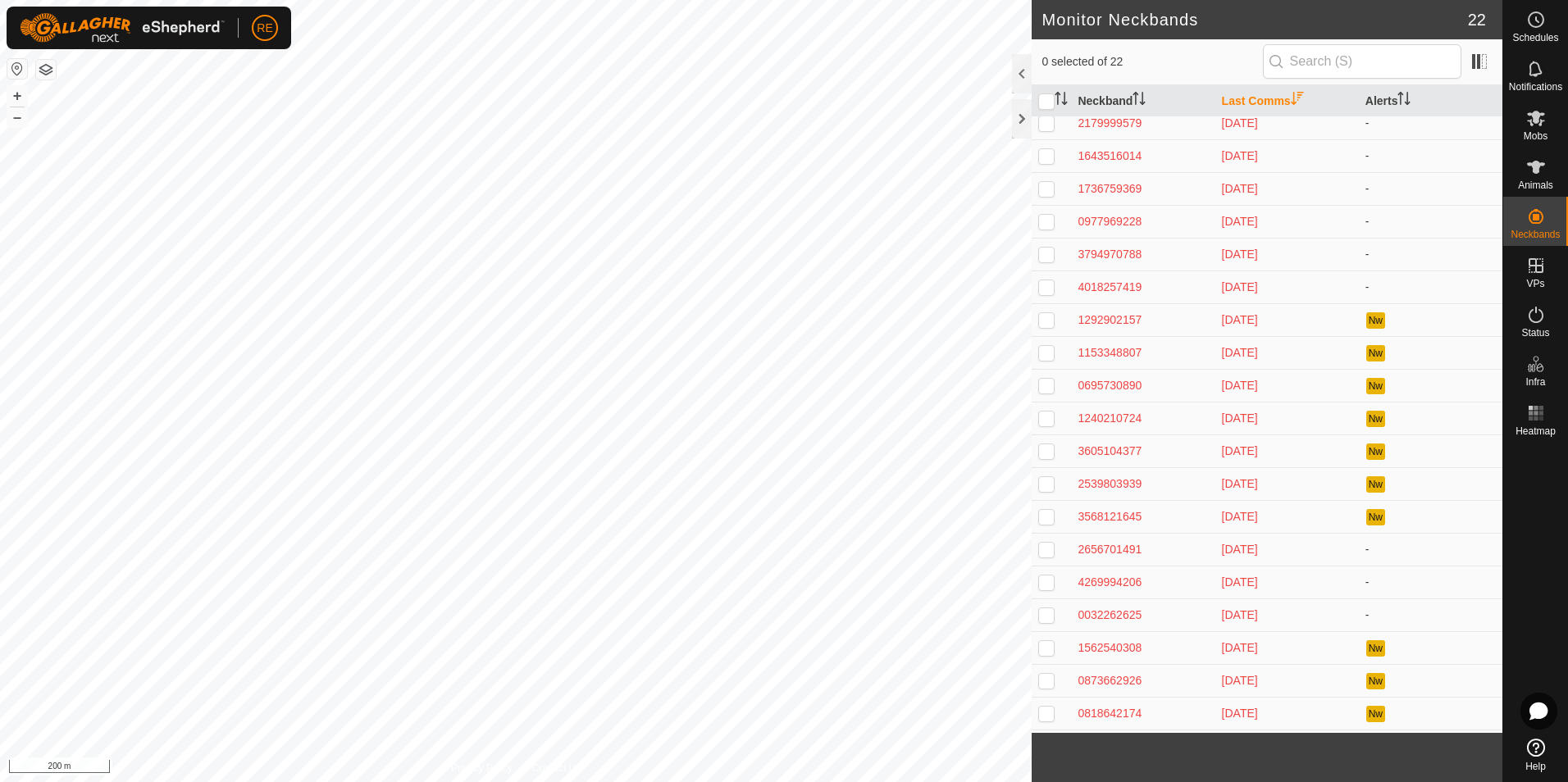 scroll, scrollTop: 0, scrollLeft: 0, axis: both 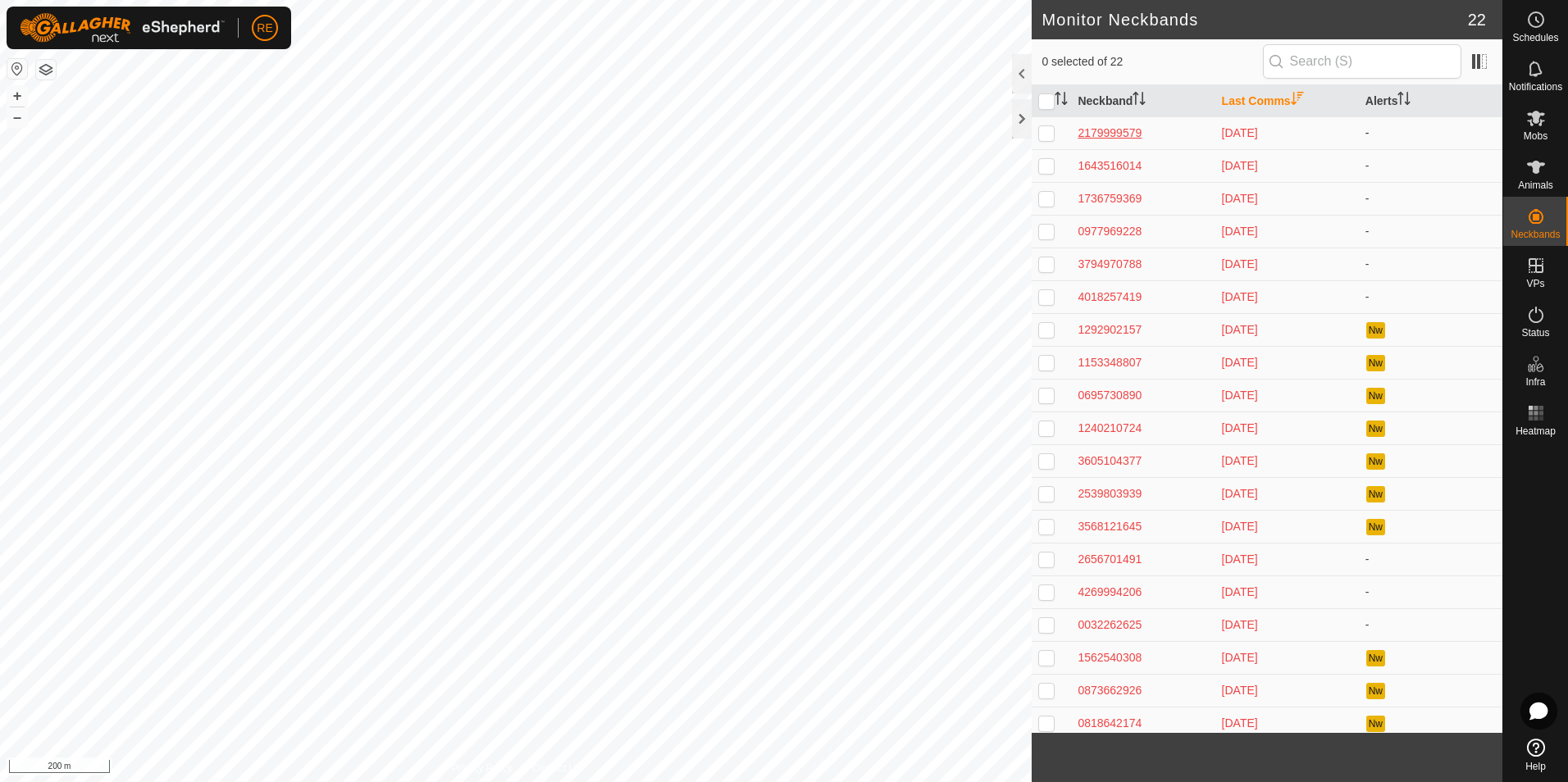 click on "2179999579" at bounding box center [1142, 133] 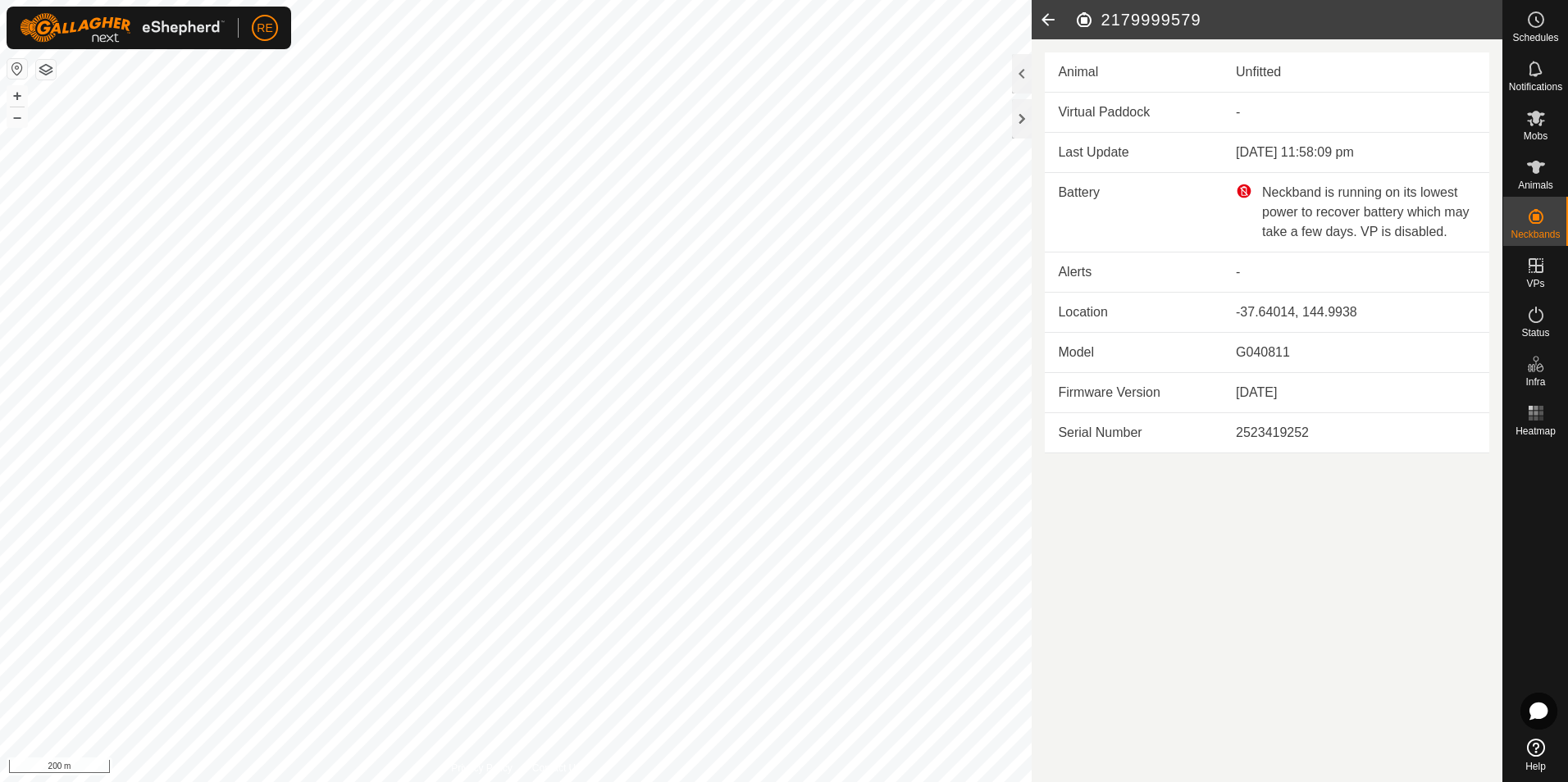 click 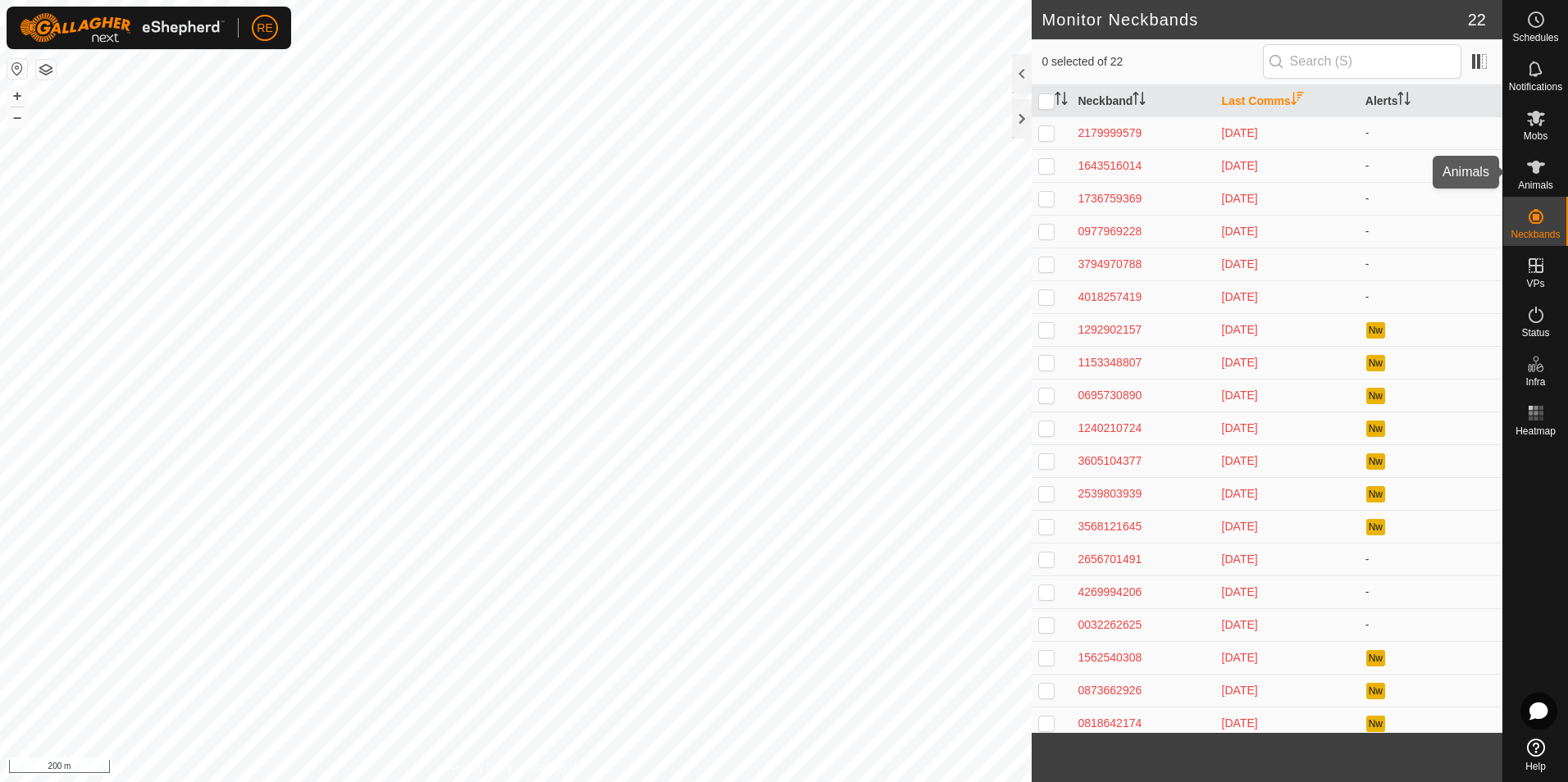 click 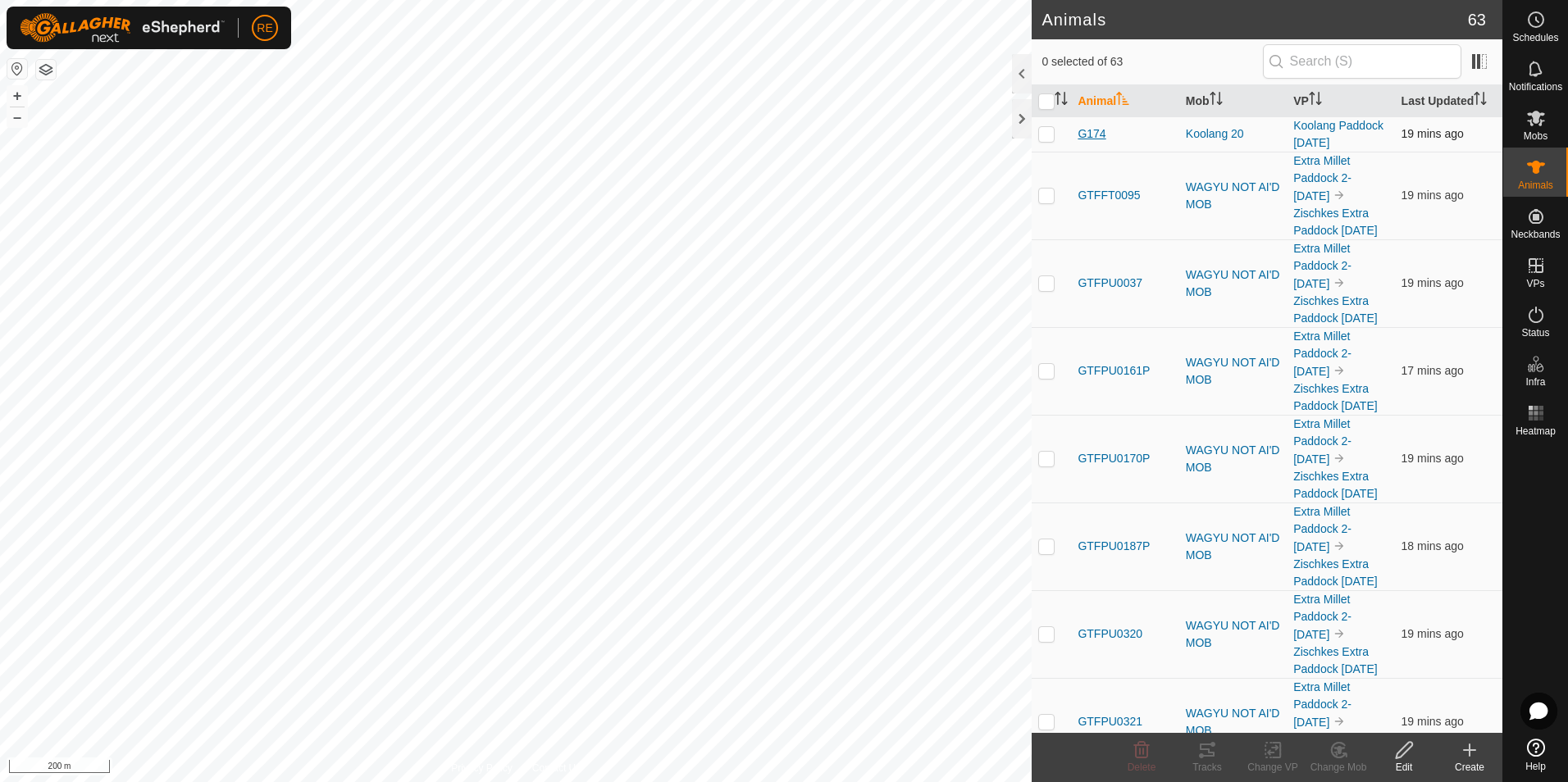 click on "G174" at bounding box center [1092, 134] 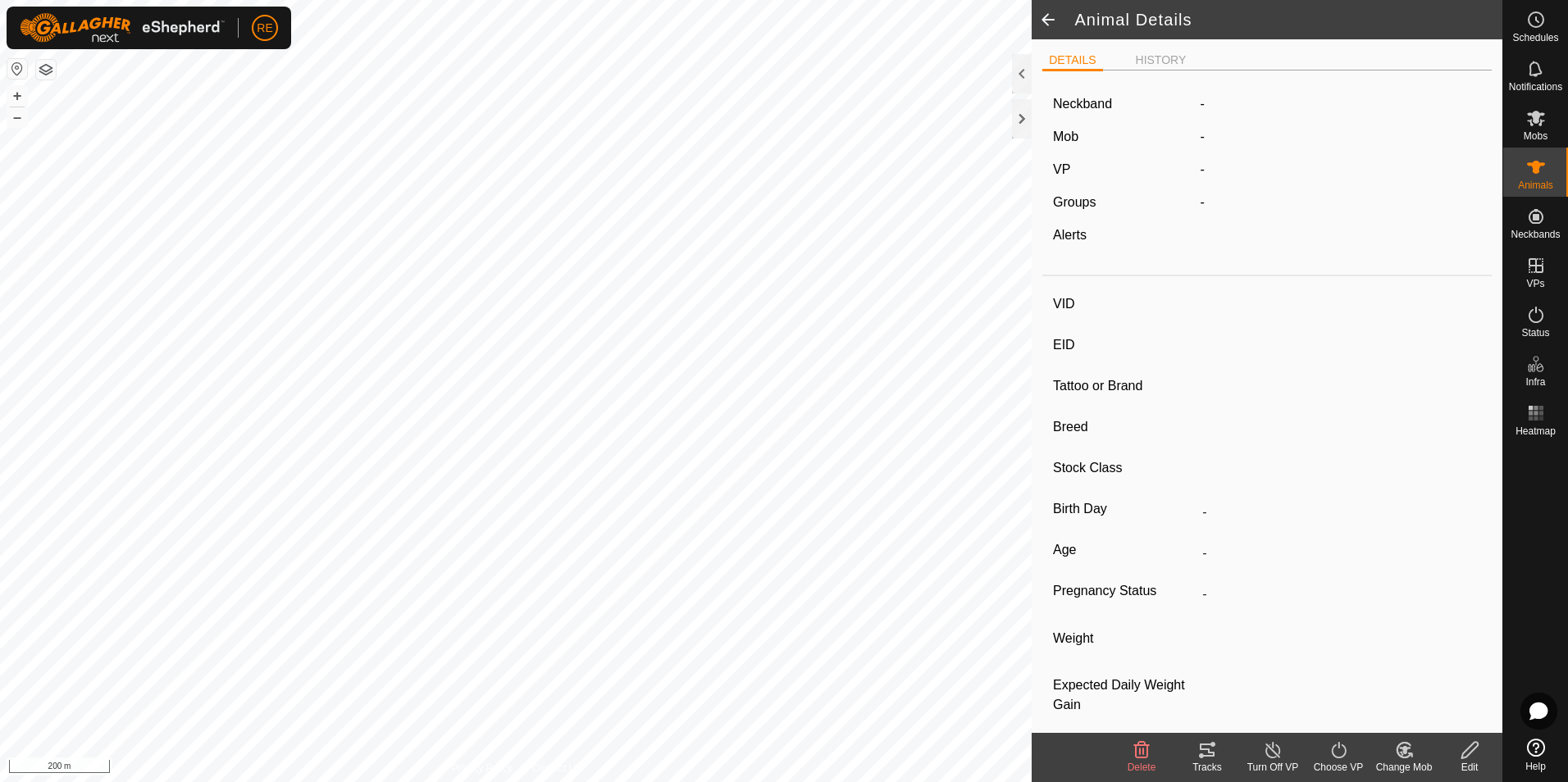 type on "G174" 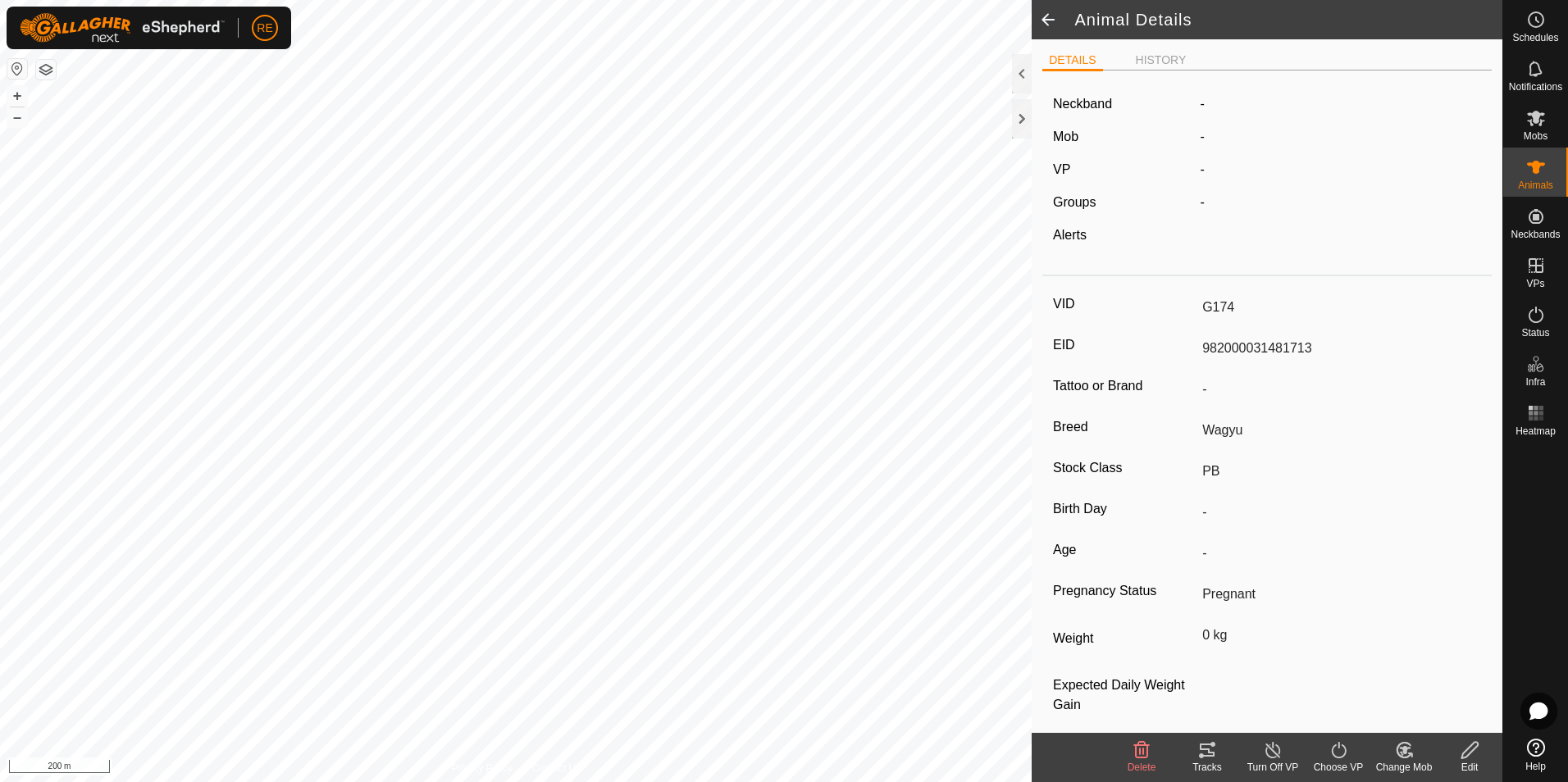 type on "-" 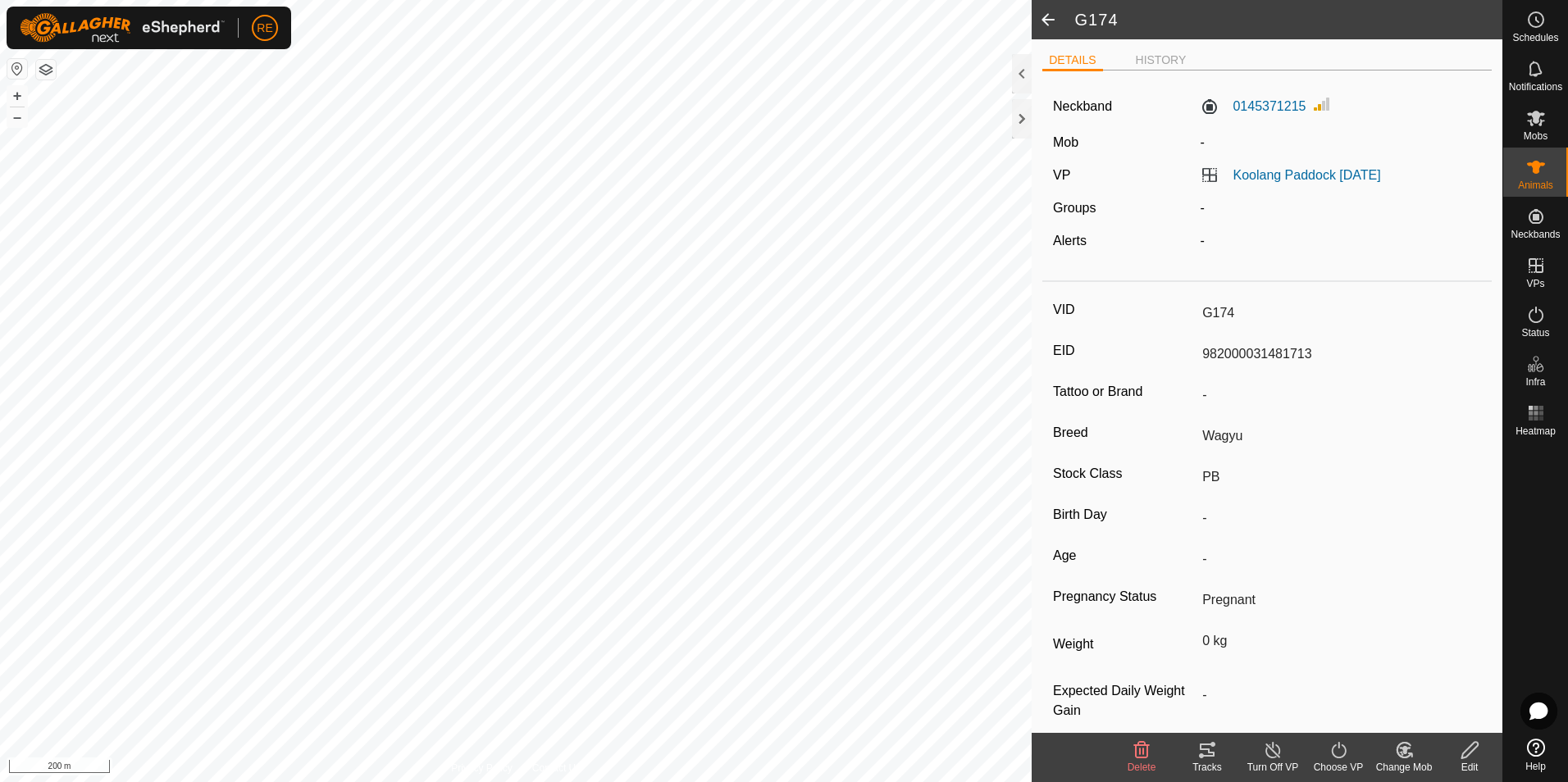 click 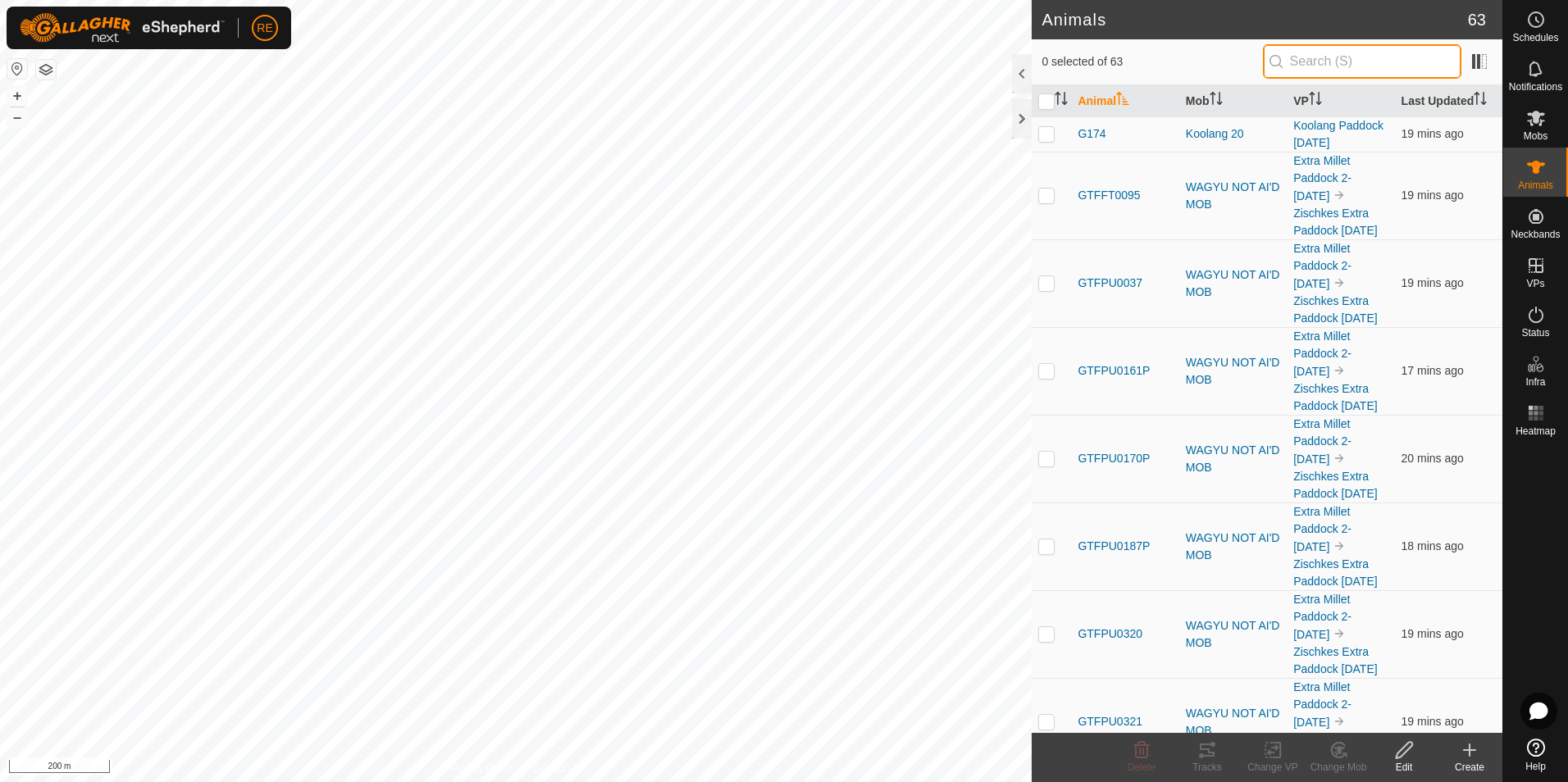 click at bounding box center (1362, 61) 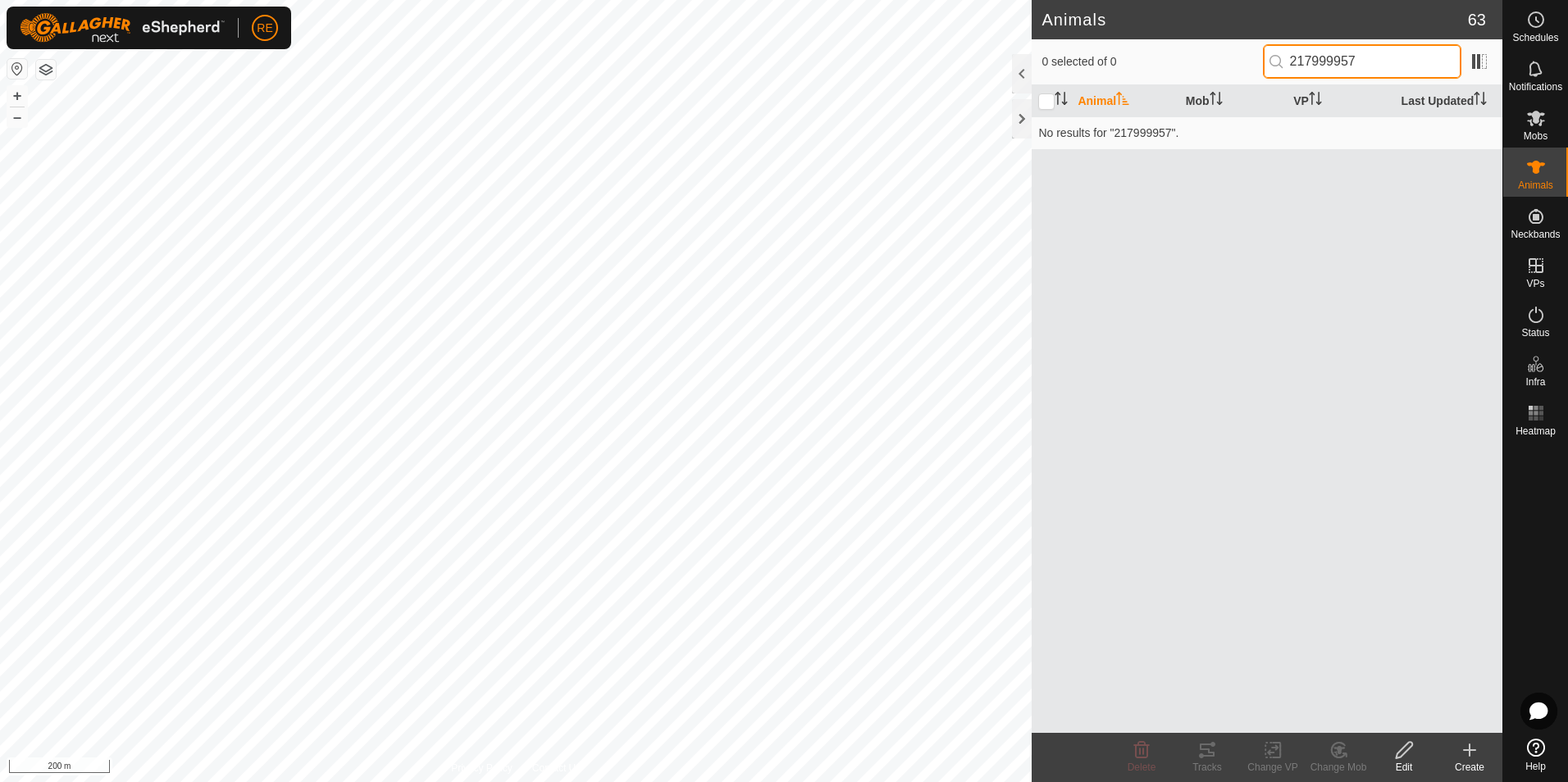 type on "2179999579" 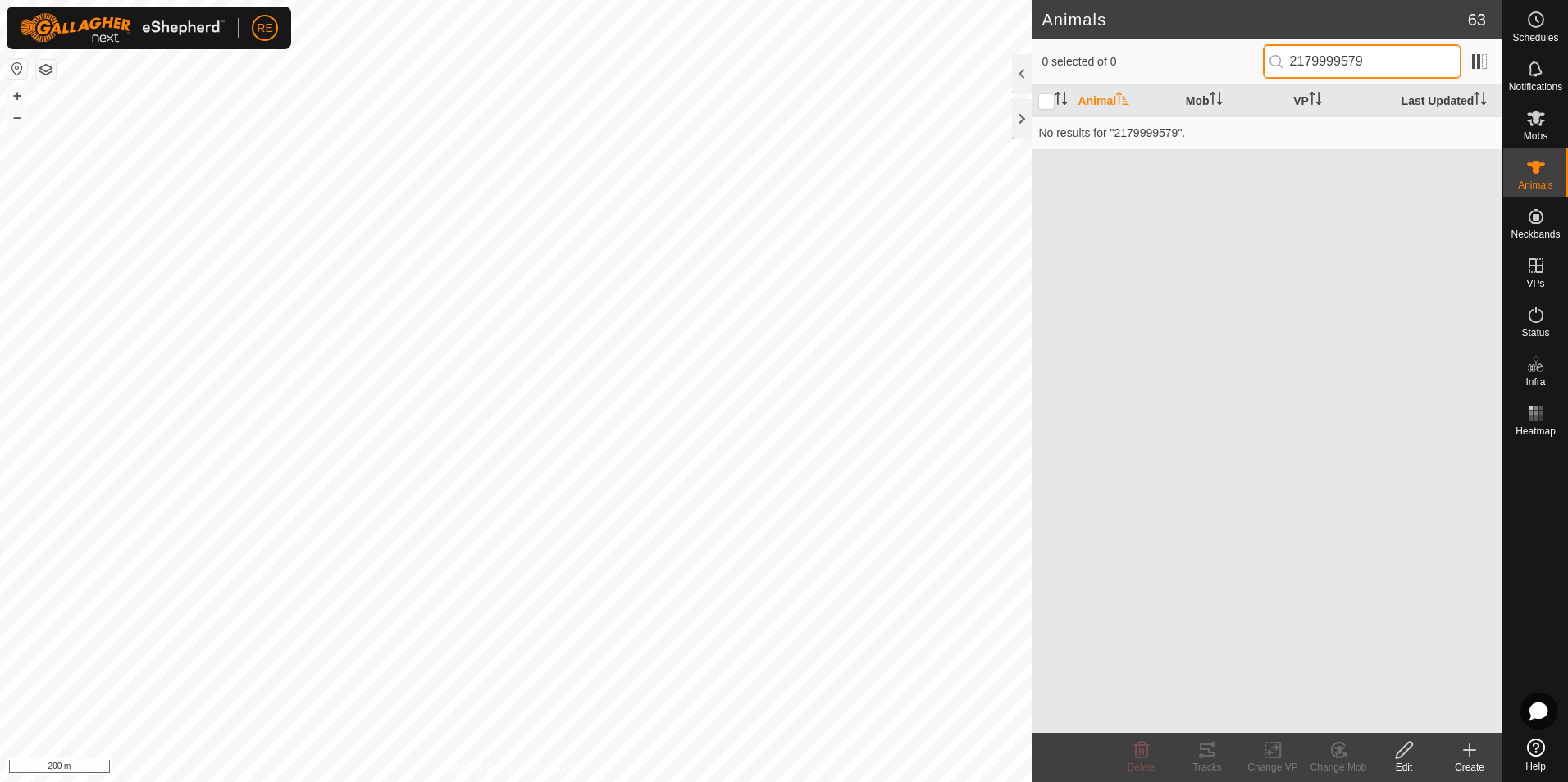 drag, startPoint x: 1399, startPoint y: 55, endPoint x: 1225, endPoint y: 66, distance: 174.34735 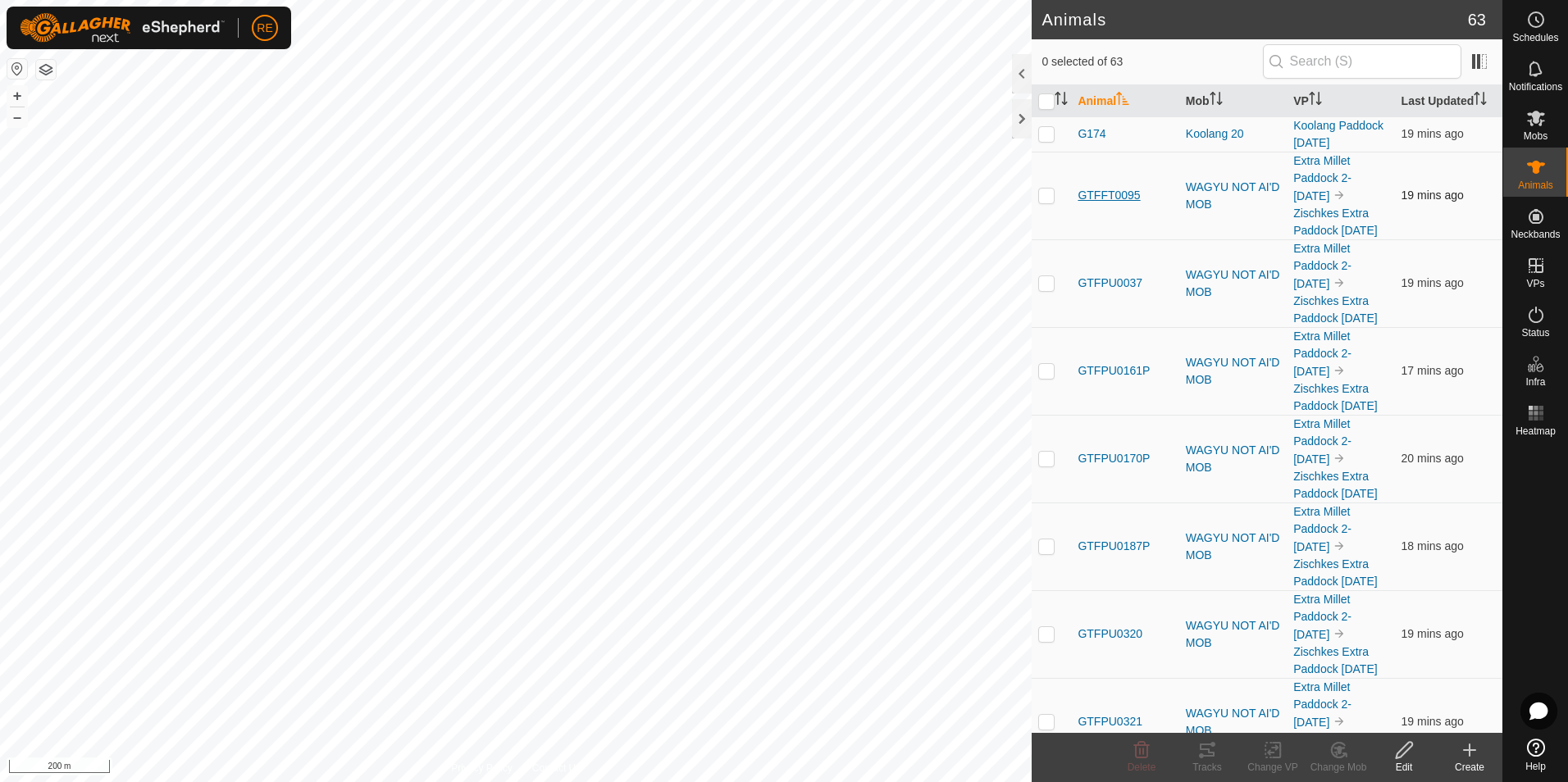 click on "GTFFT0095" at bounding box center [1109, 195] 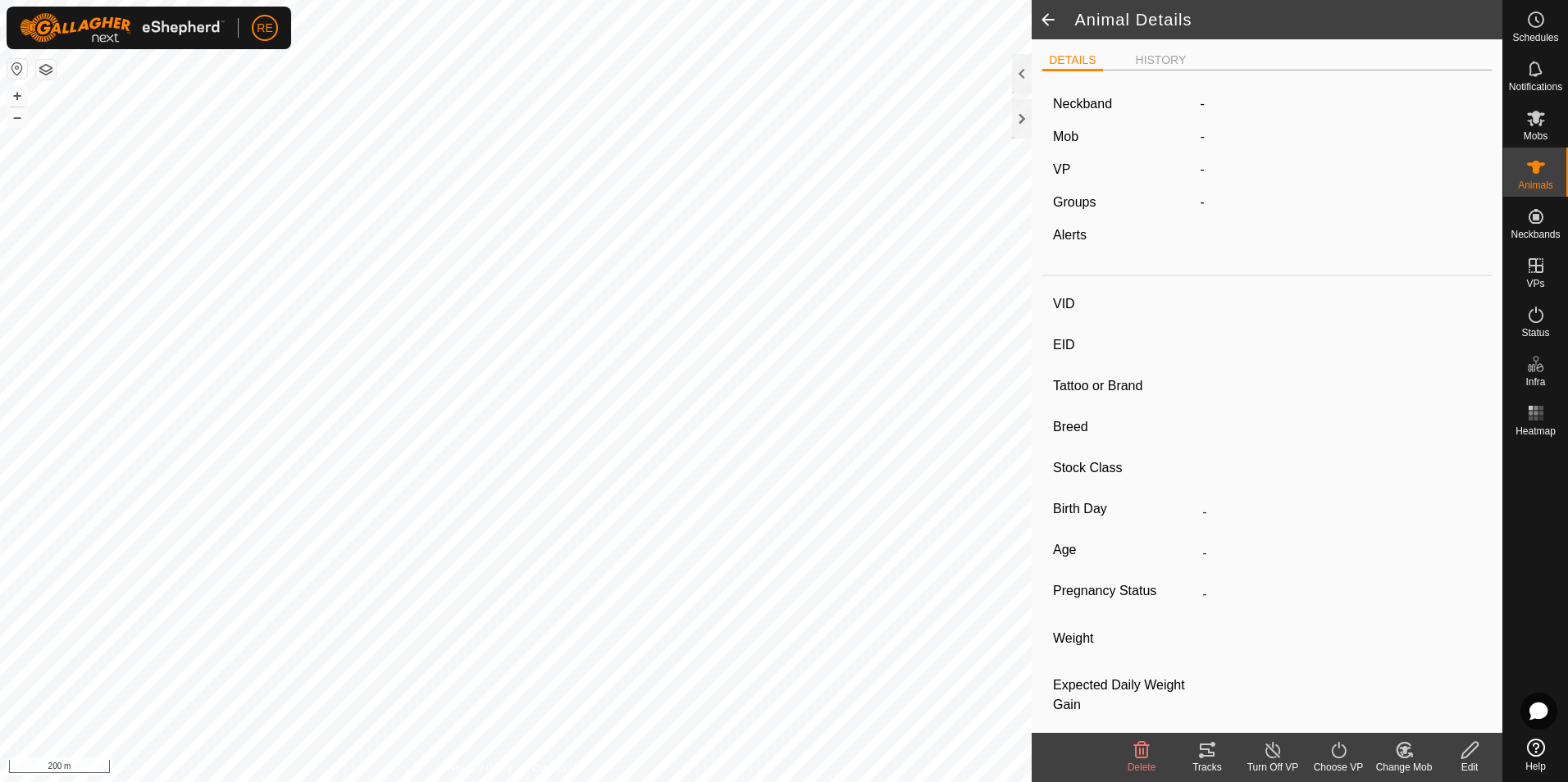type on "GTFFT0095" 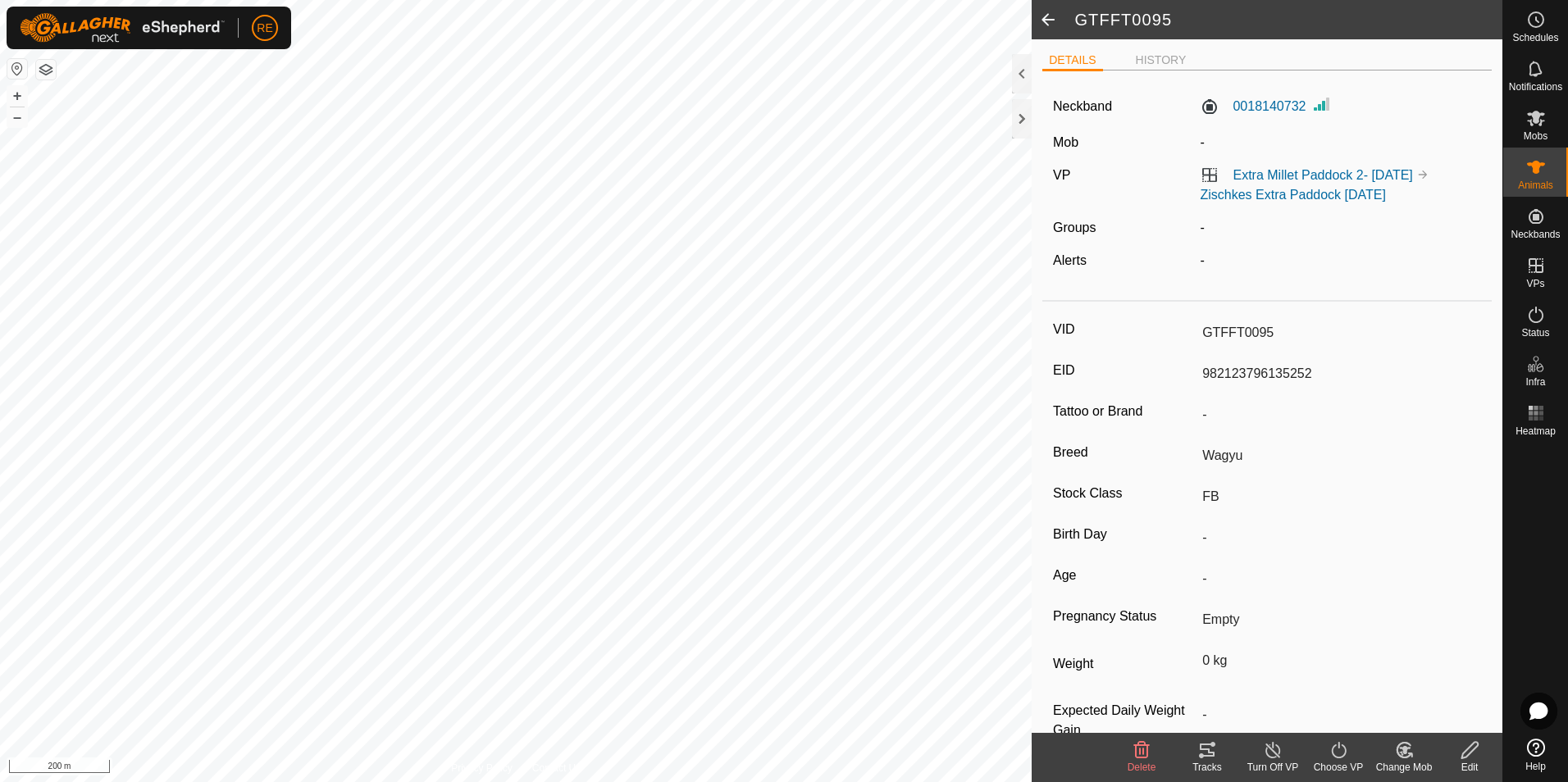 click 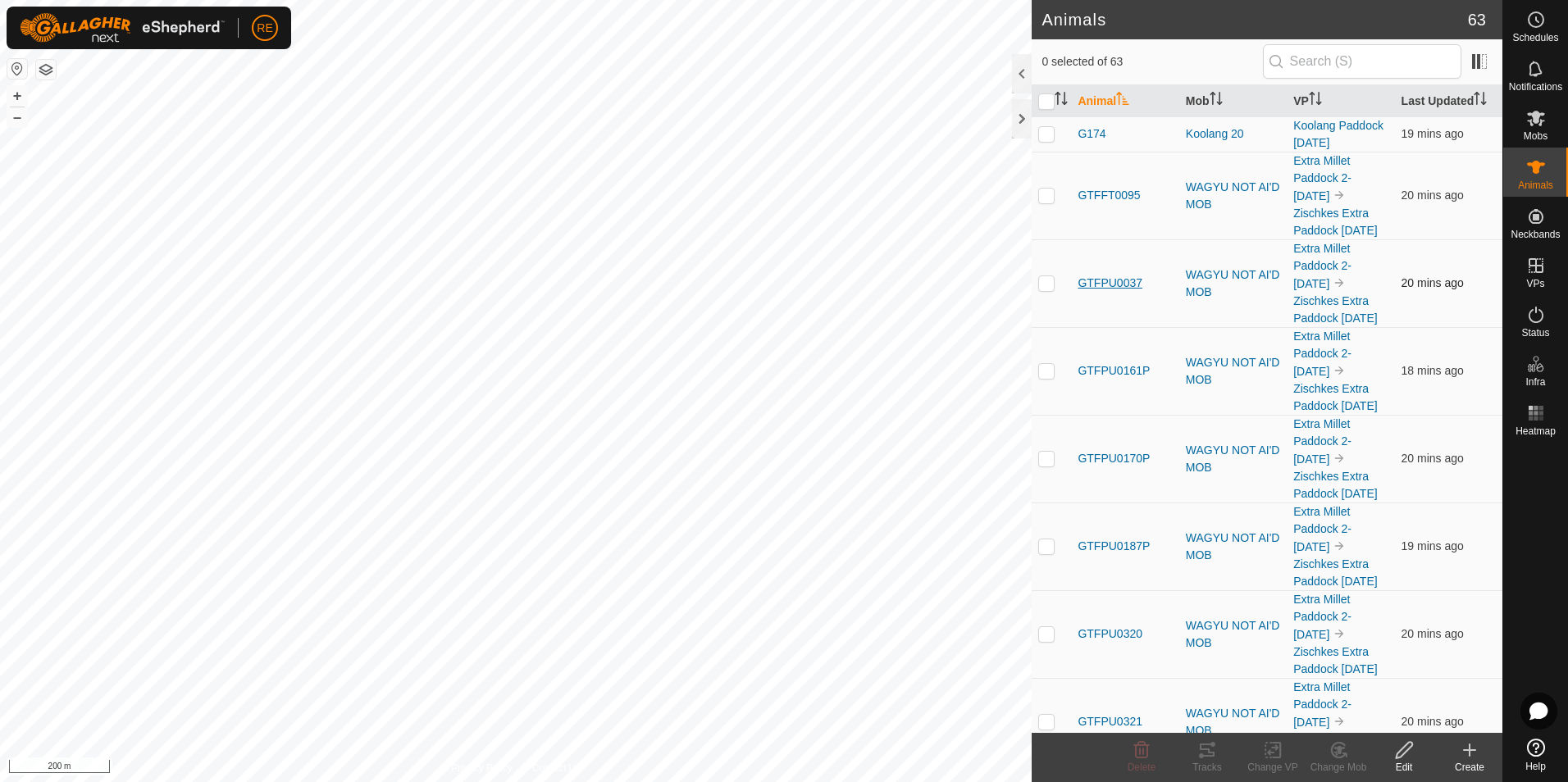 click on "GTFPU0037" at bounding box center [1110, 283] 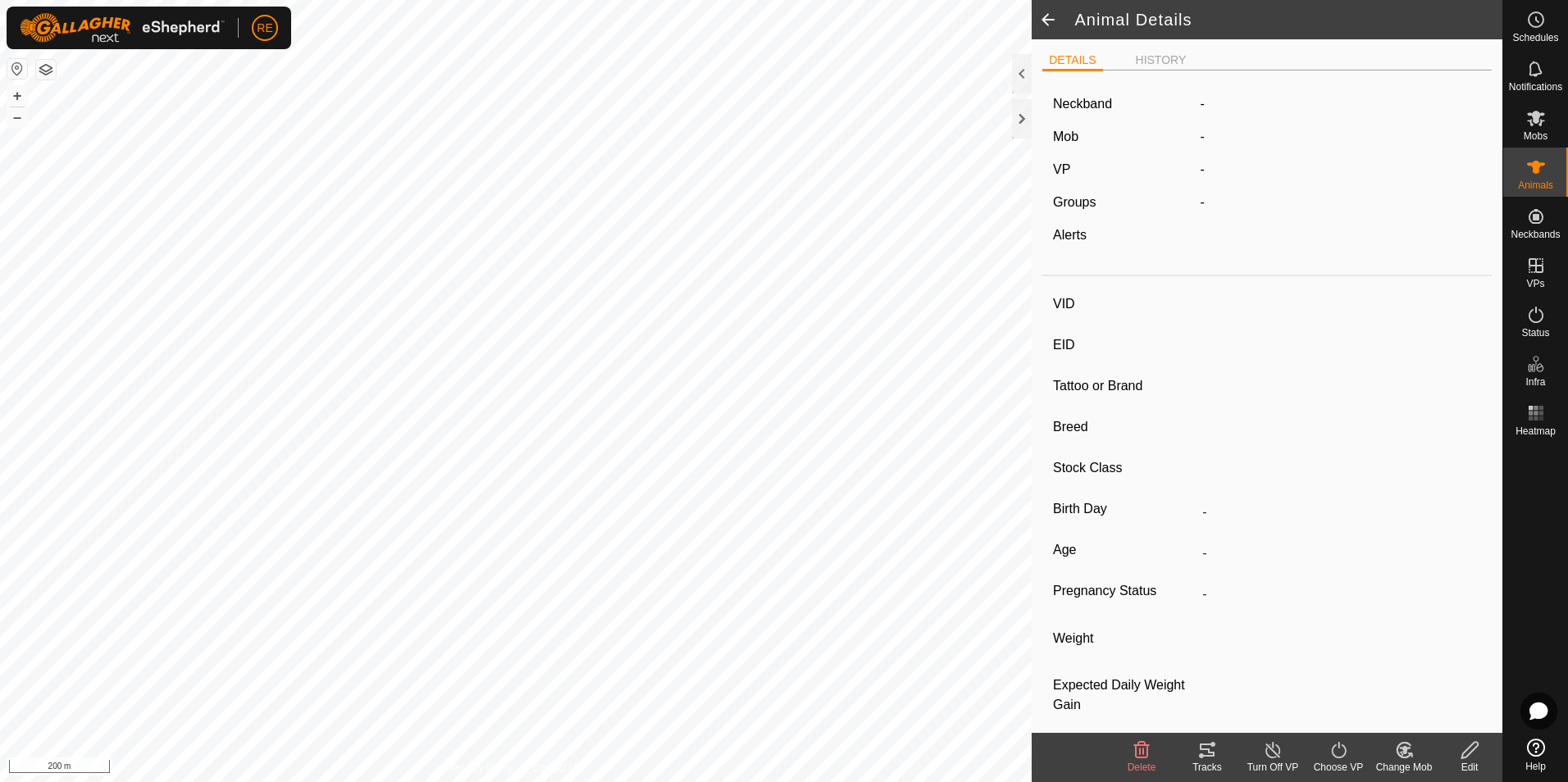 type on "GTFPU0037" 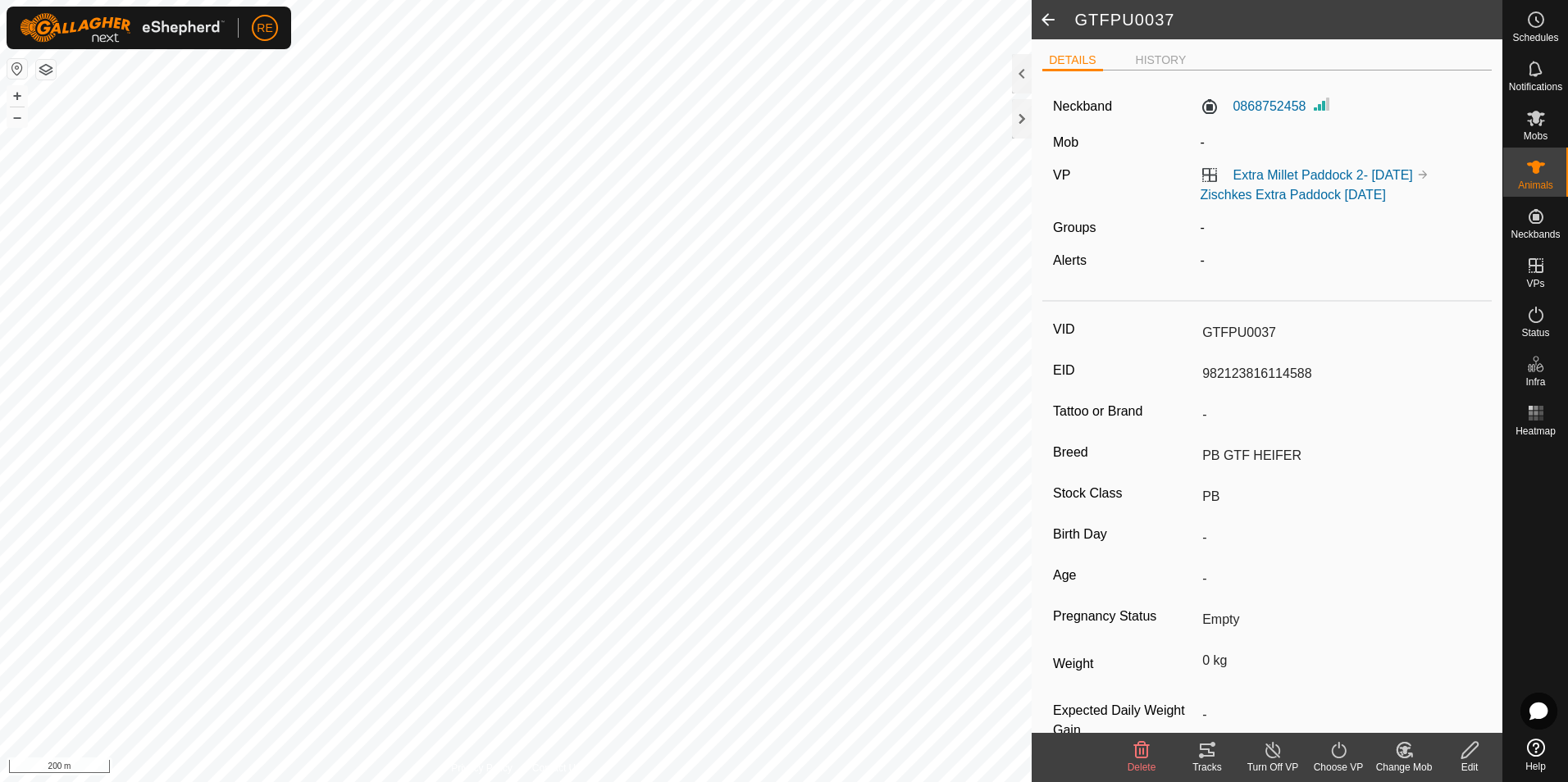 click 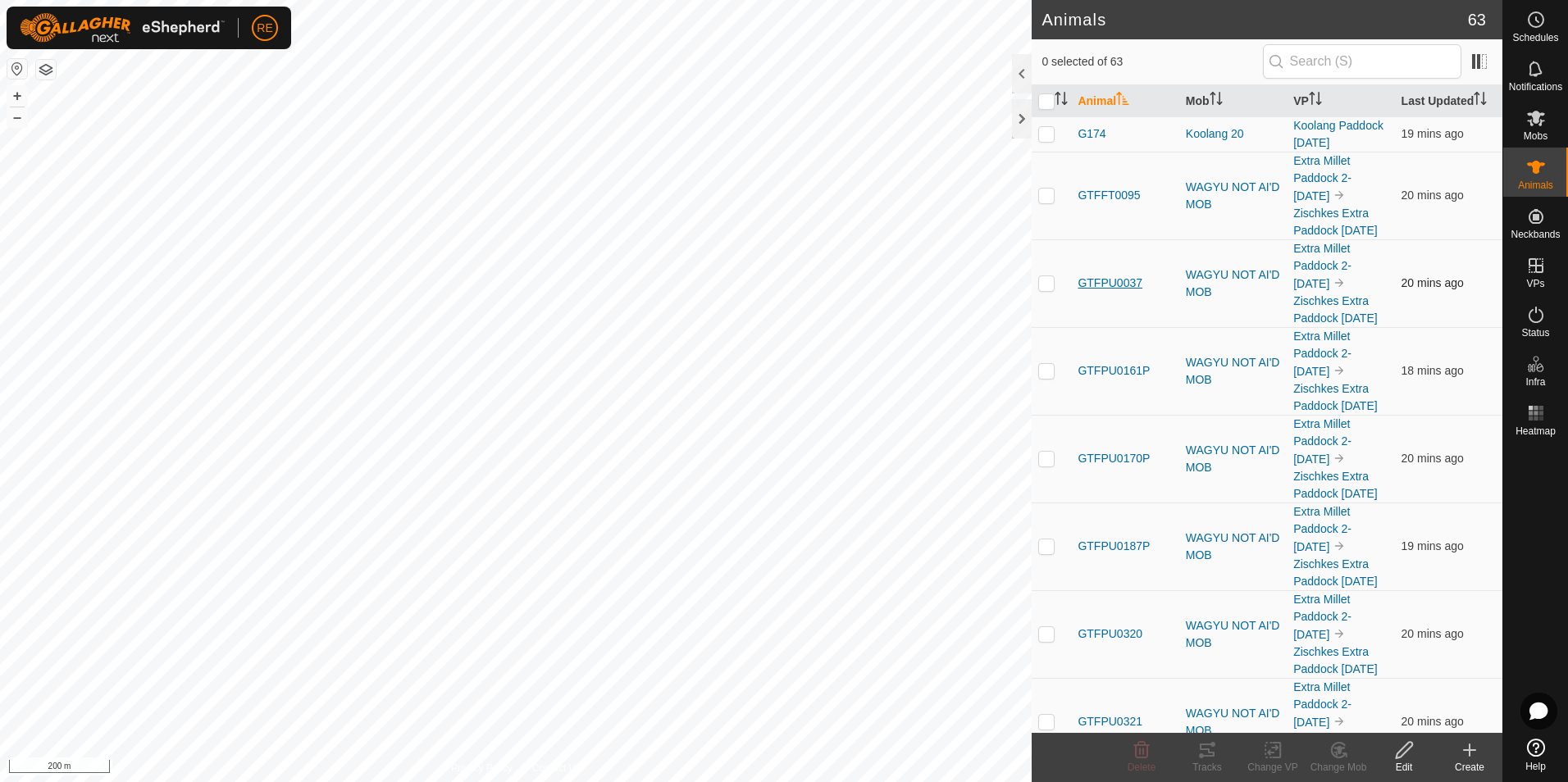 click on "GTFPU0037" at bounding box center [1110, 283] 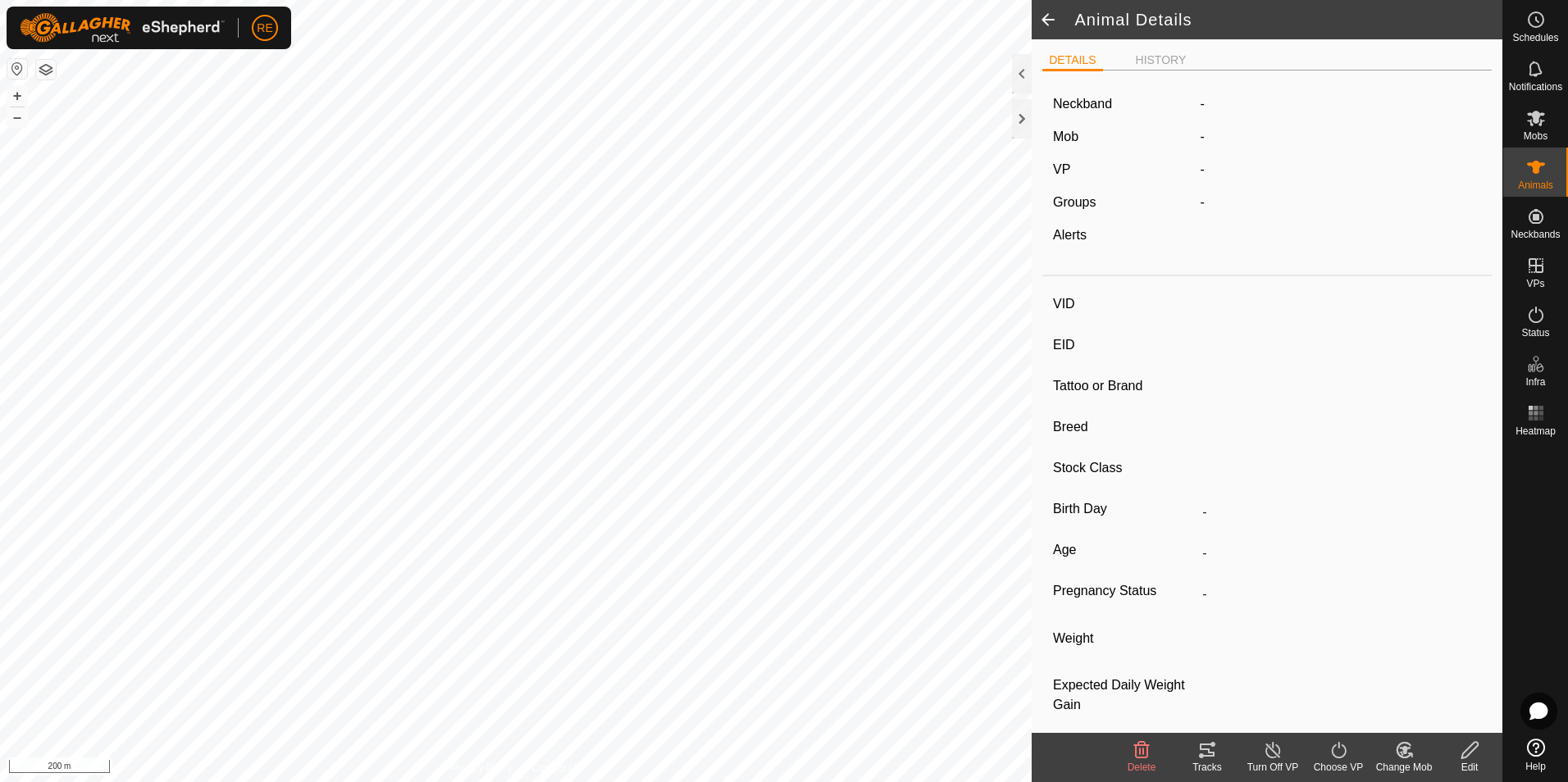 type on "GTFPU0037" 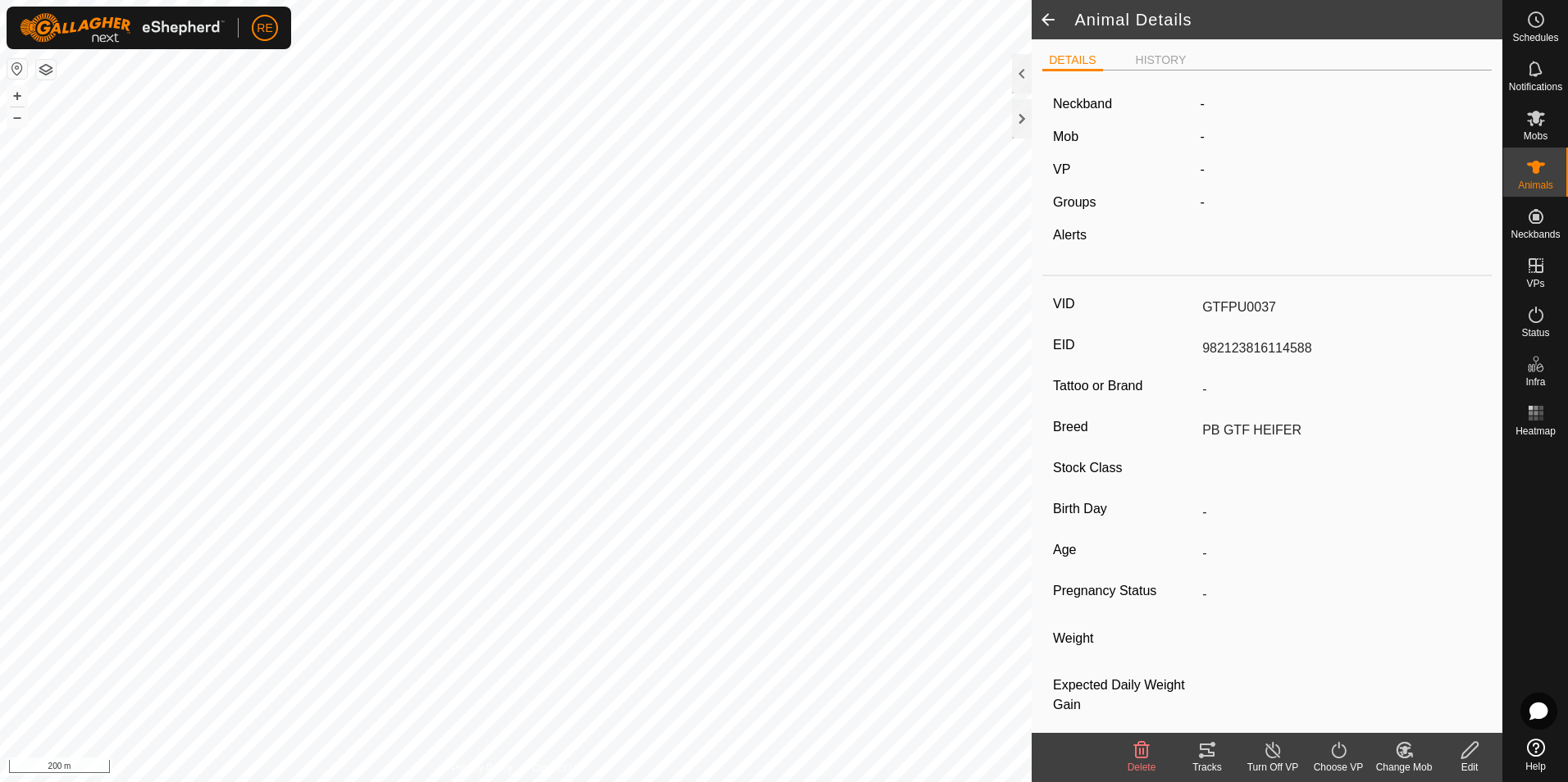 type on "PB" 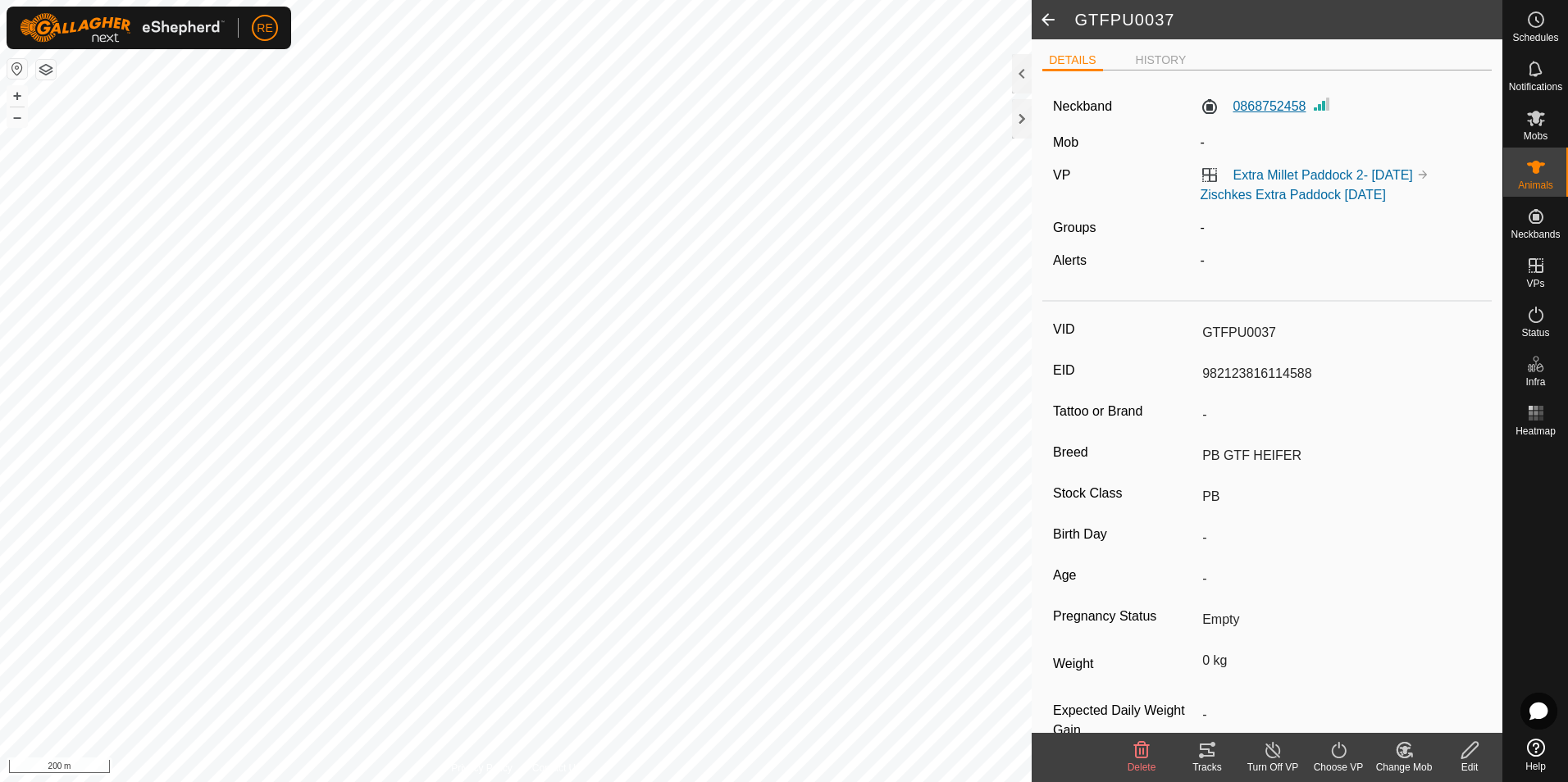 click on "0868752458" 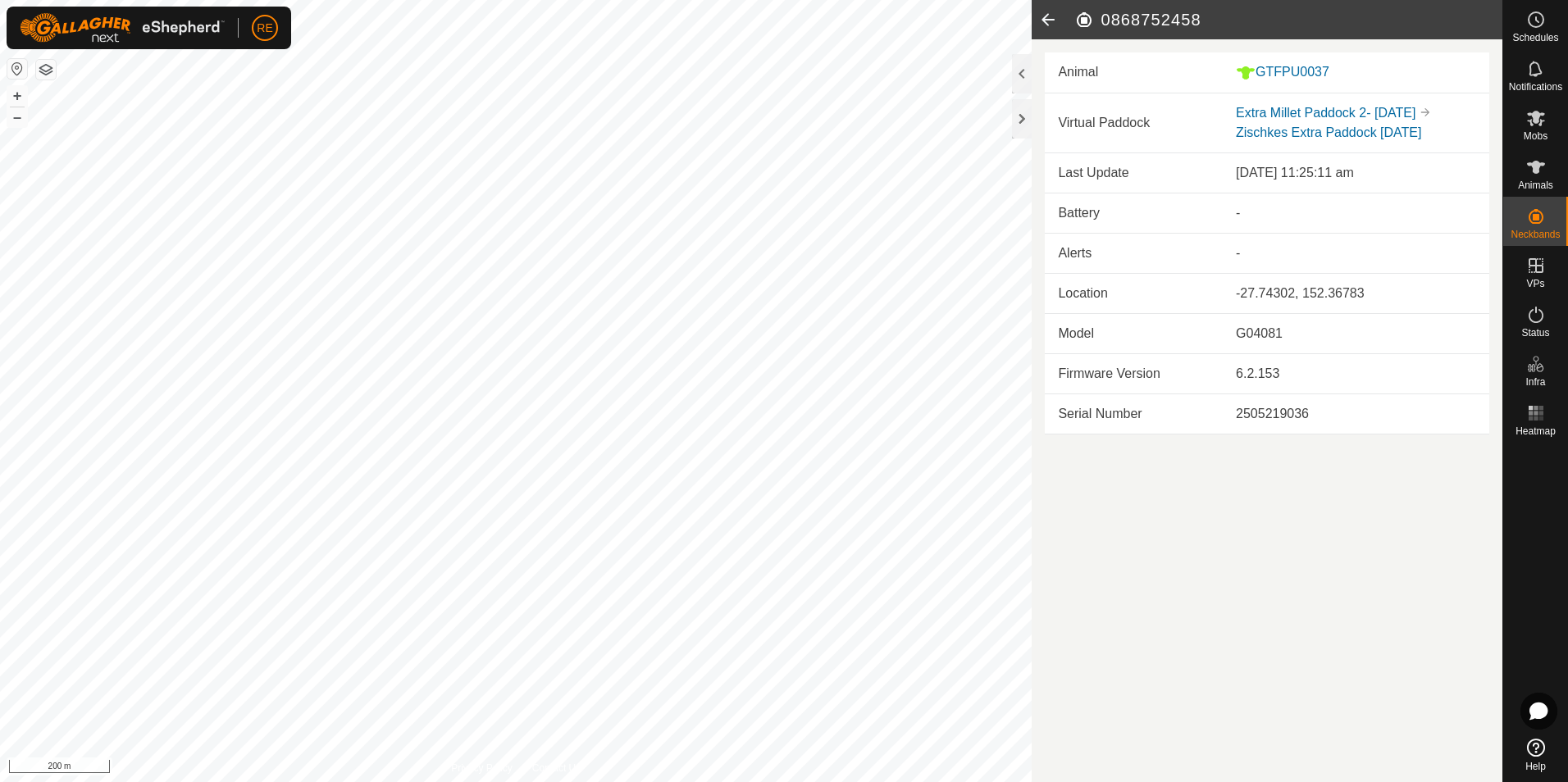 click 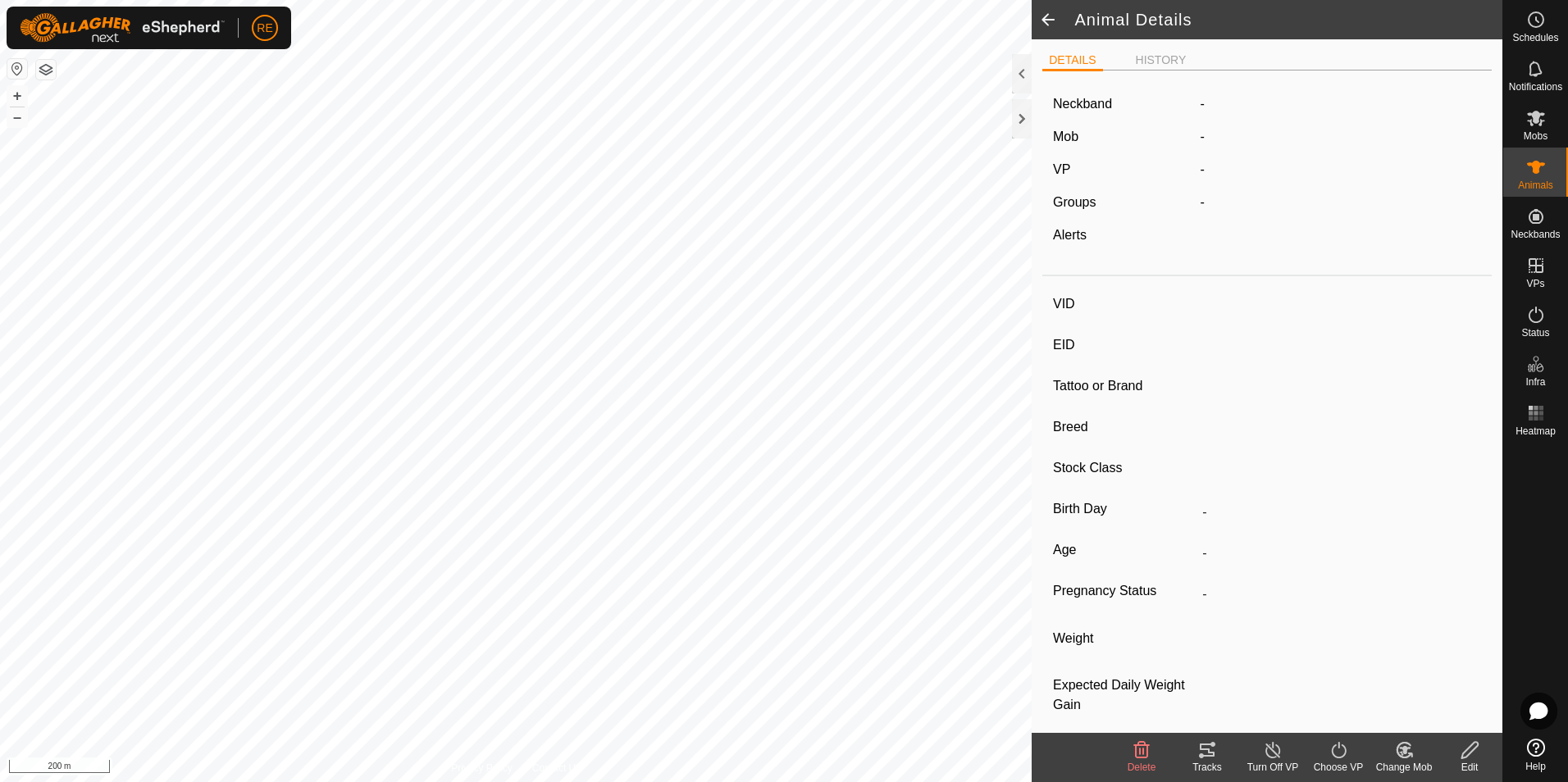 type on "GTFPU0037" 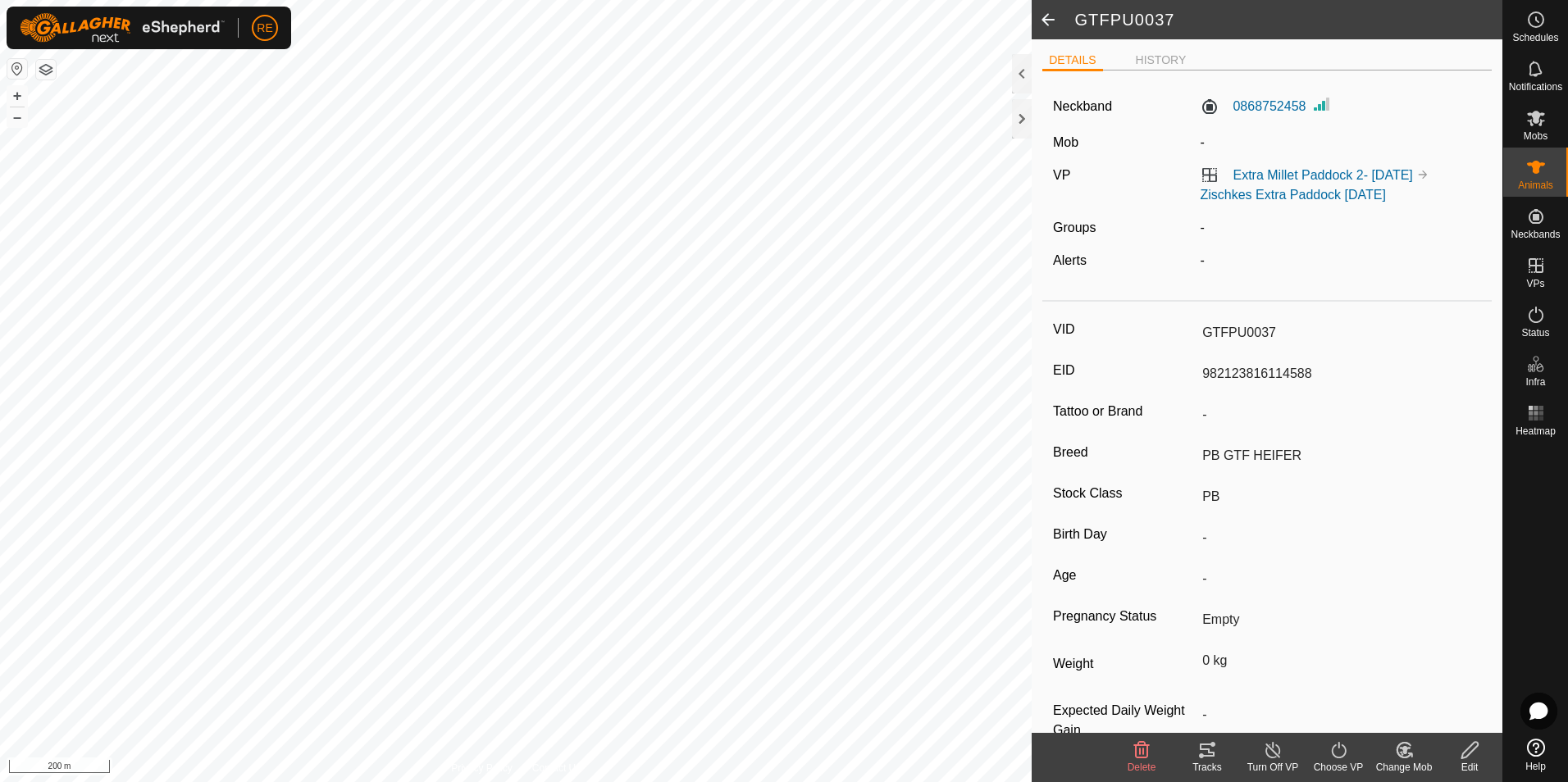 click 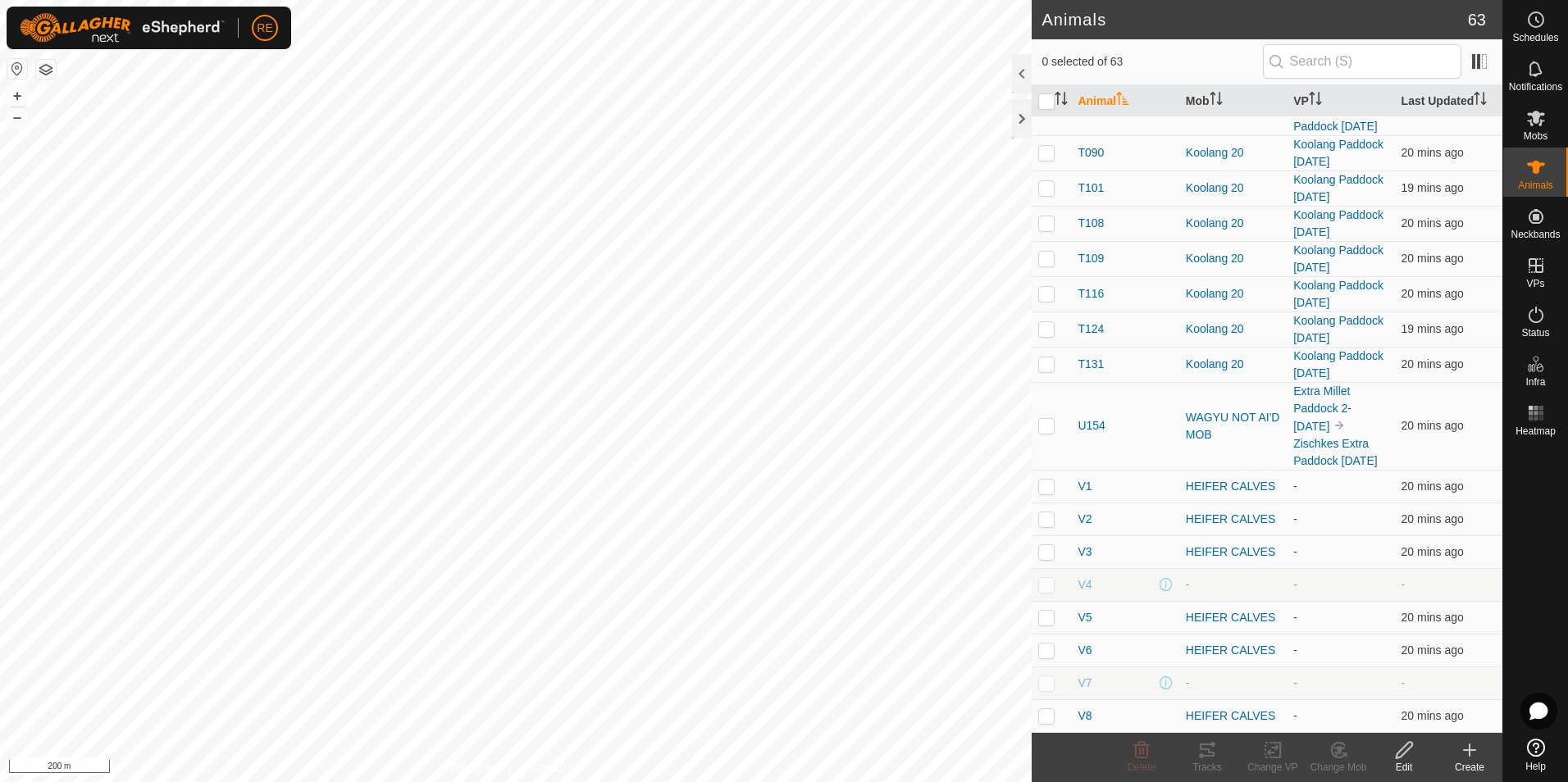 scroll, scrollTop: 3673, scrollLeft: 0, axis: vertical 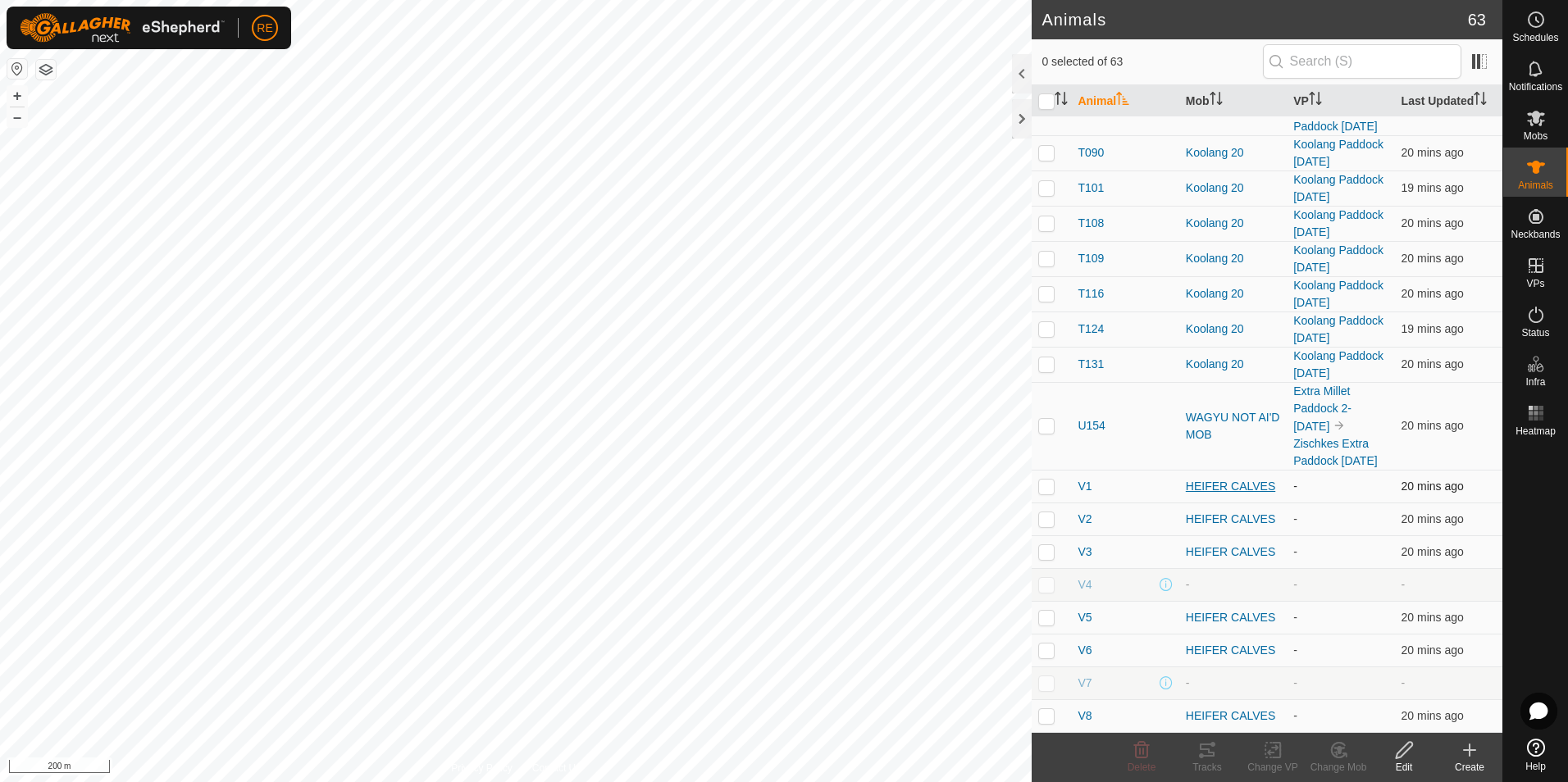 click on "HEIFER CALVES" at bounding box center [1233, 486] 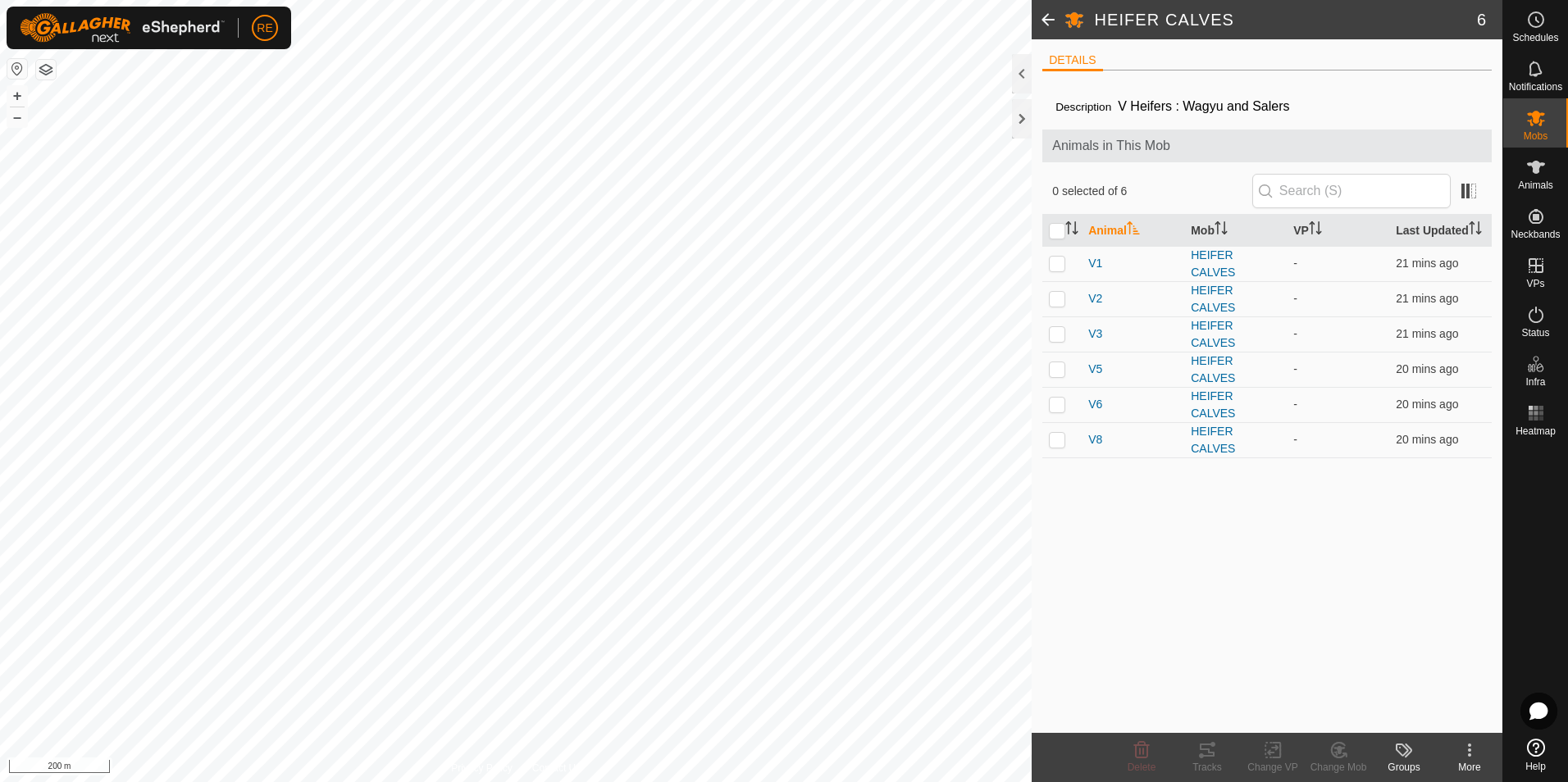 click 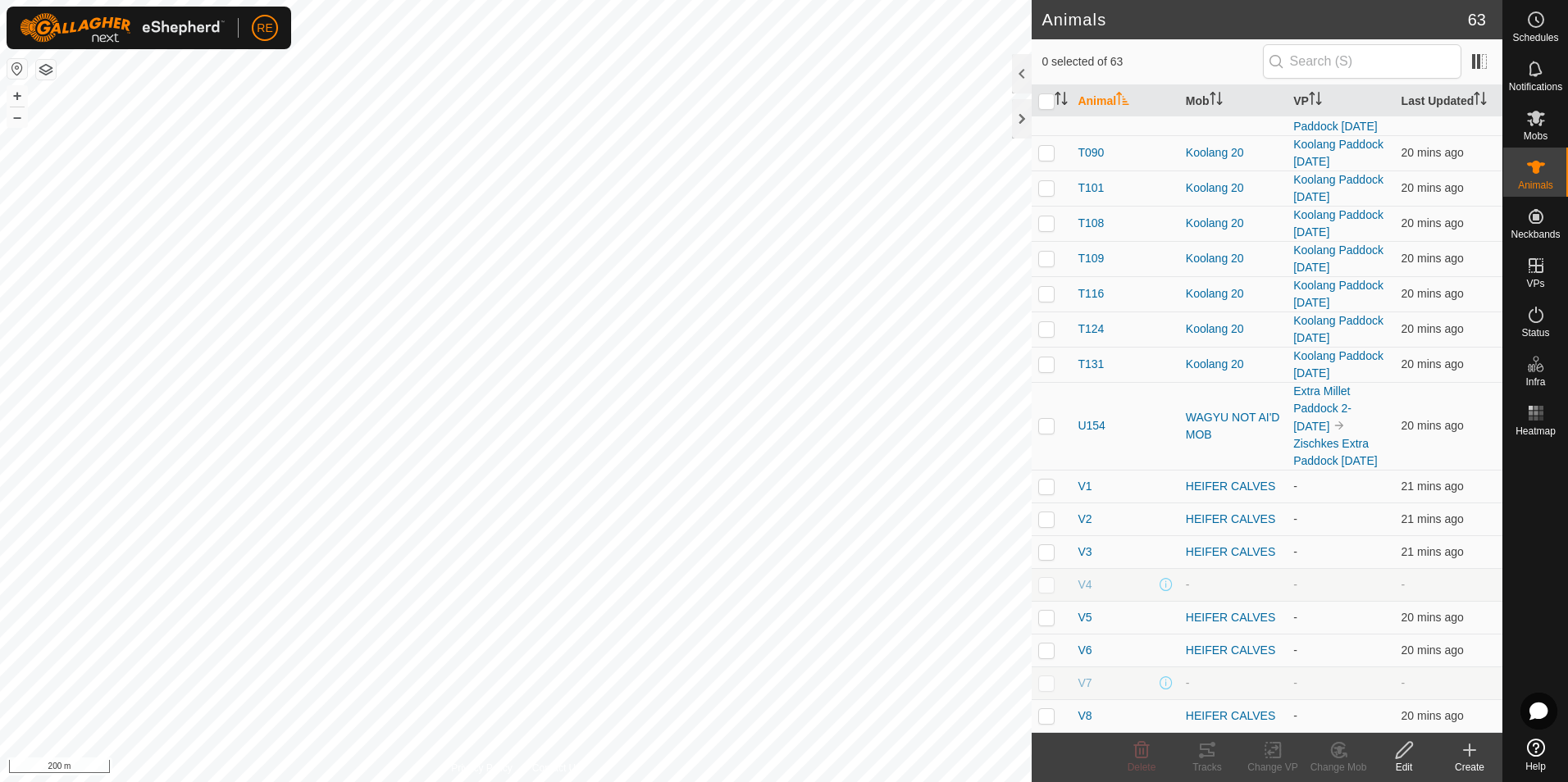 scroll, scrollTop: 3673, scrollLeft: 0, axis: vertical 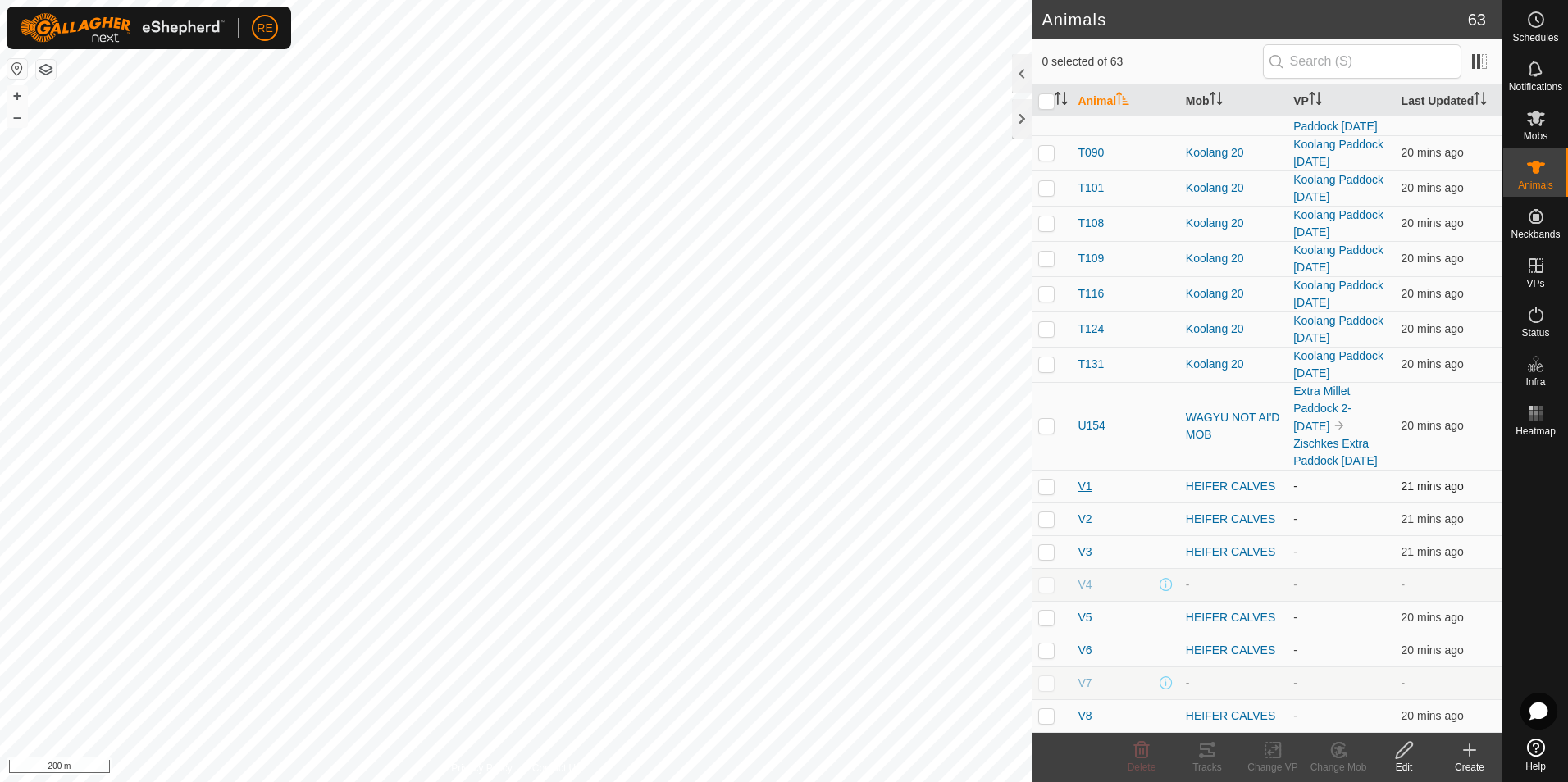 click on "V1" at bounding box center (1084, 486) 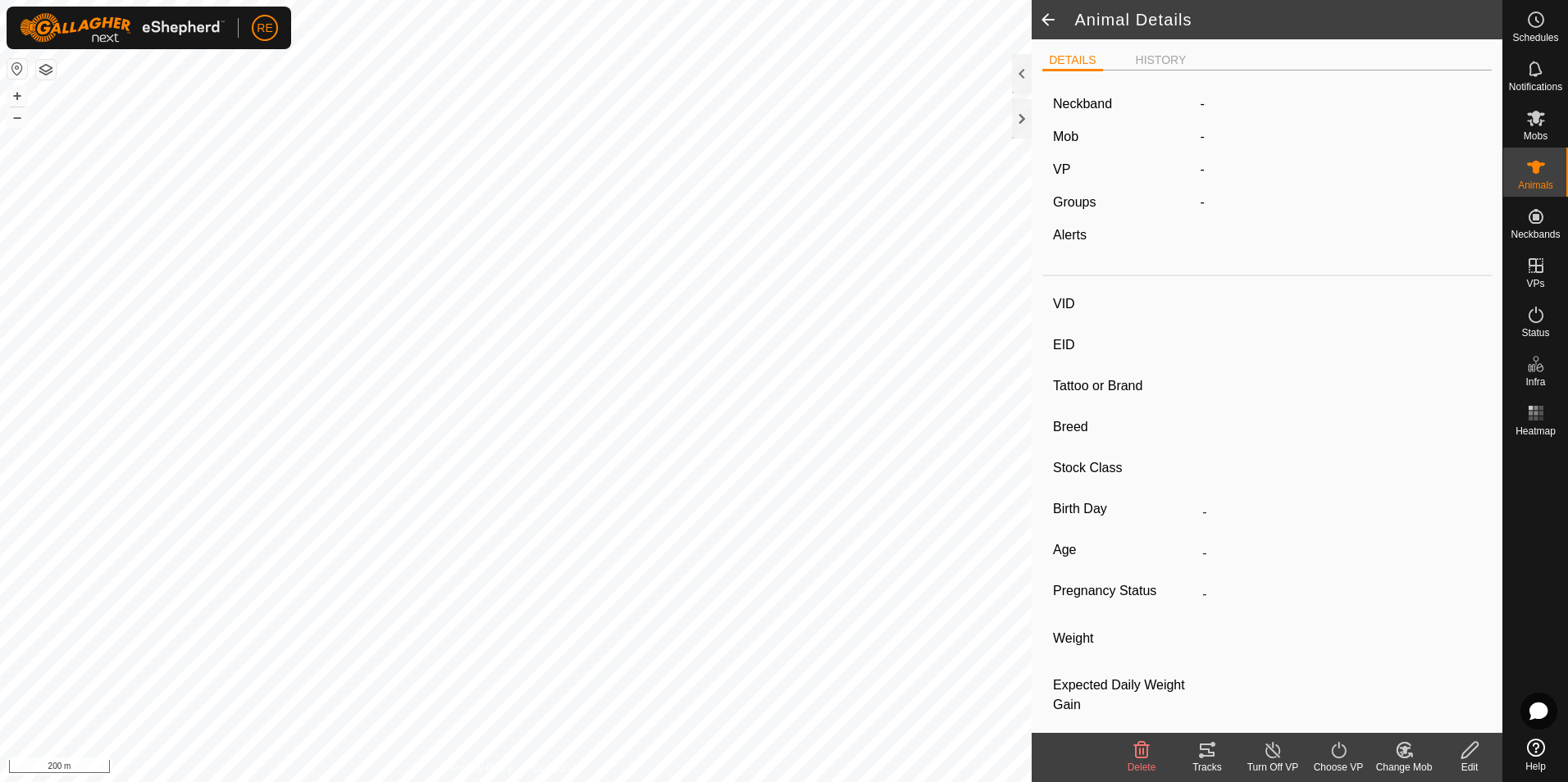 type on "V1" 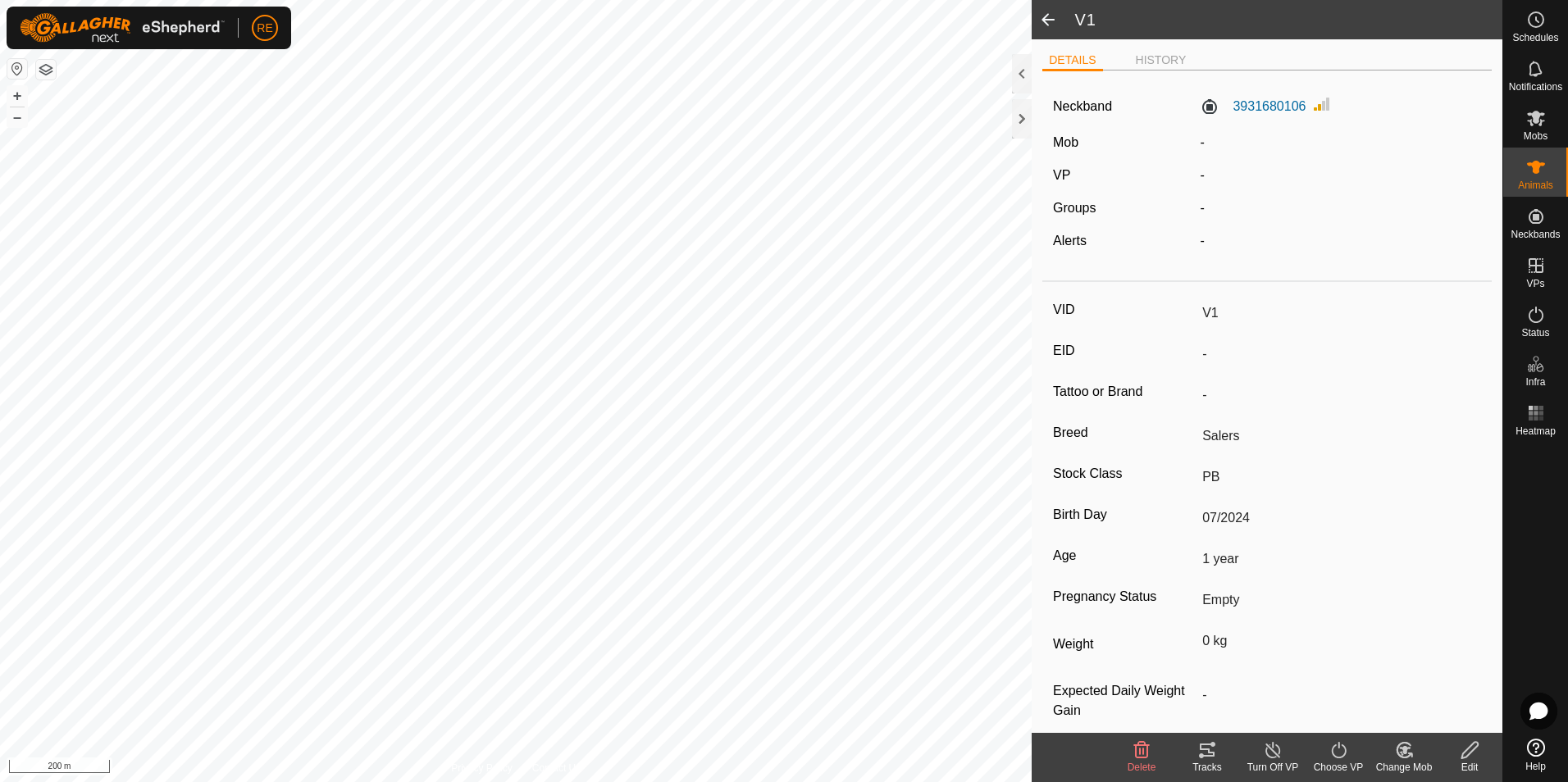 click 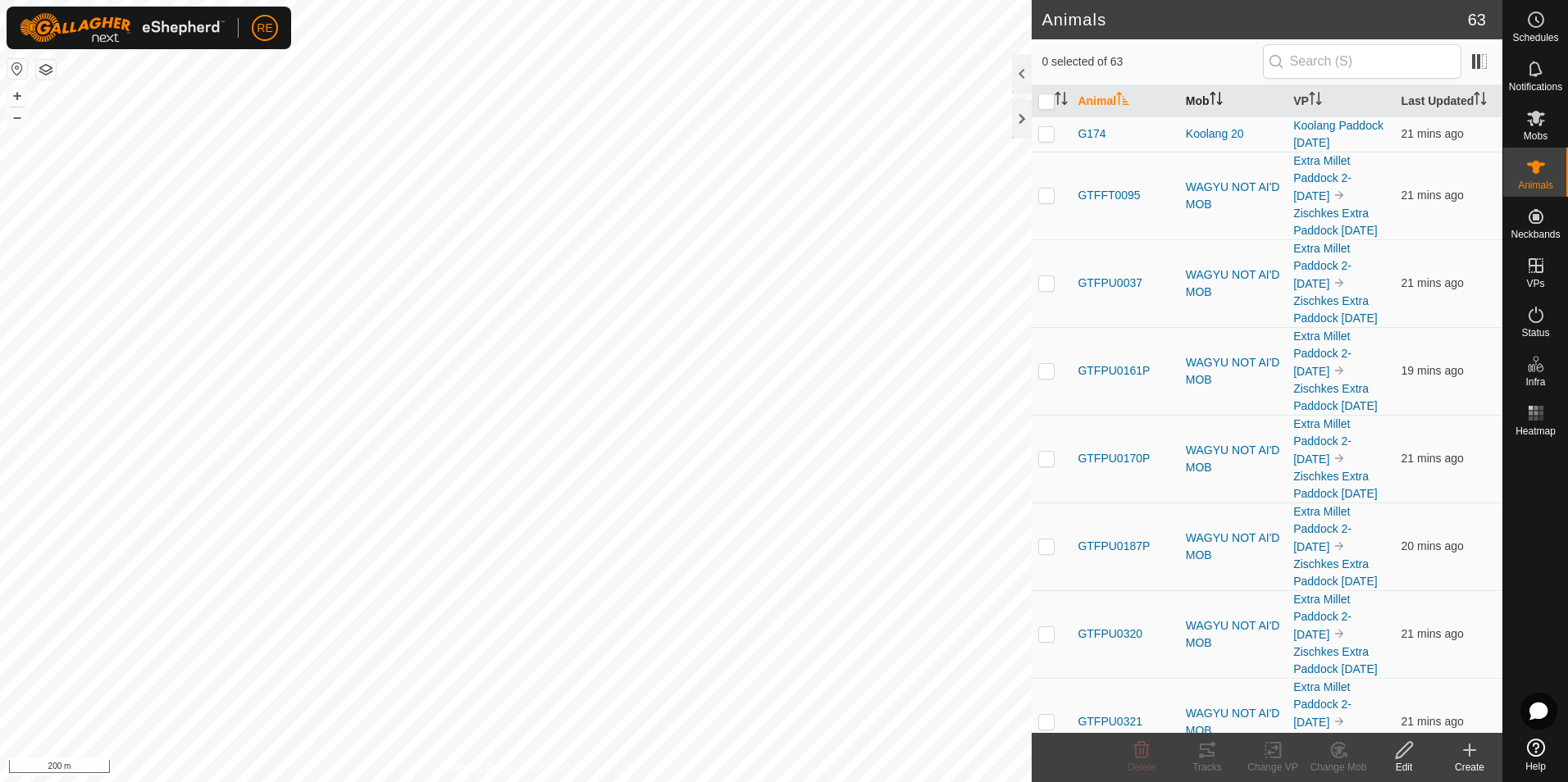 click on "Mob" at bounding box center [1233, 101] 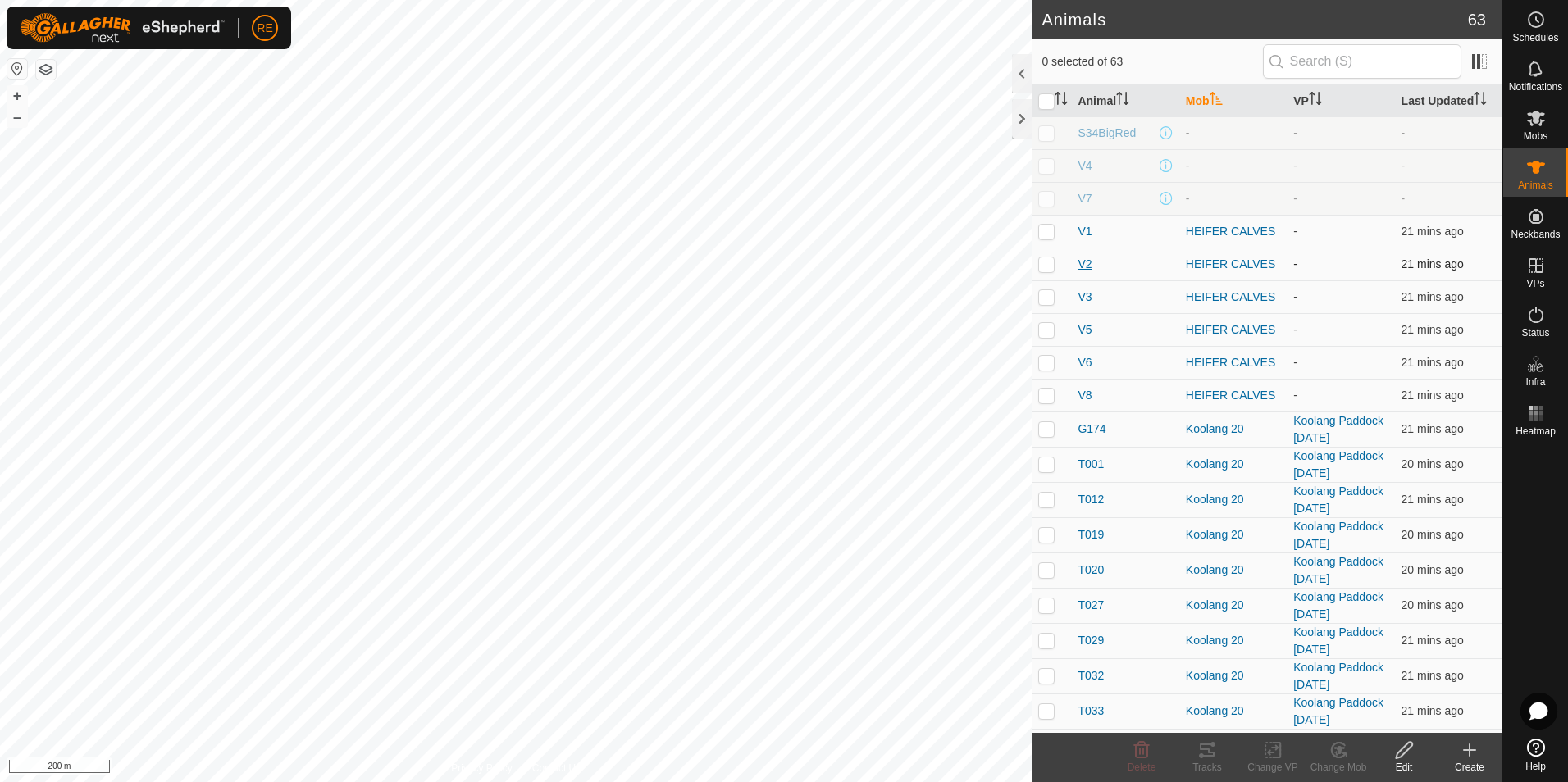 click on "V2" at bounding box center (1084, 264) 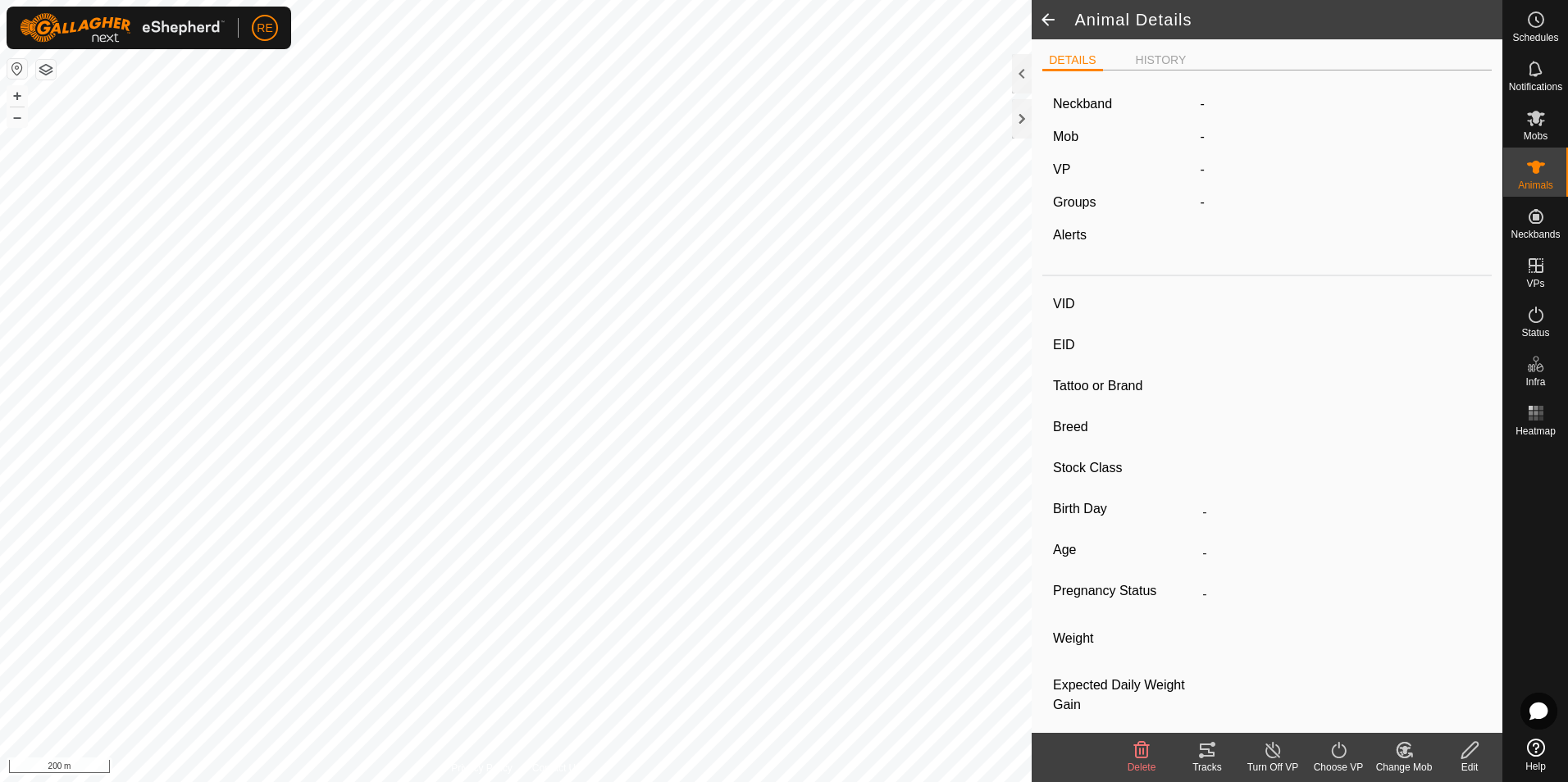 type on "V2" 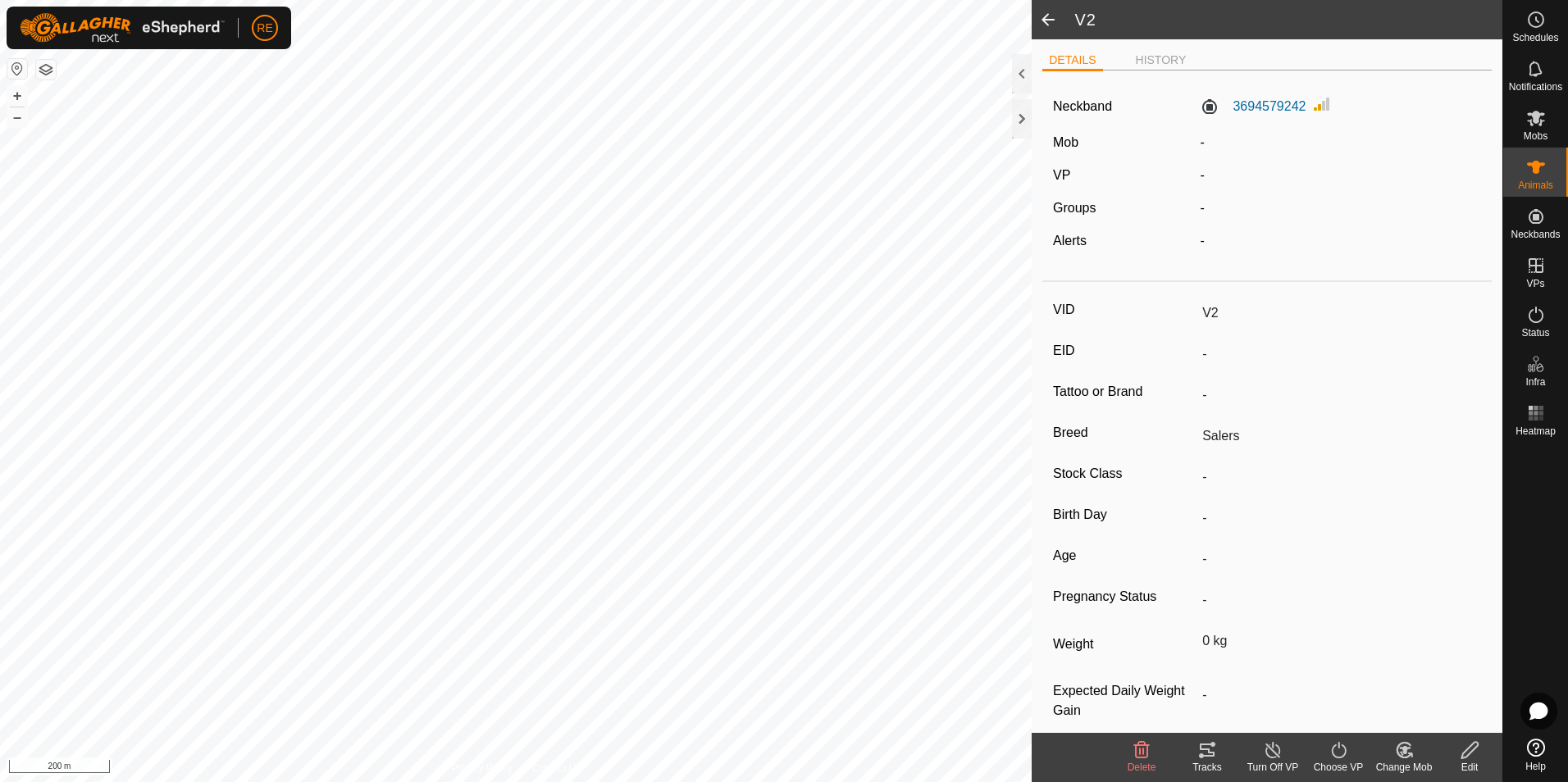 click 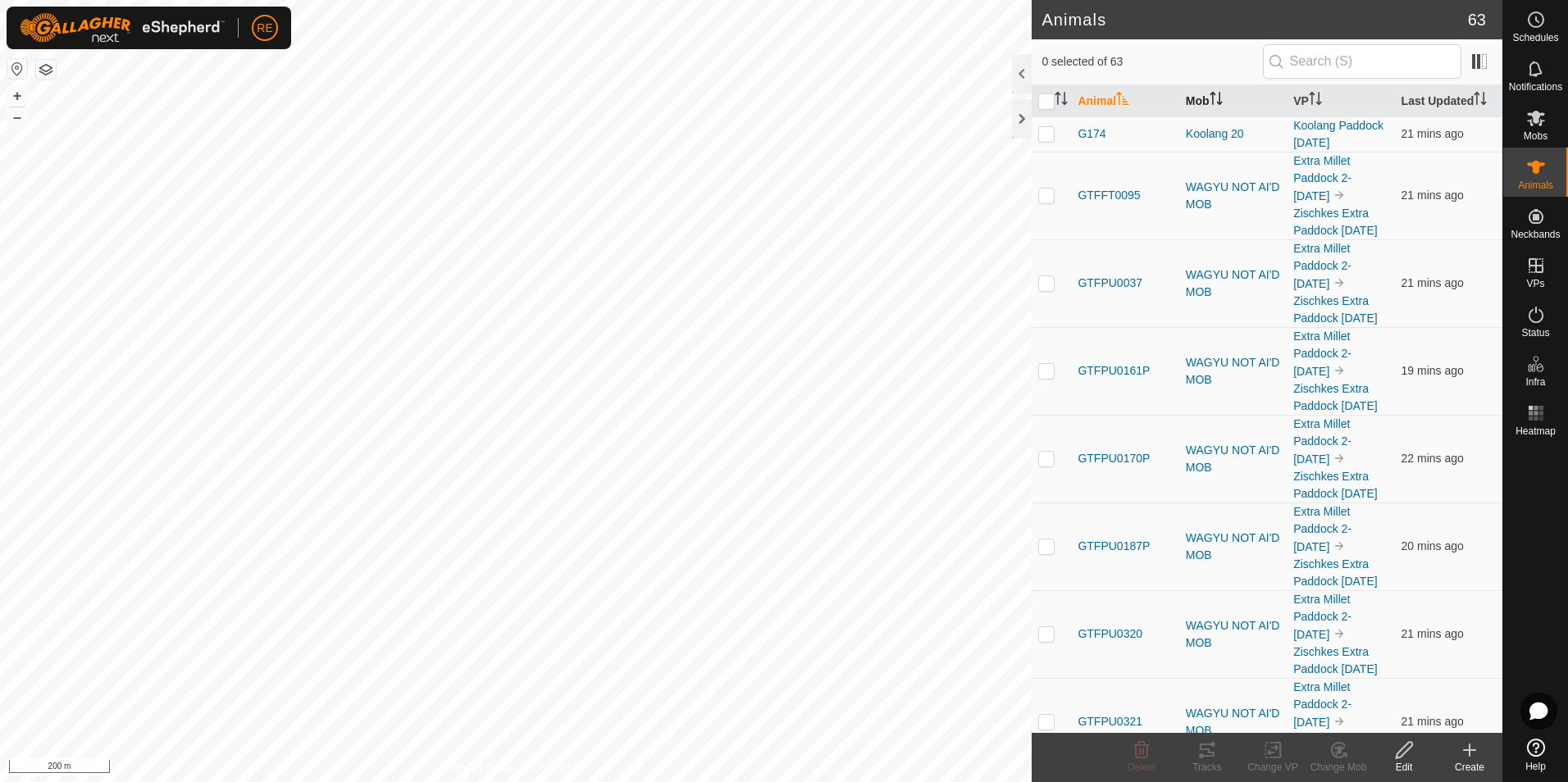click 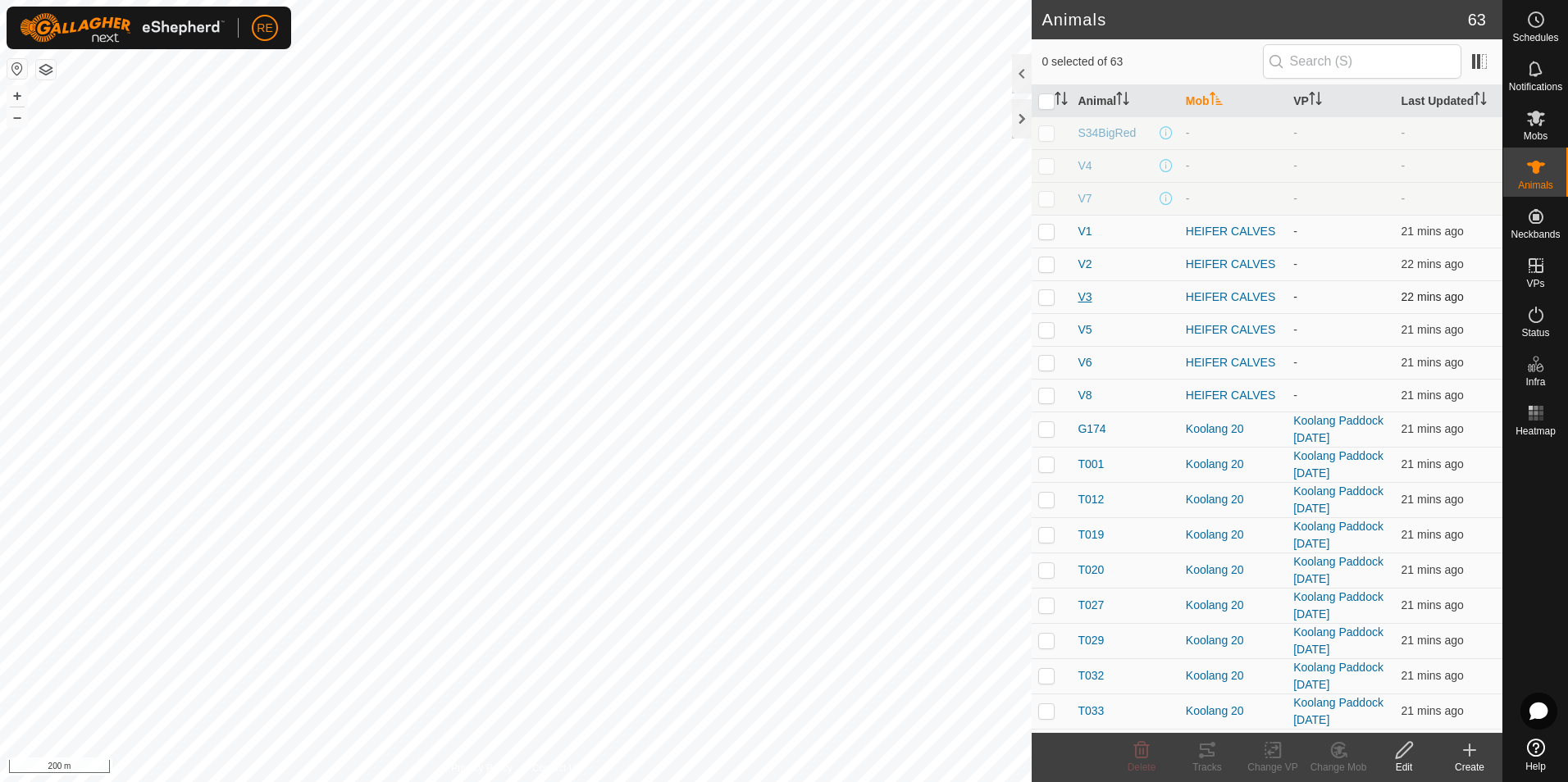 click on "V3" at bounding box center (1084, 297) 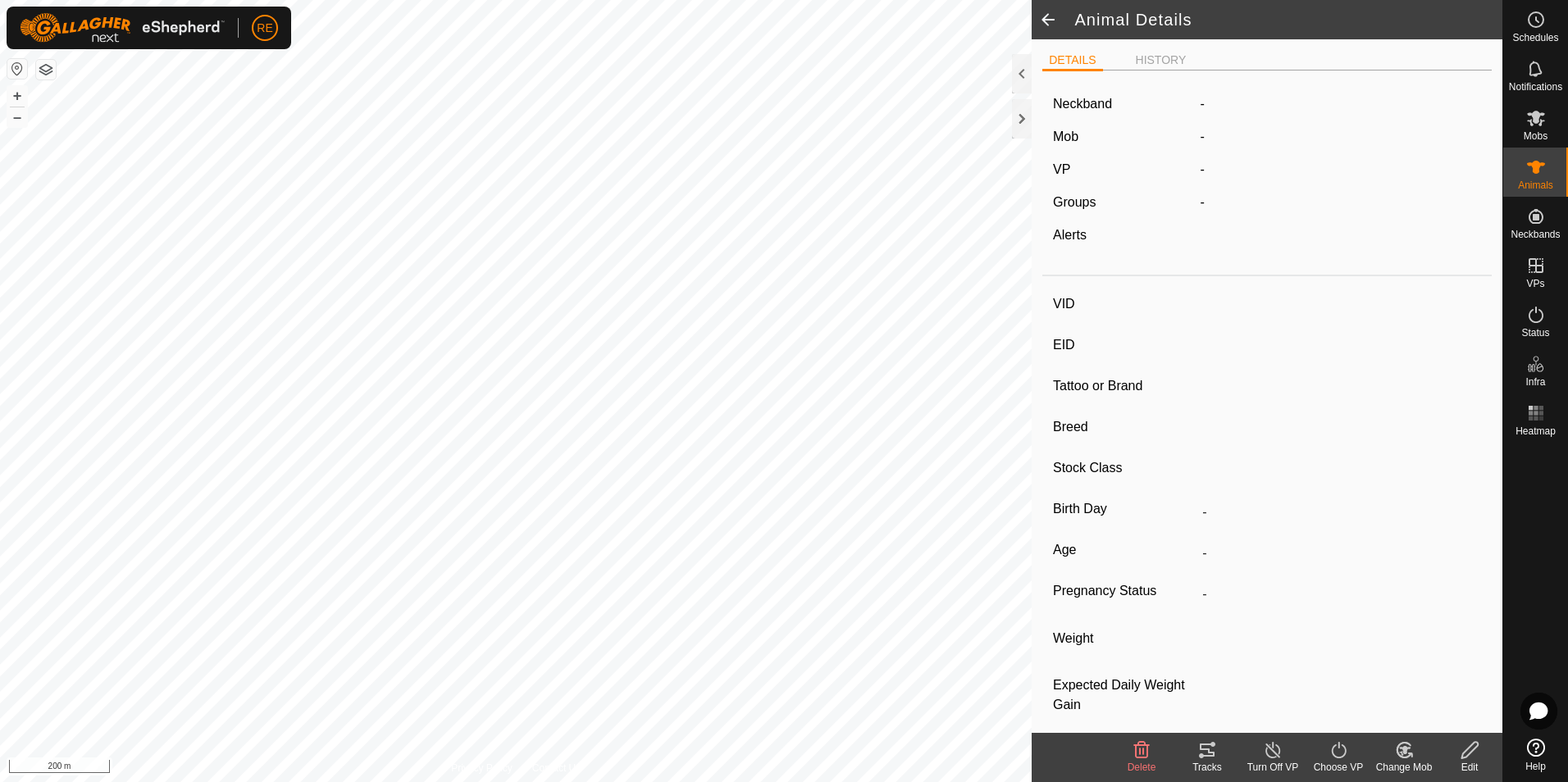 type on "V3" 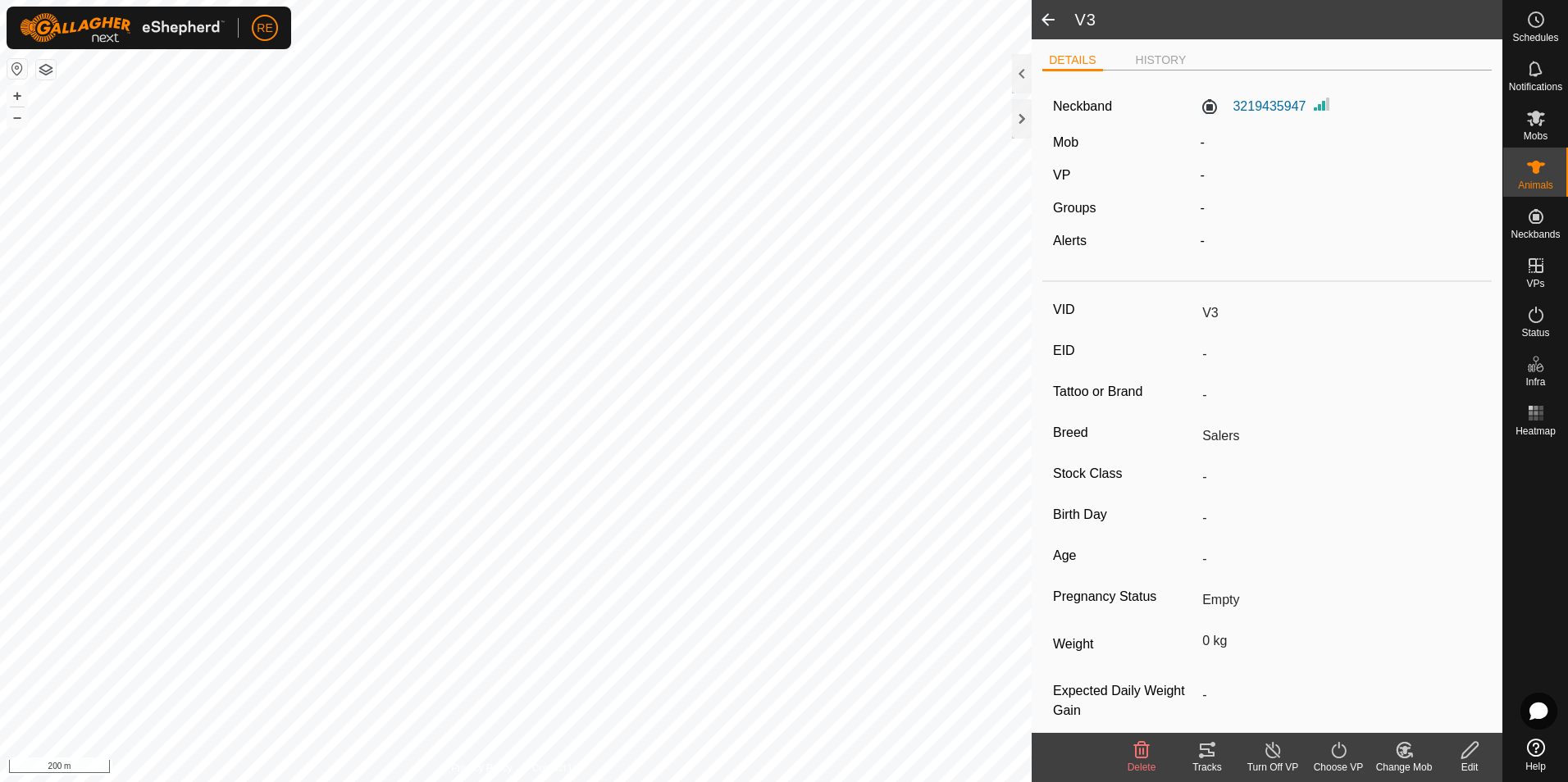 click 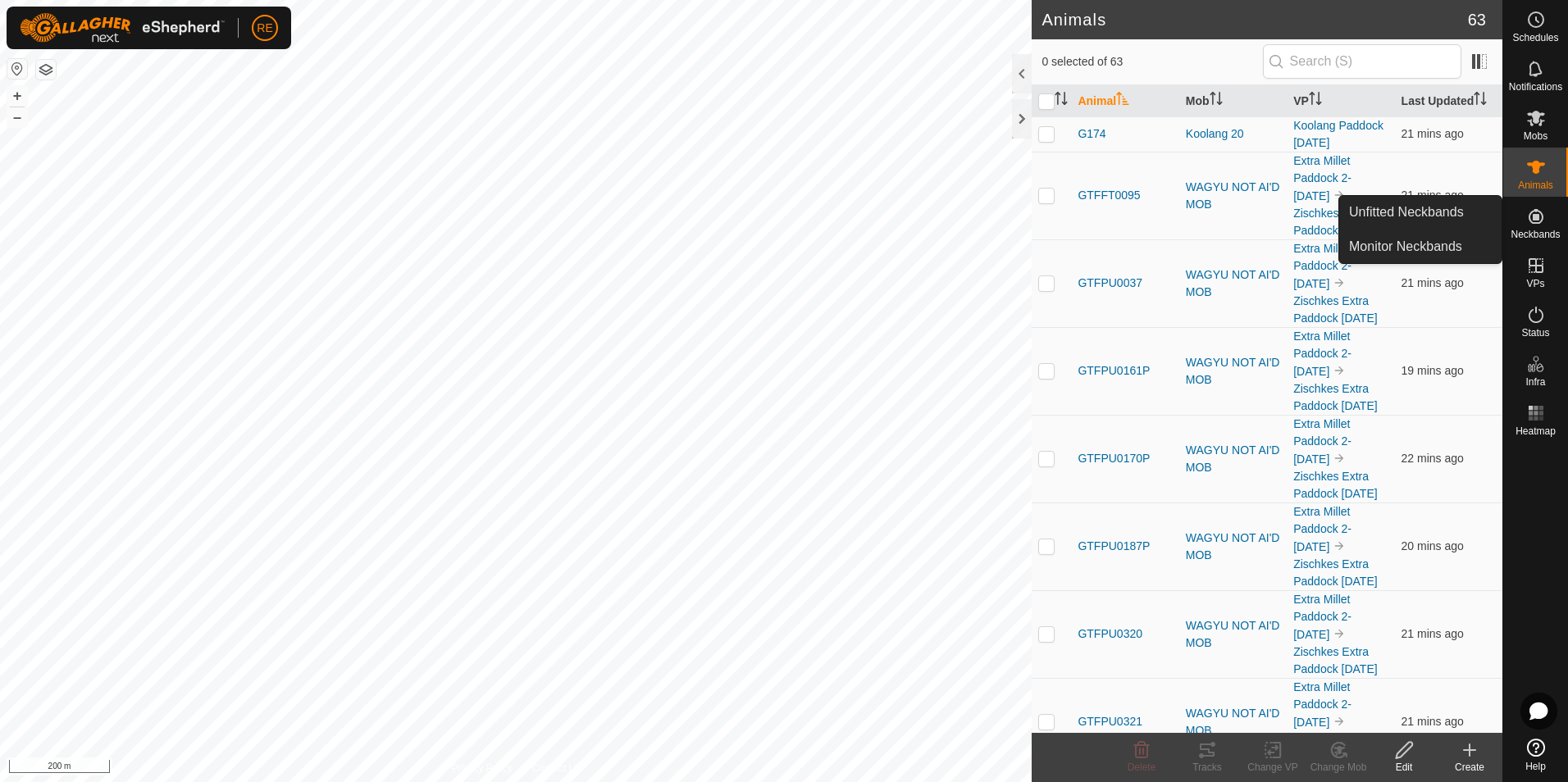 drag, startPoint x: 1511, startPoint y: 234, endPoint x: 1534, endPoint y: 220, distance: 26.925824 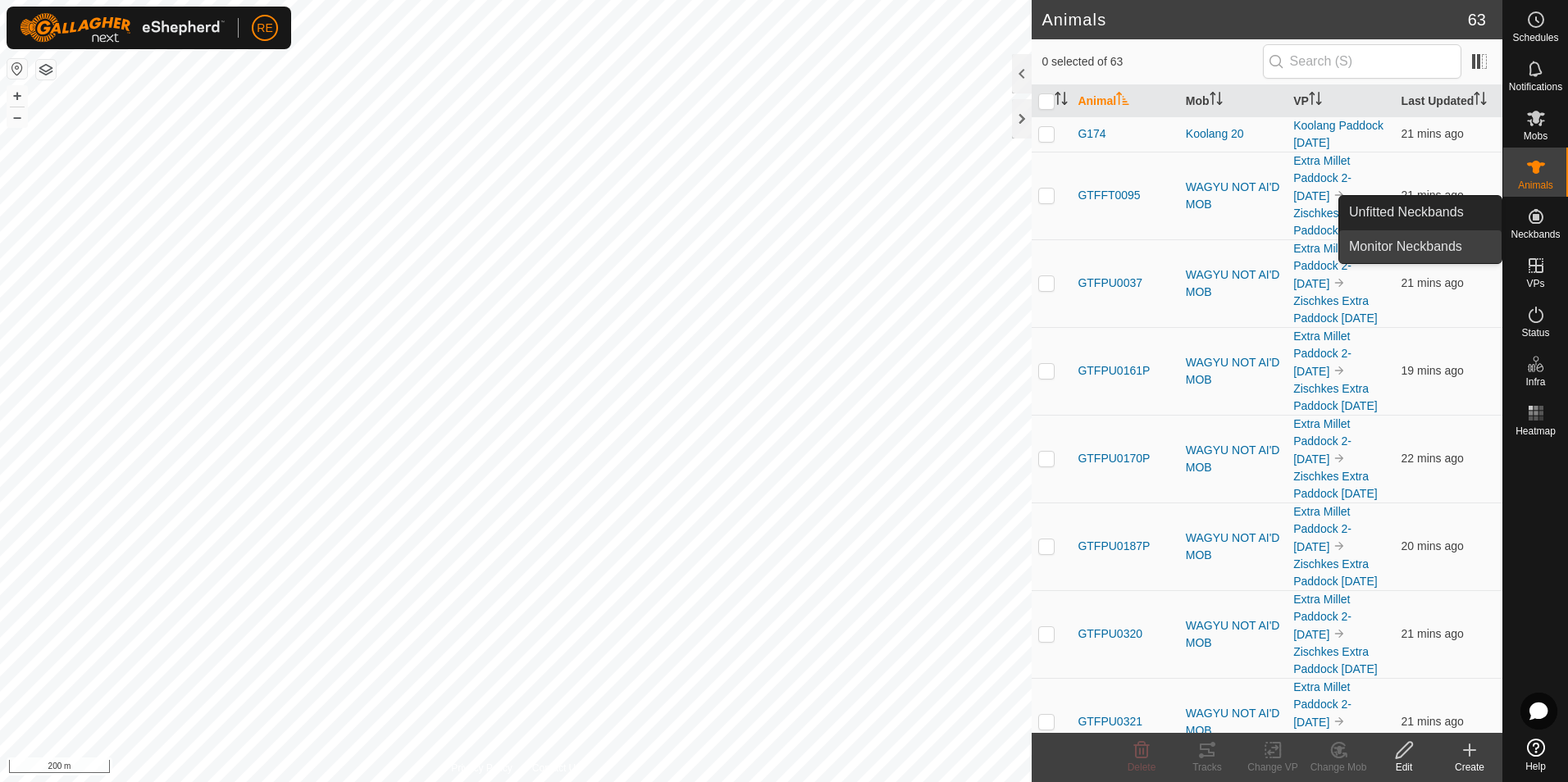 click on "Monitor Neckbands" at bounding box center [1420, 247] 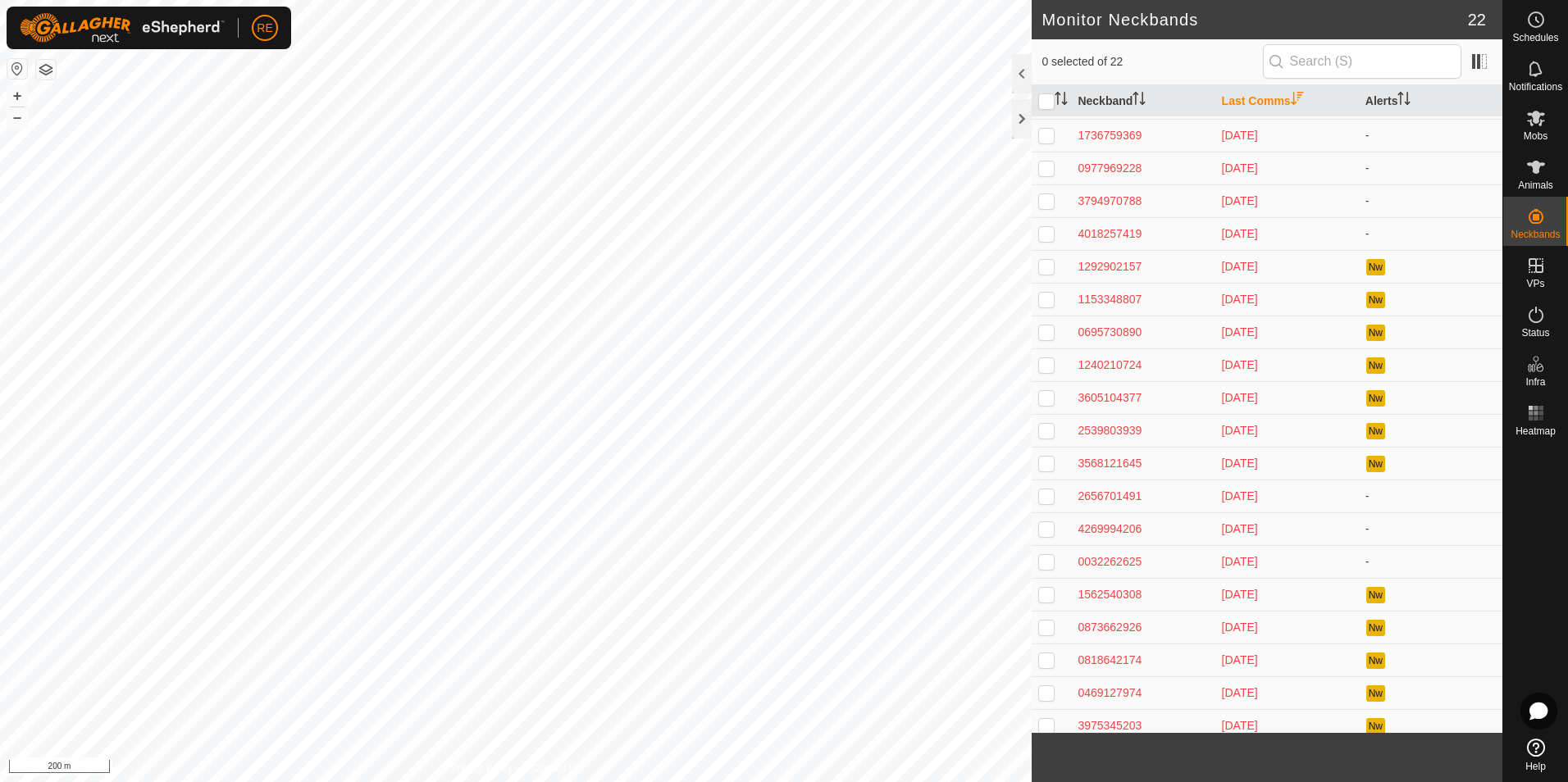 scroll, scrollTop: 0, scrollLeft: 0, axis: both 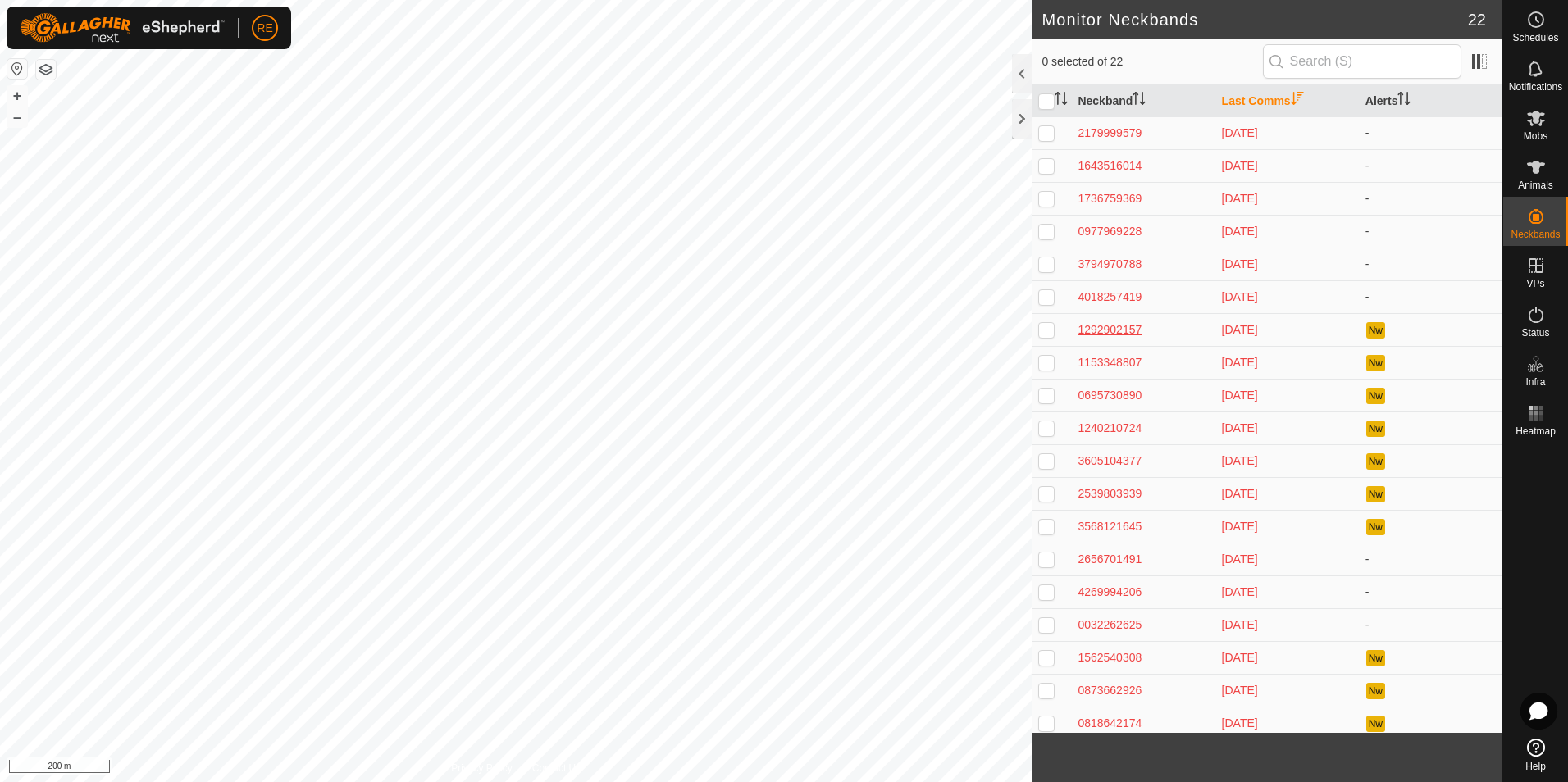 click on "1292902157" at bounding box center (1142, 330) 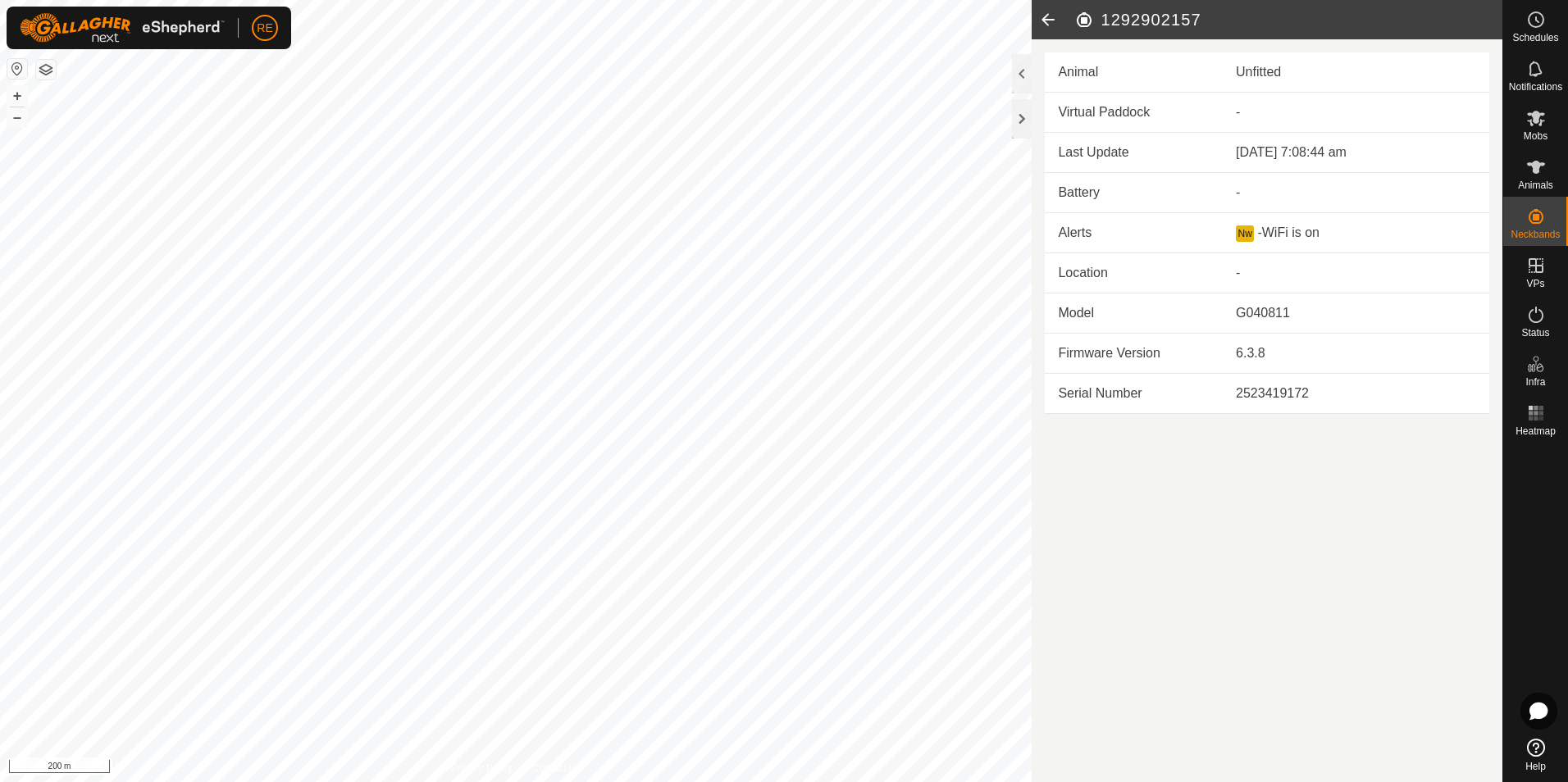 click 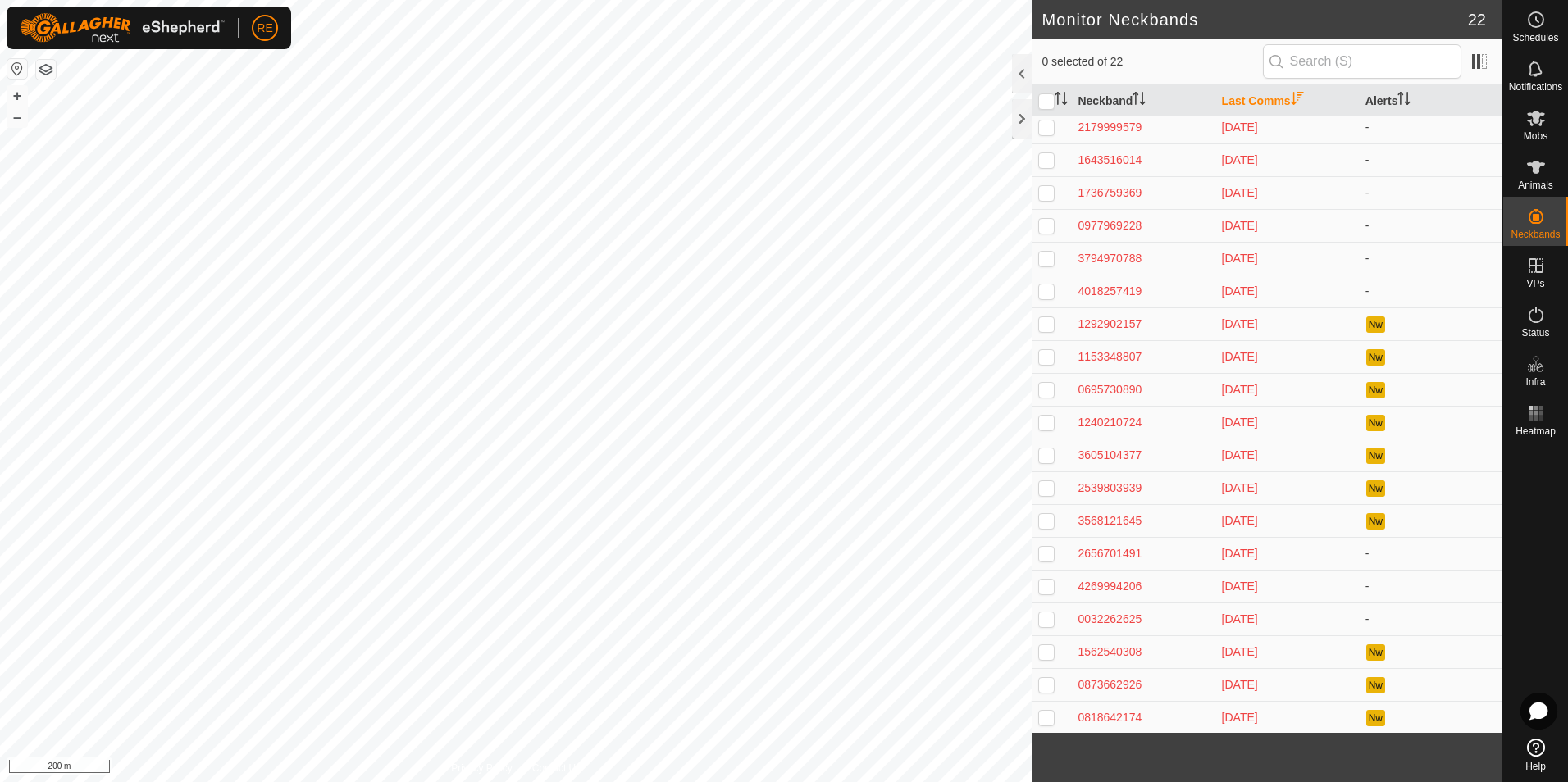 scroll, scrollTop: 0, scrollLeft: 0, axis: both 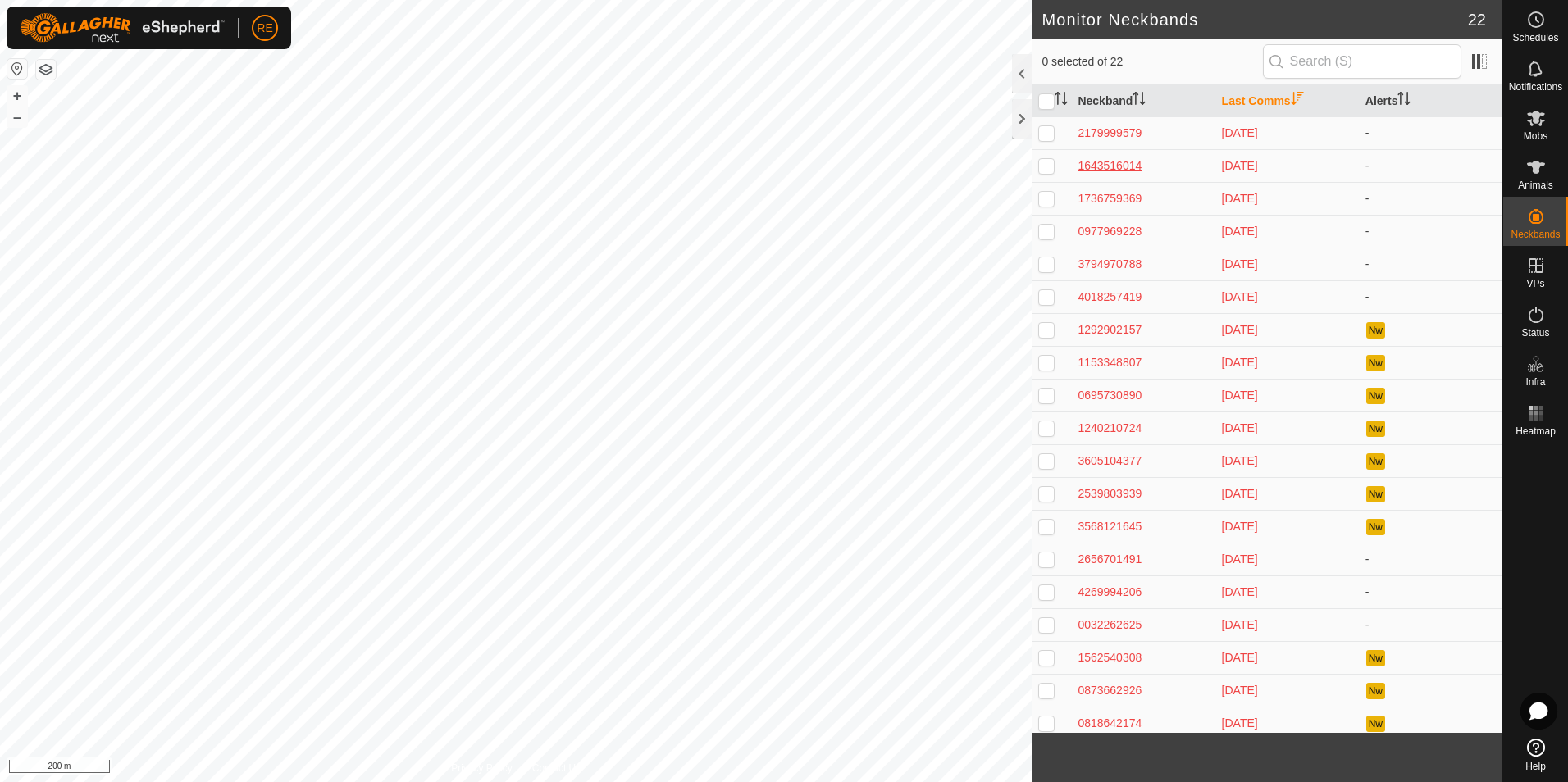 click on "1643516014" at bounding box center [1142, 166] 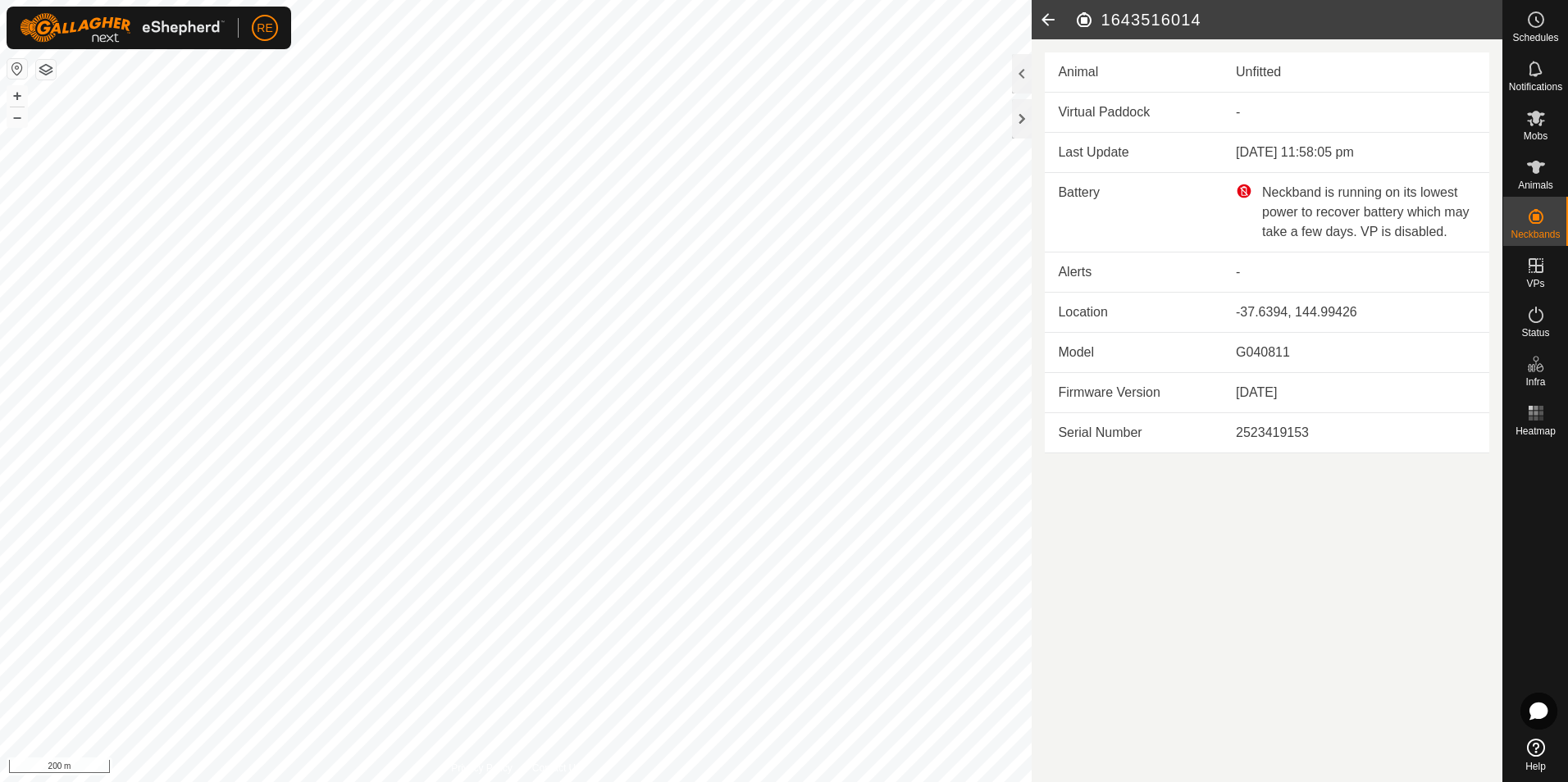 click 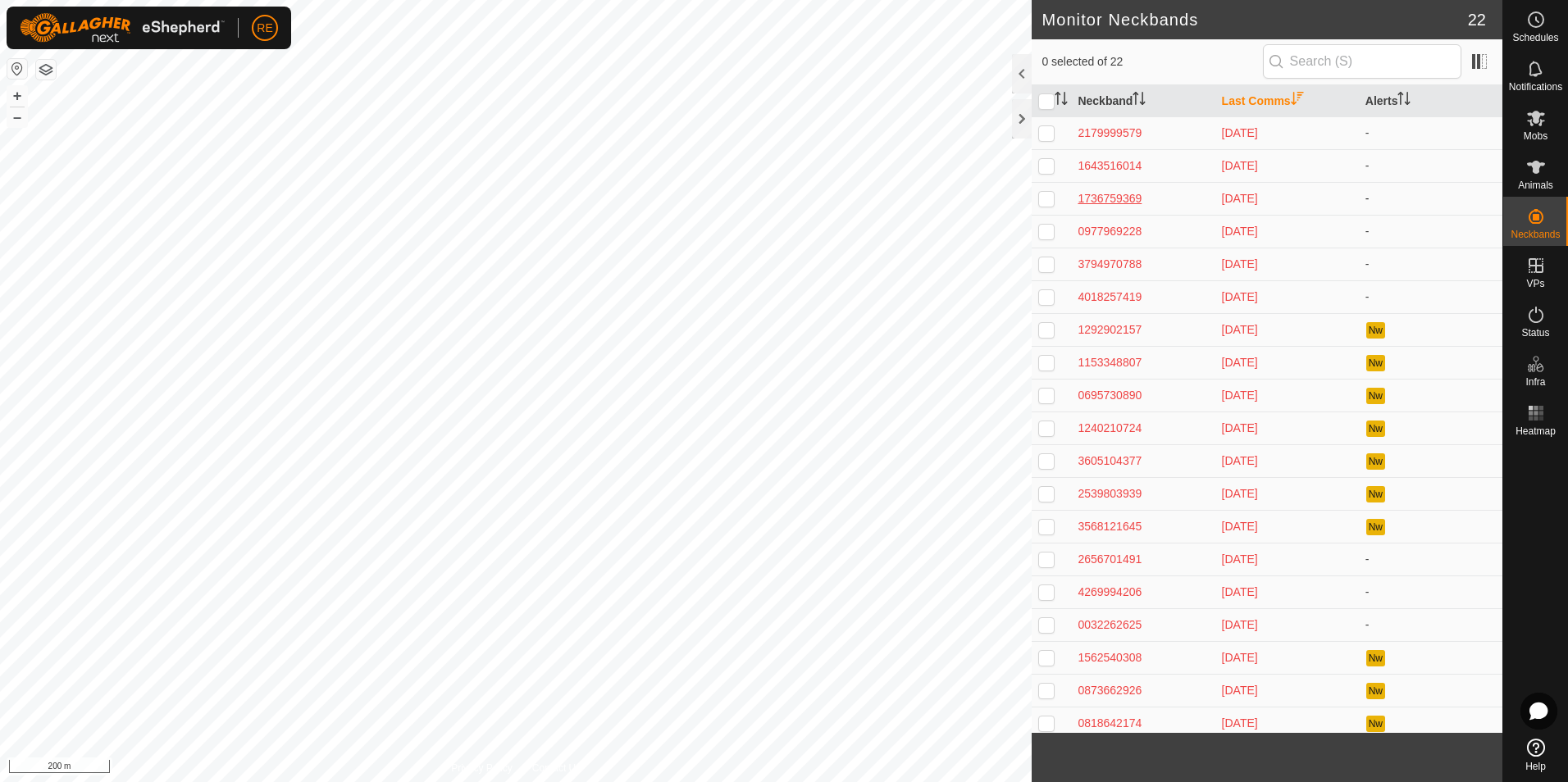 click on "1736759369" at bounding box center (1142, 198) 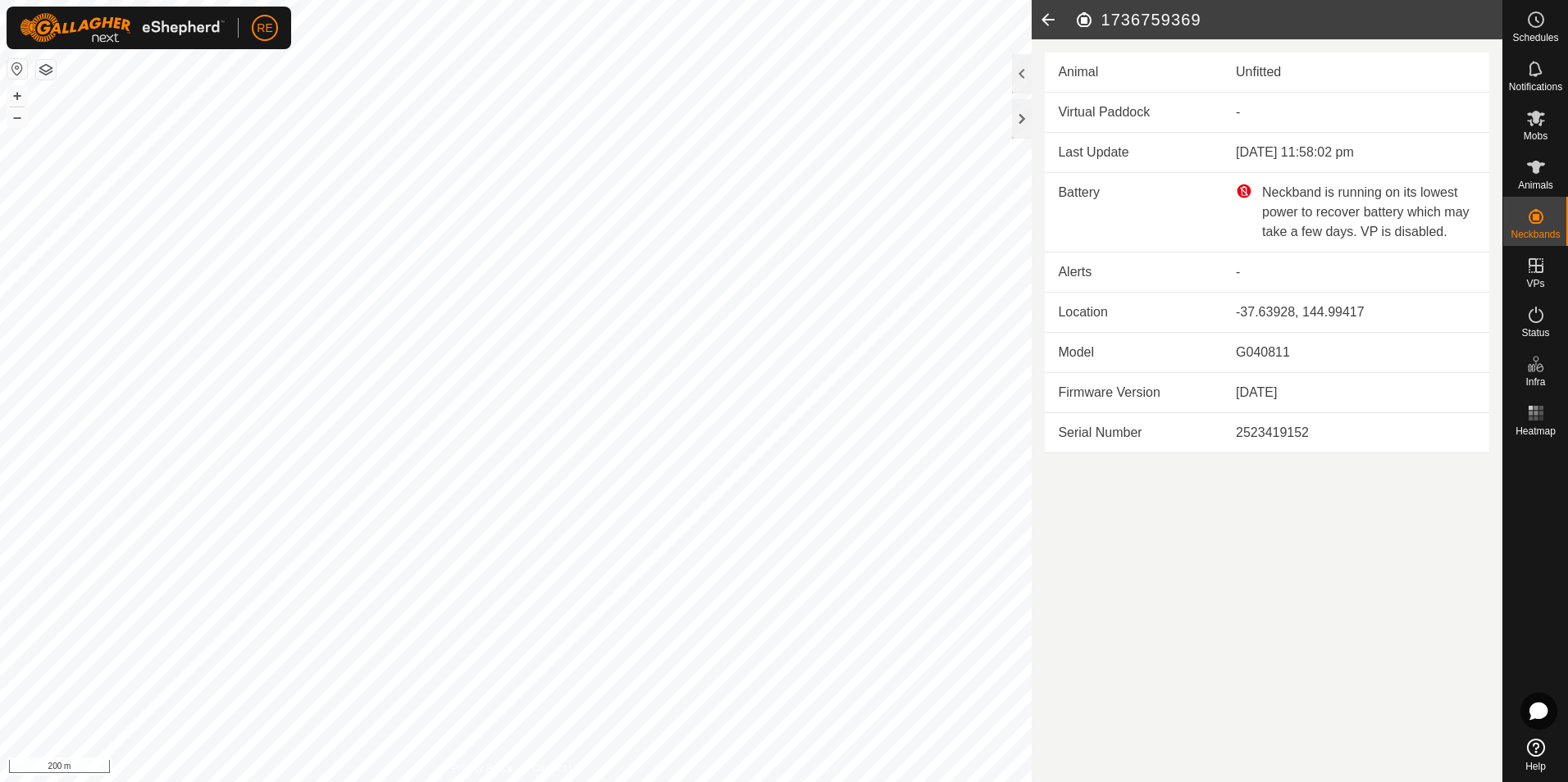 click 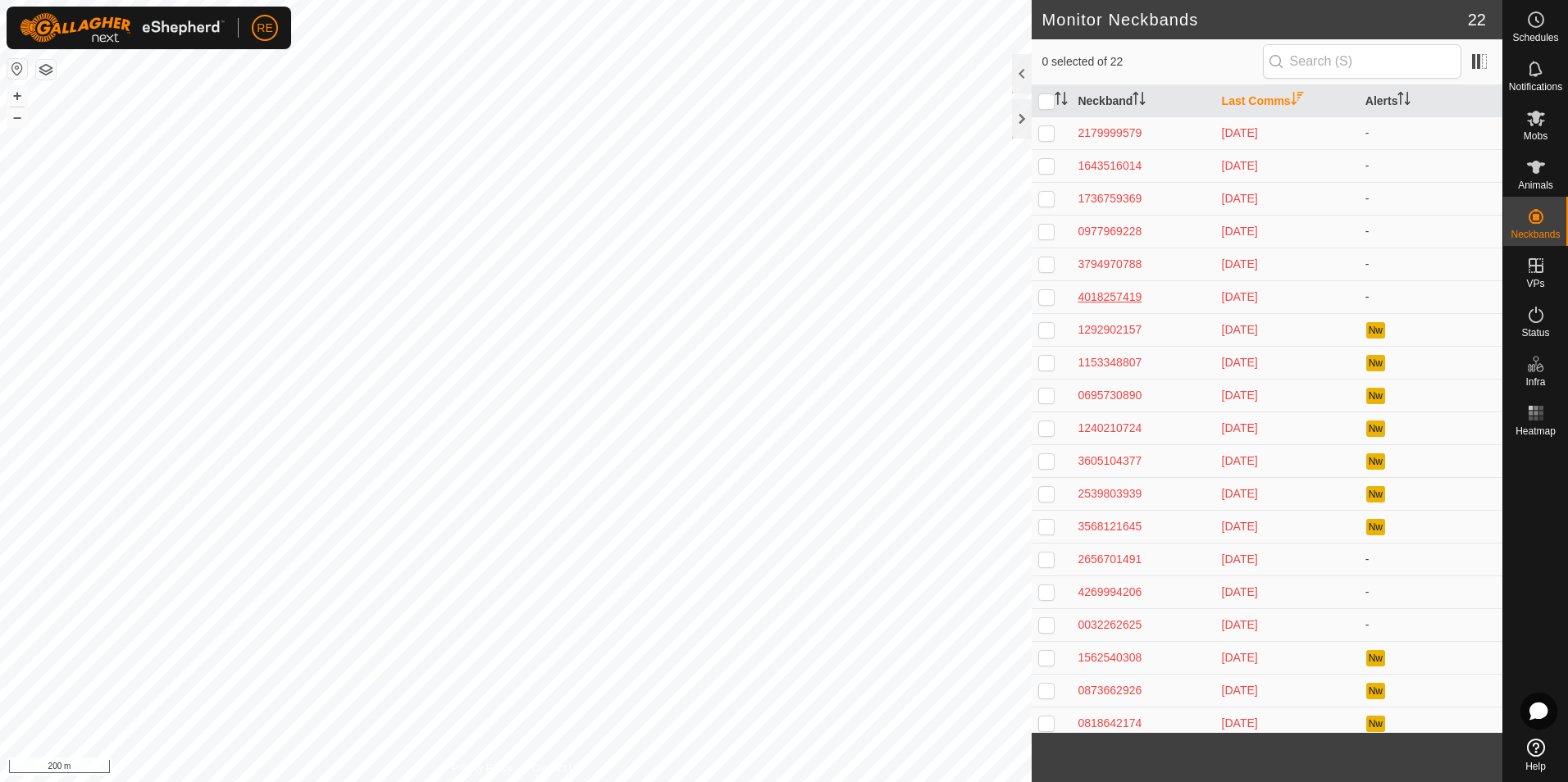 click on "4018257419" at bounding box center (1142, 297) 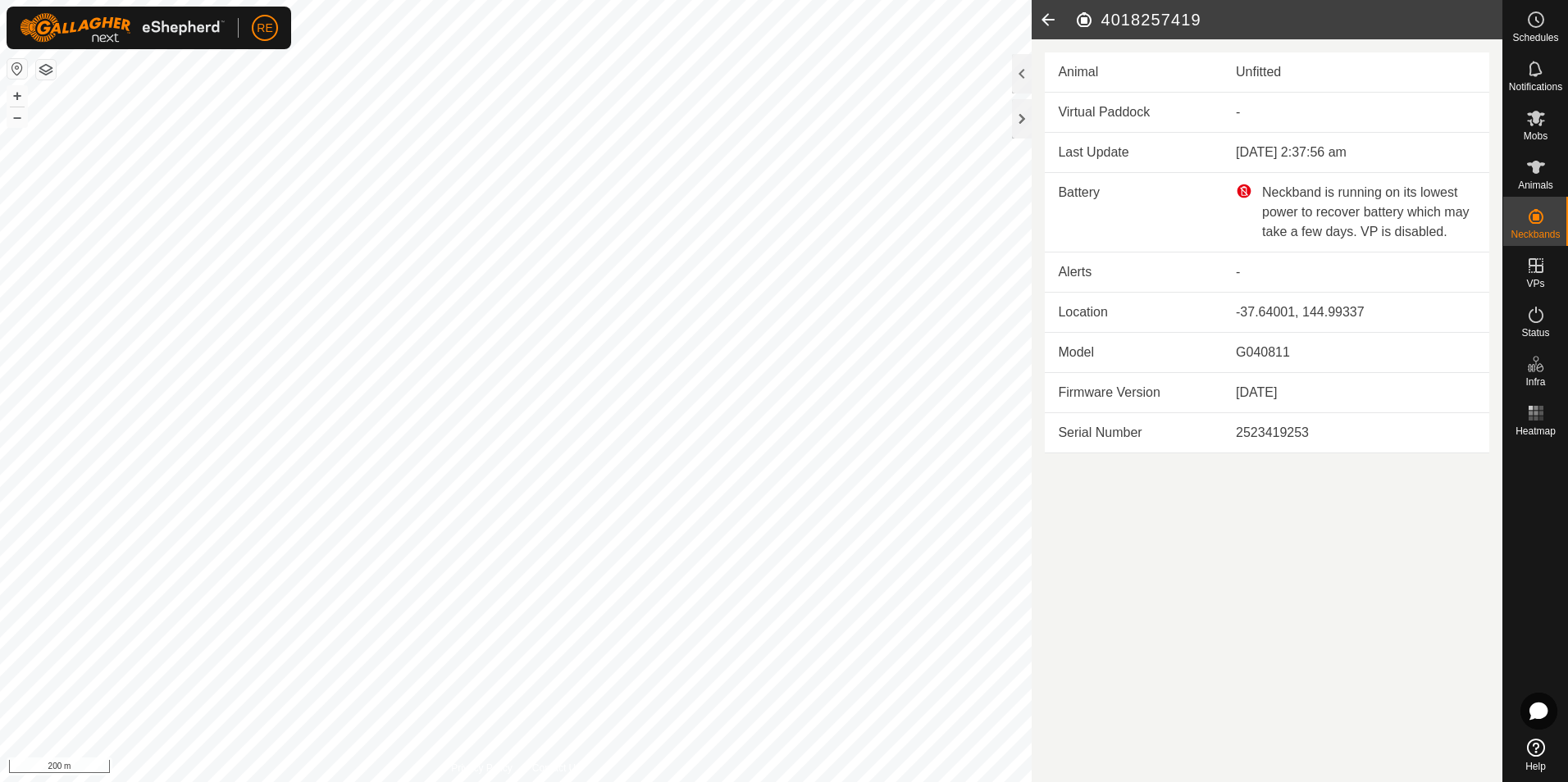 click 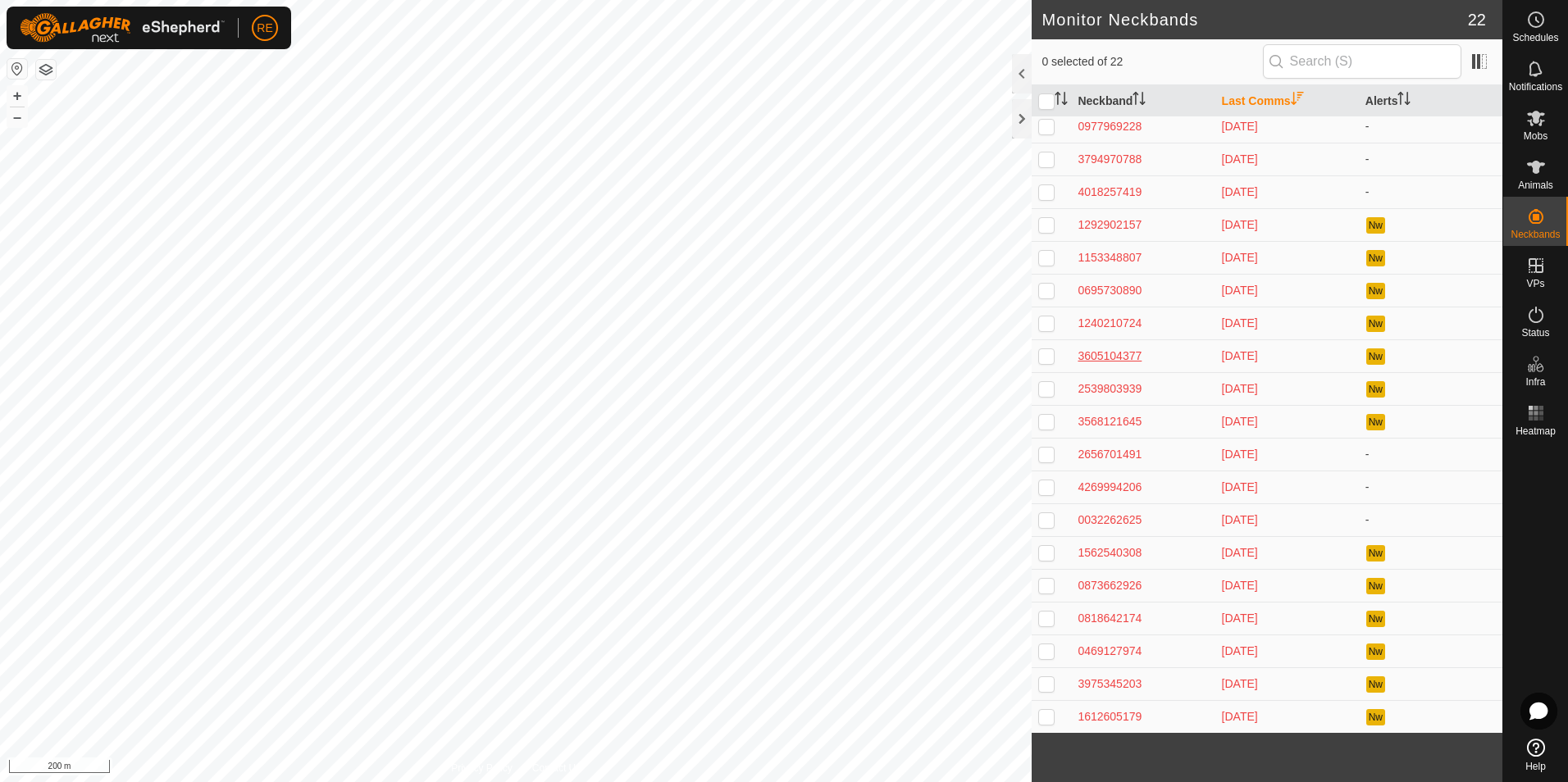 scroll, scrollTop: 106, scrollLeft: 0, axis: vertical 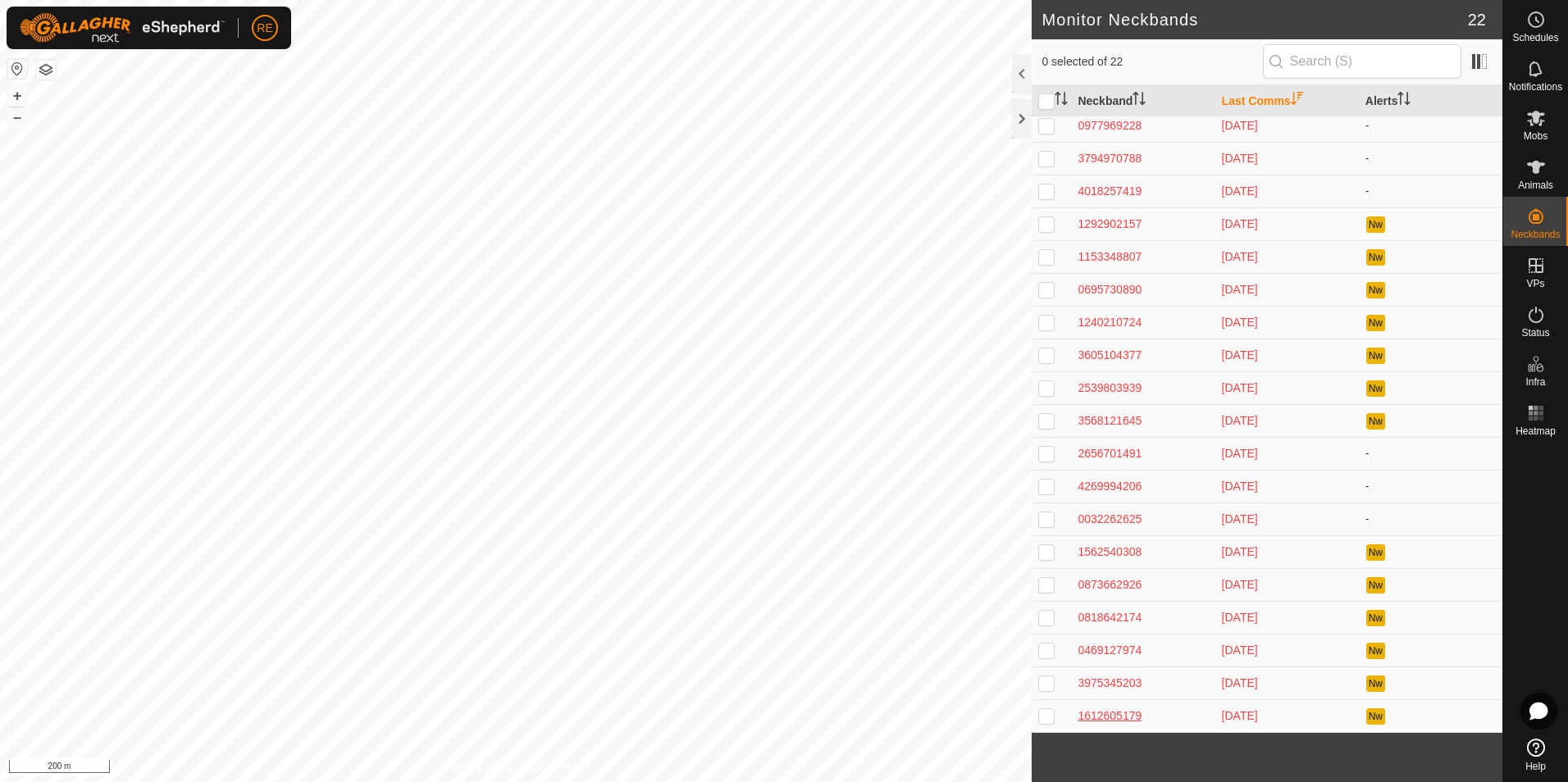 click on "1612605179" at bounding box center (1142, 716) 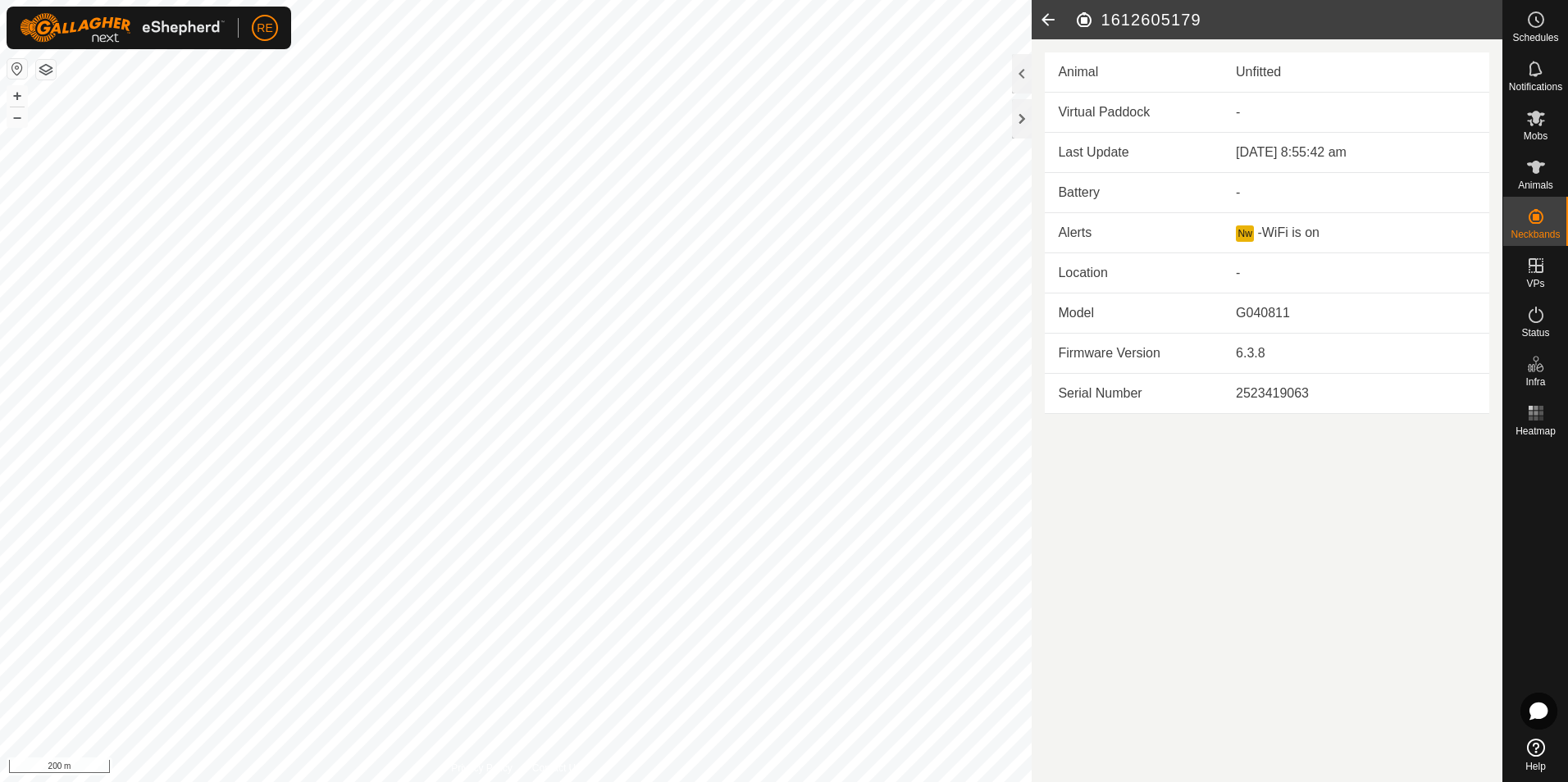 click 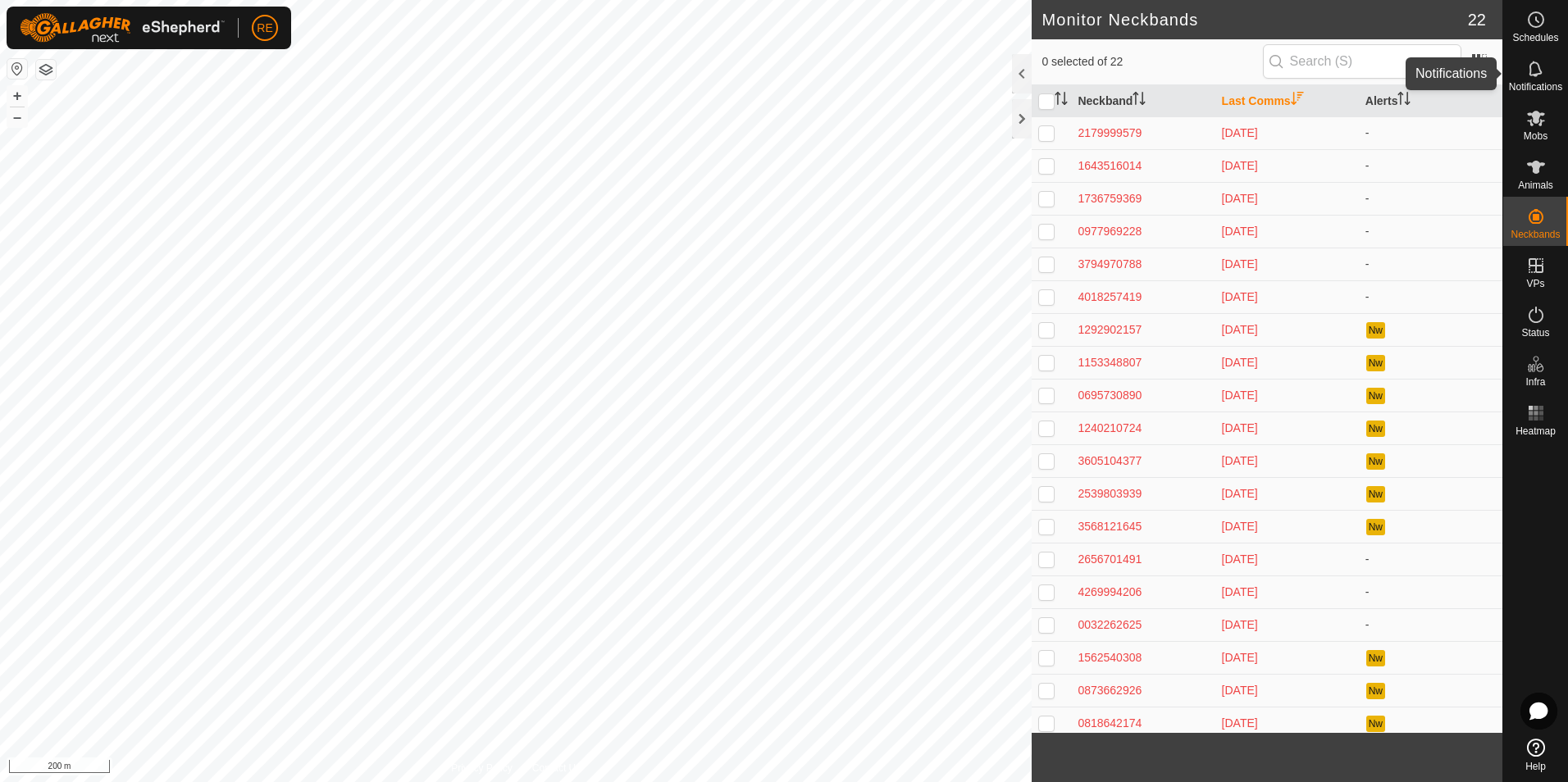 click 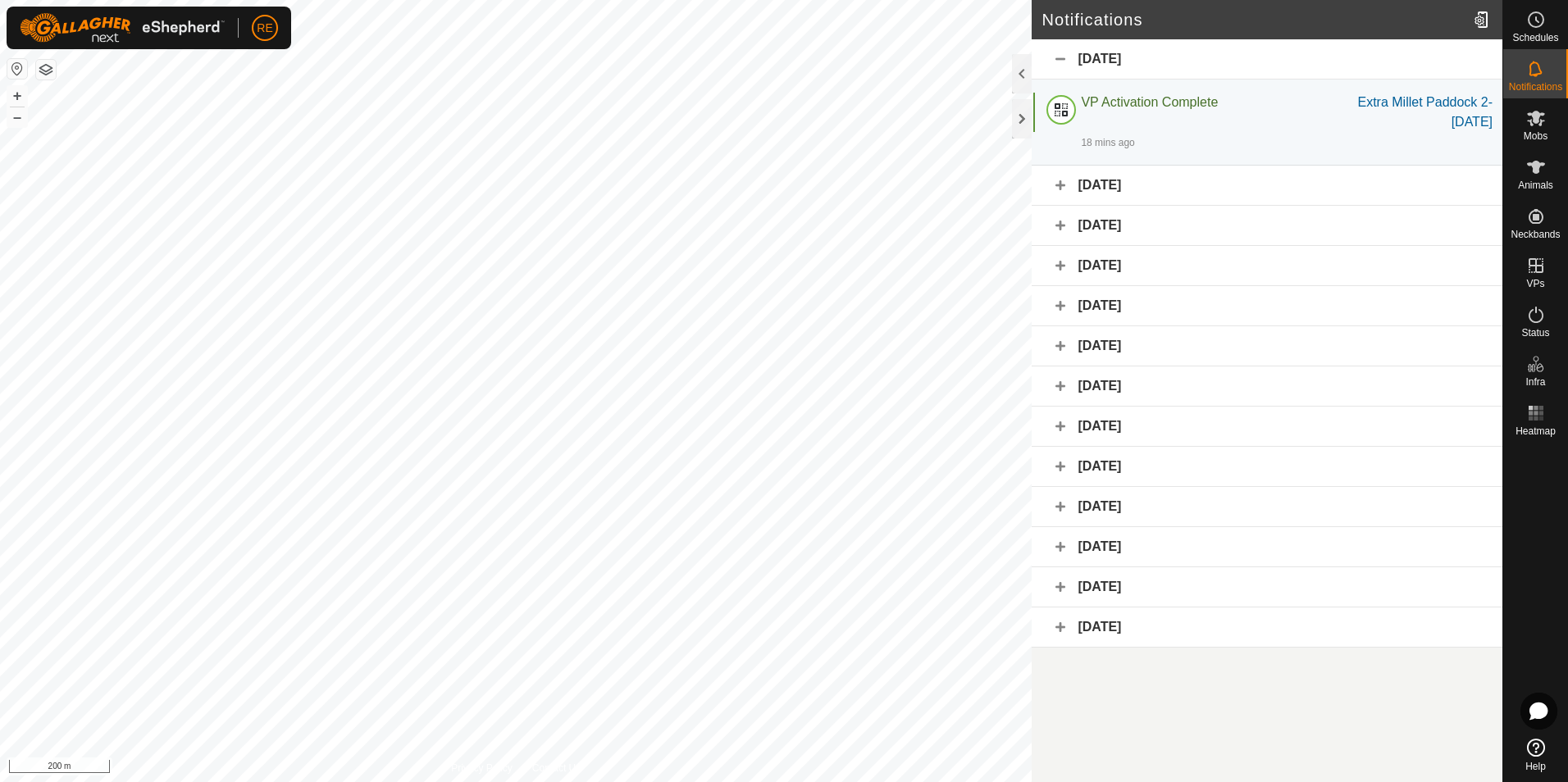 click on "[DATE]" 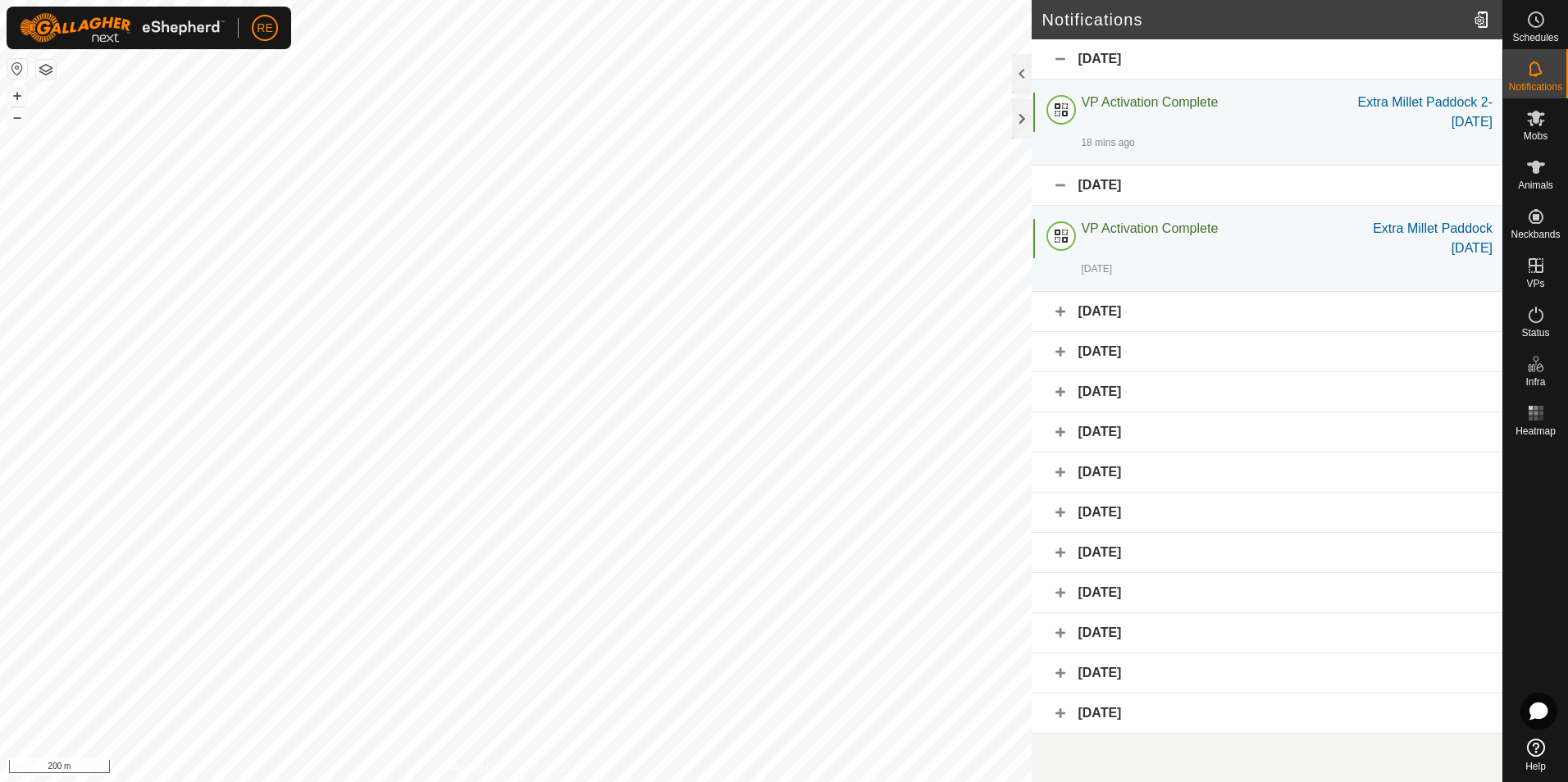 click on "[DATE]" 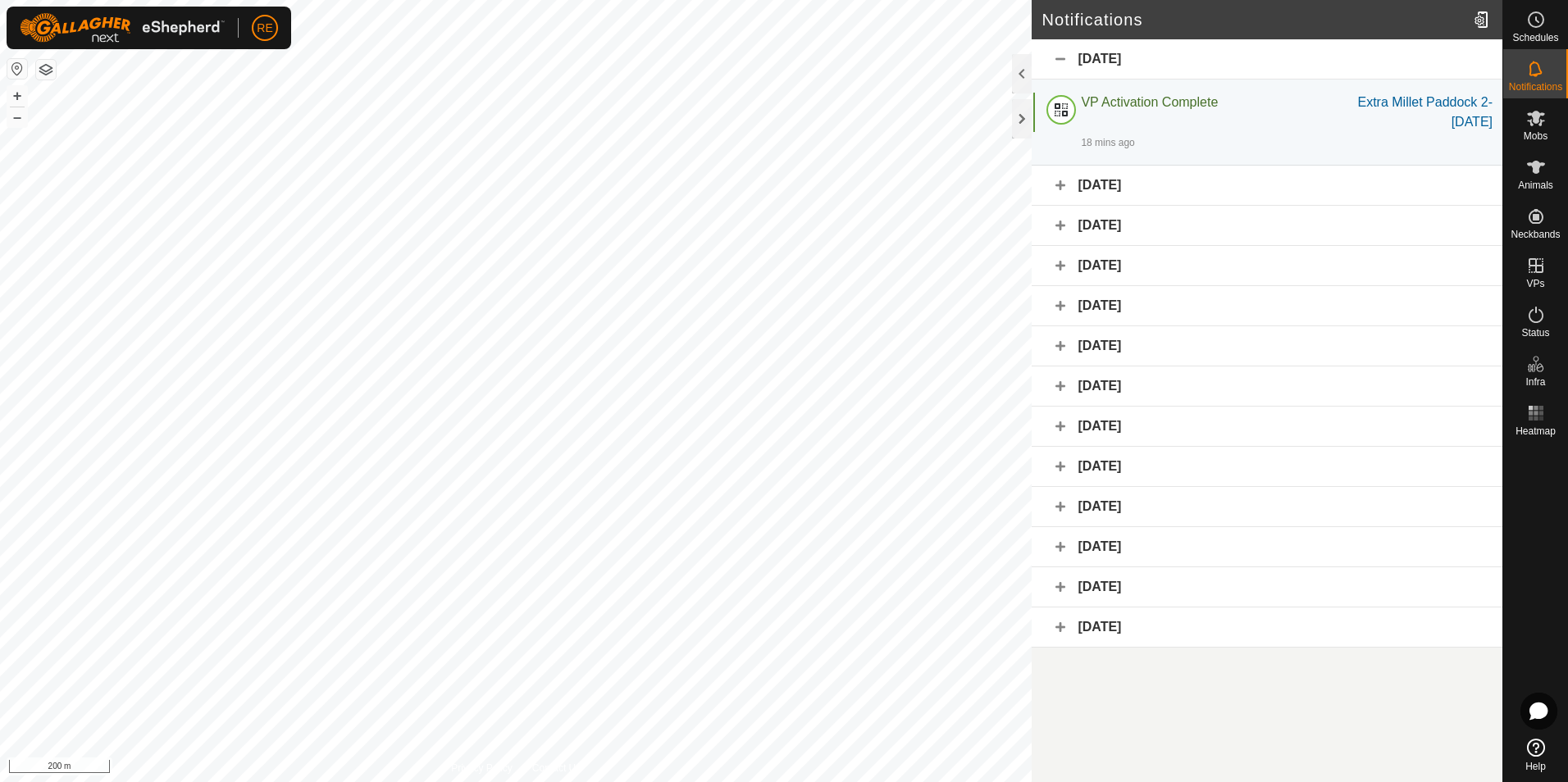 click on "[DATE]" 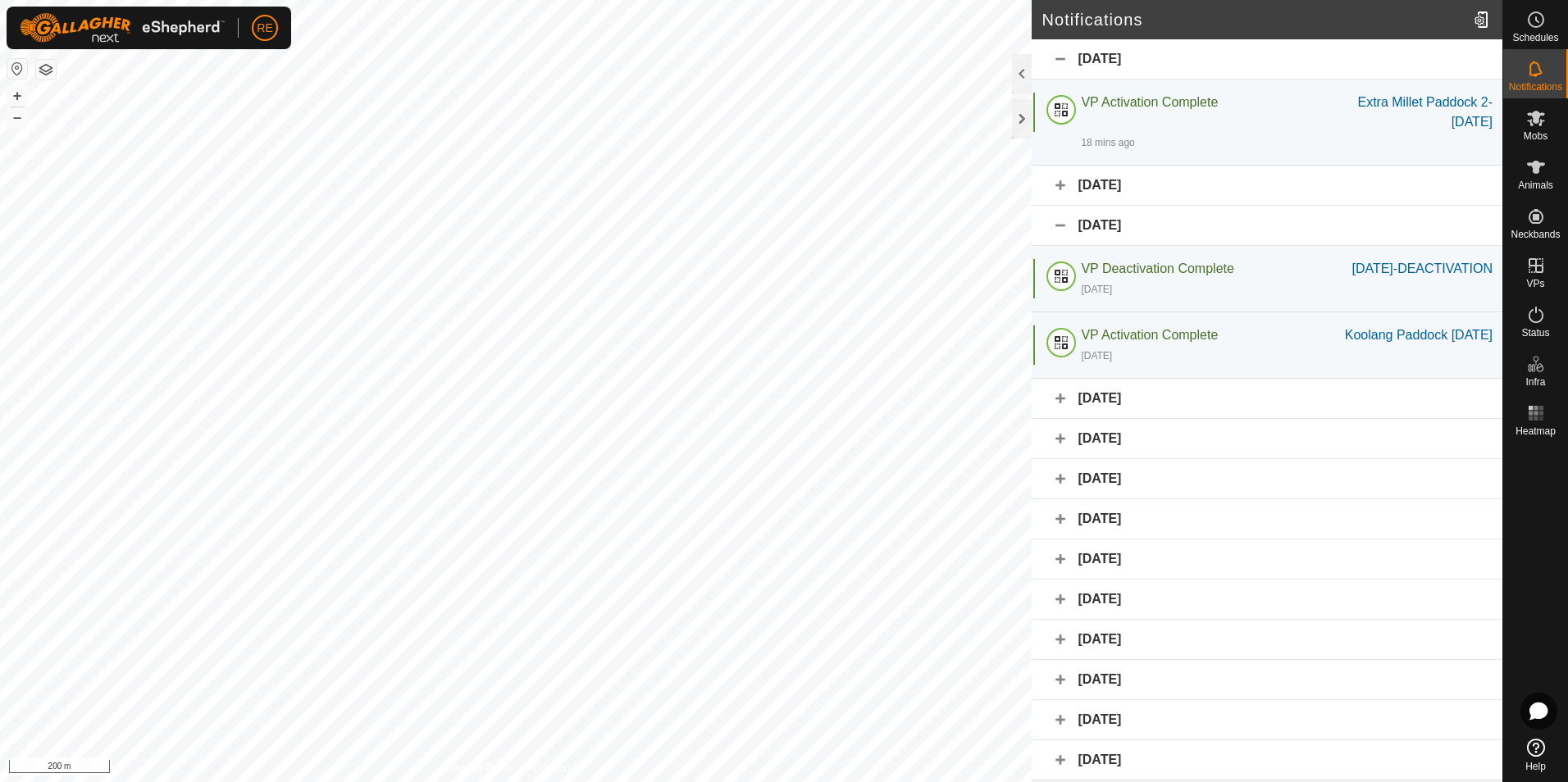 click on "[DATE]" 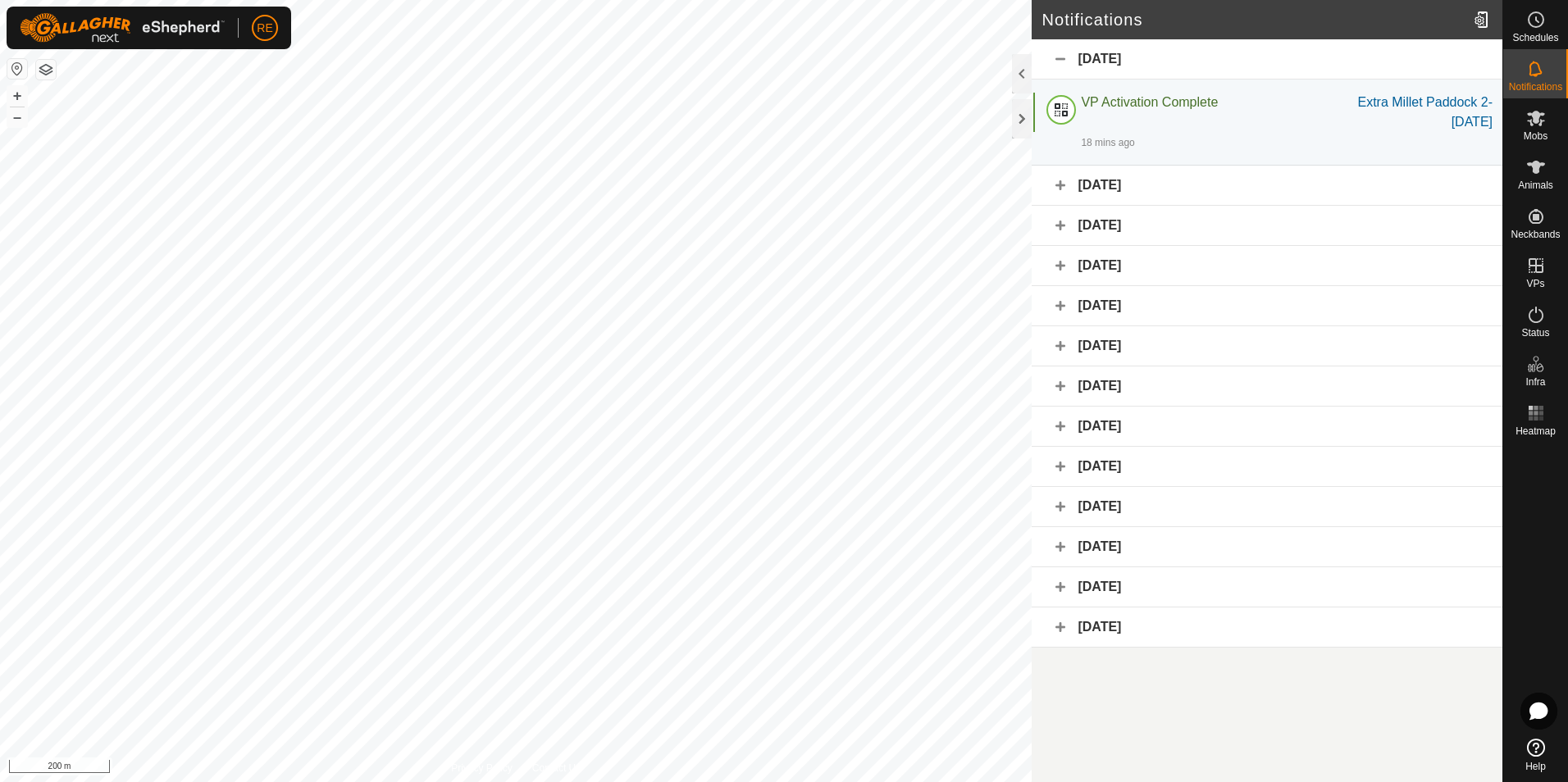 click on "[DATE]" 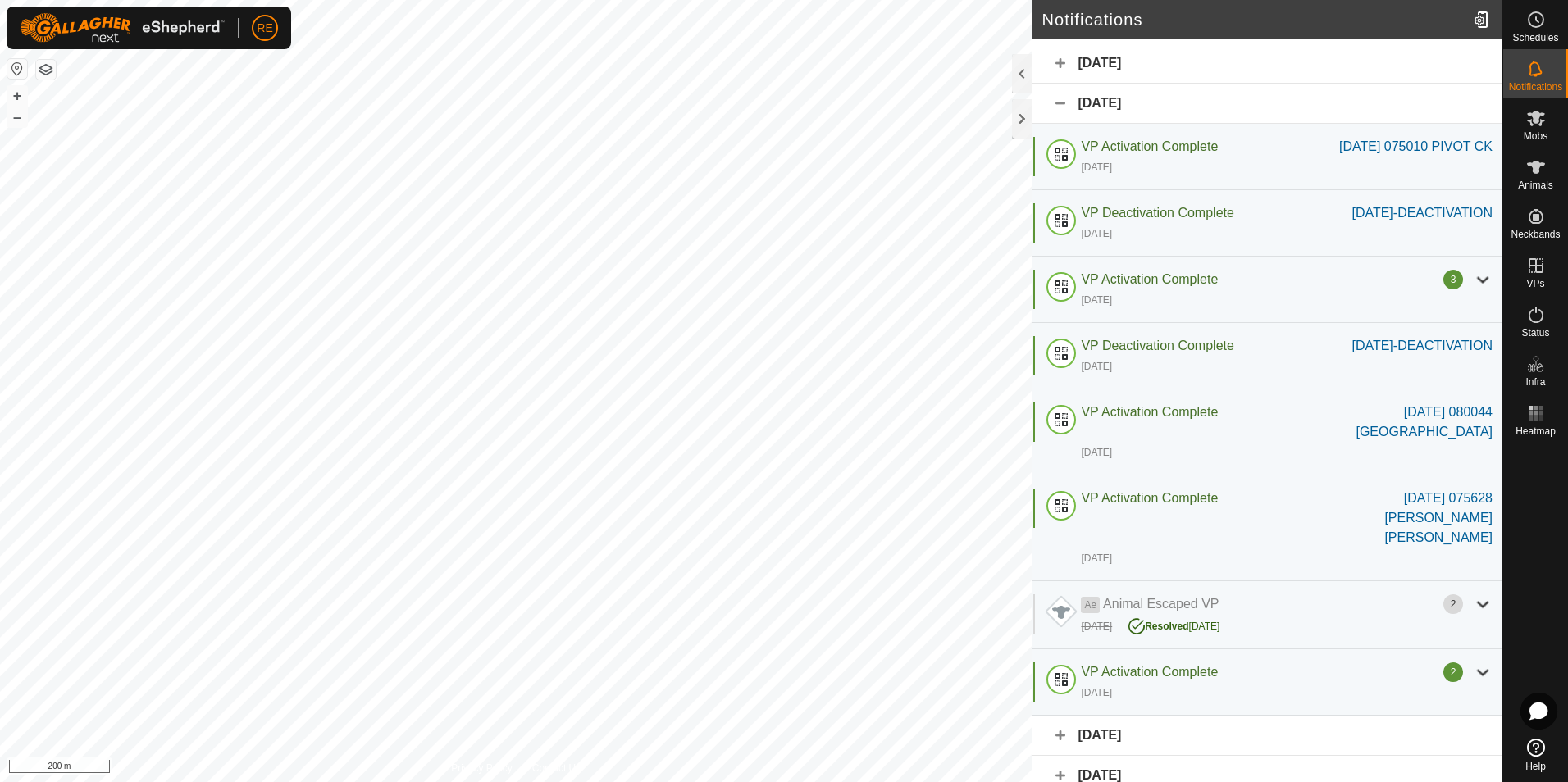 scroll, scrollTop: 246, scrollLeft: 0, axis: vertical 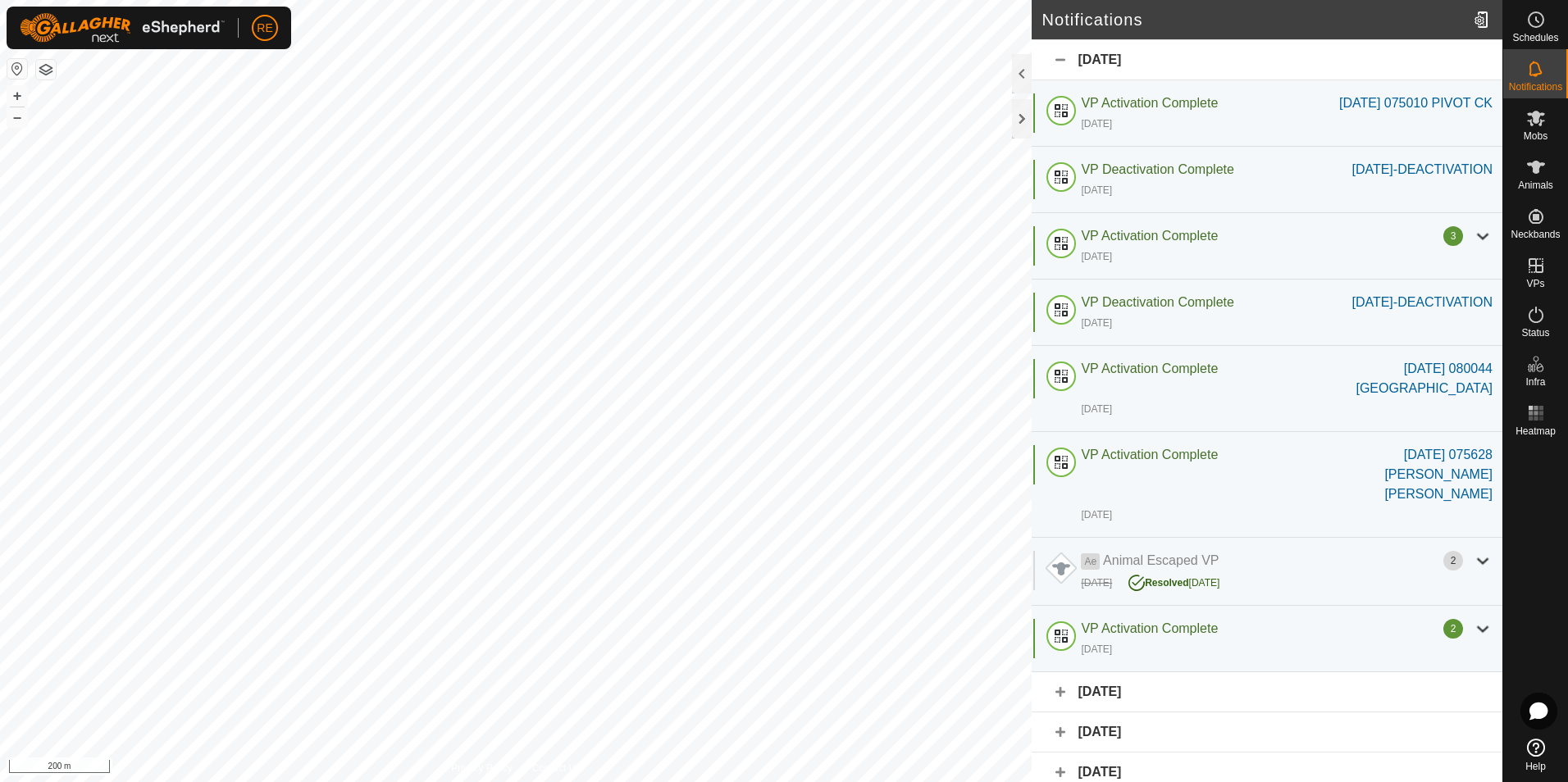 click on "[DATE]" 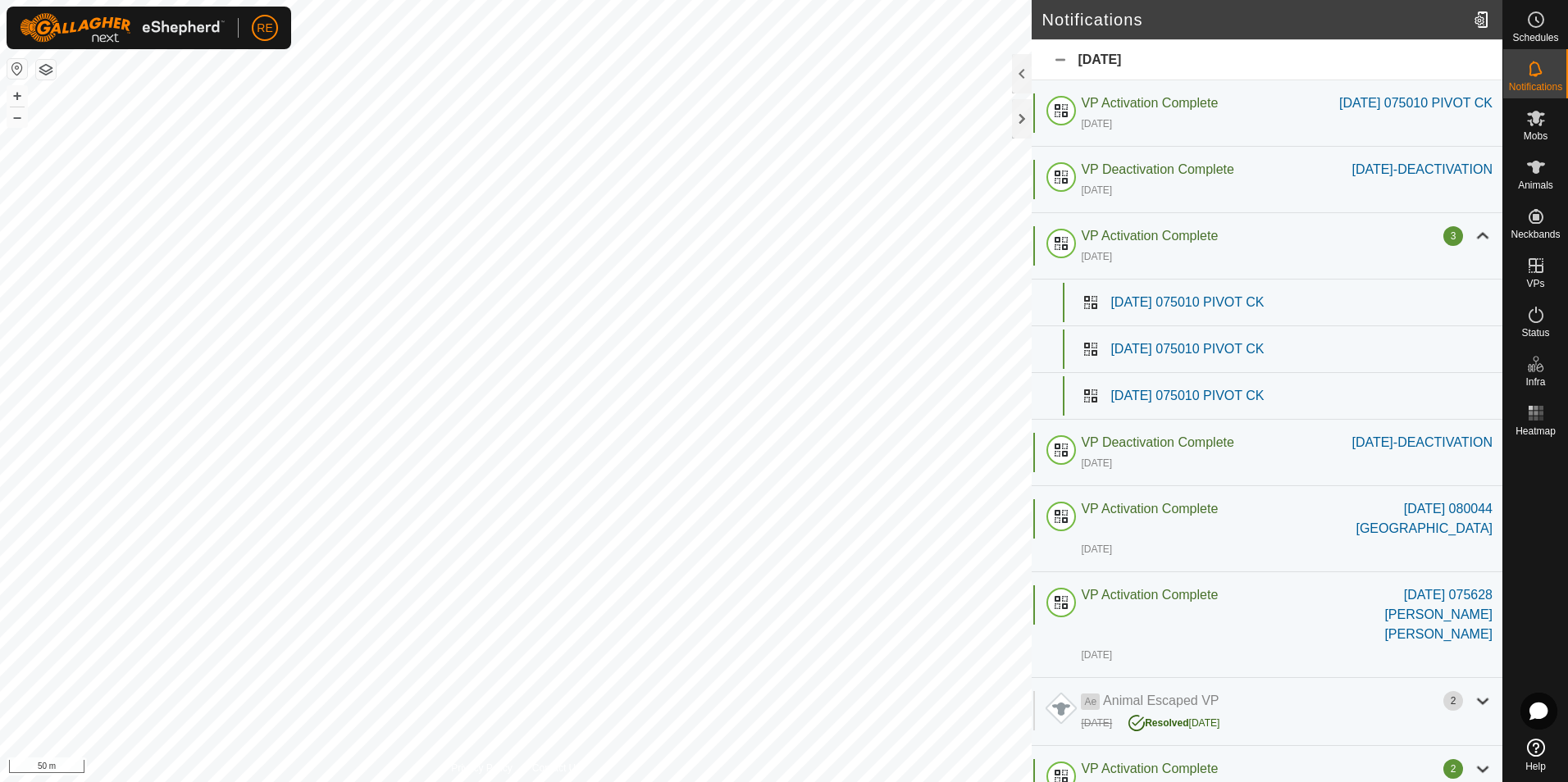 click on "[DATE]" 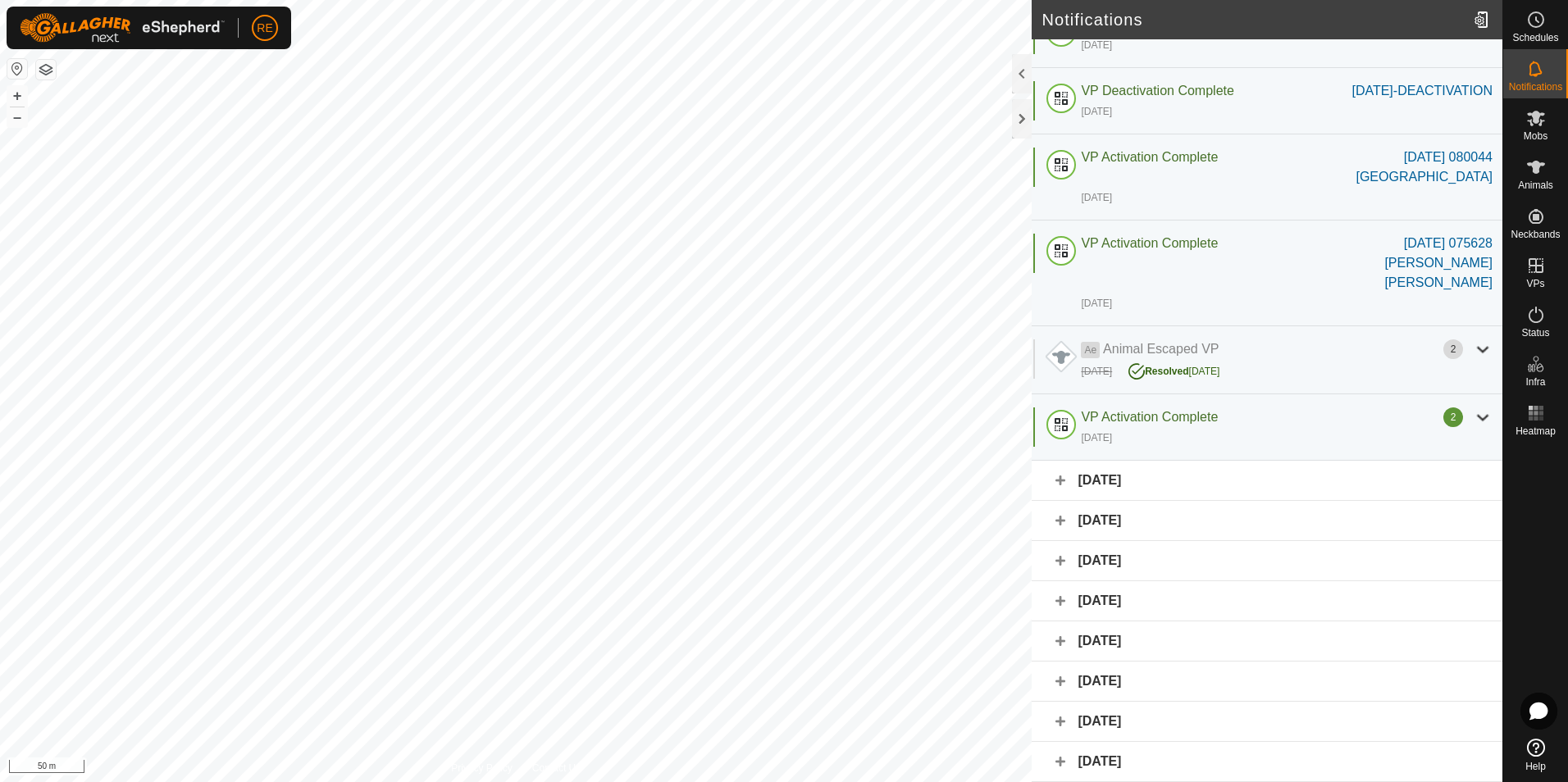 scroll, scrollTop: 497, scrollLeft: 0, axis: vertical 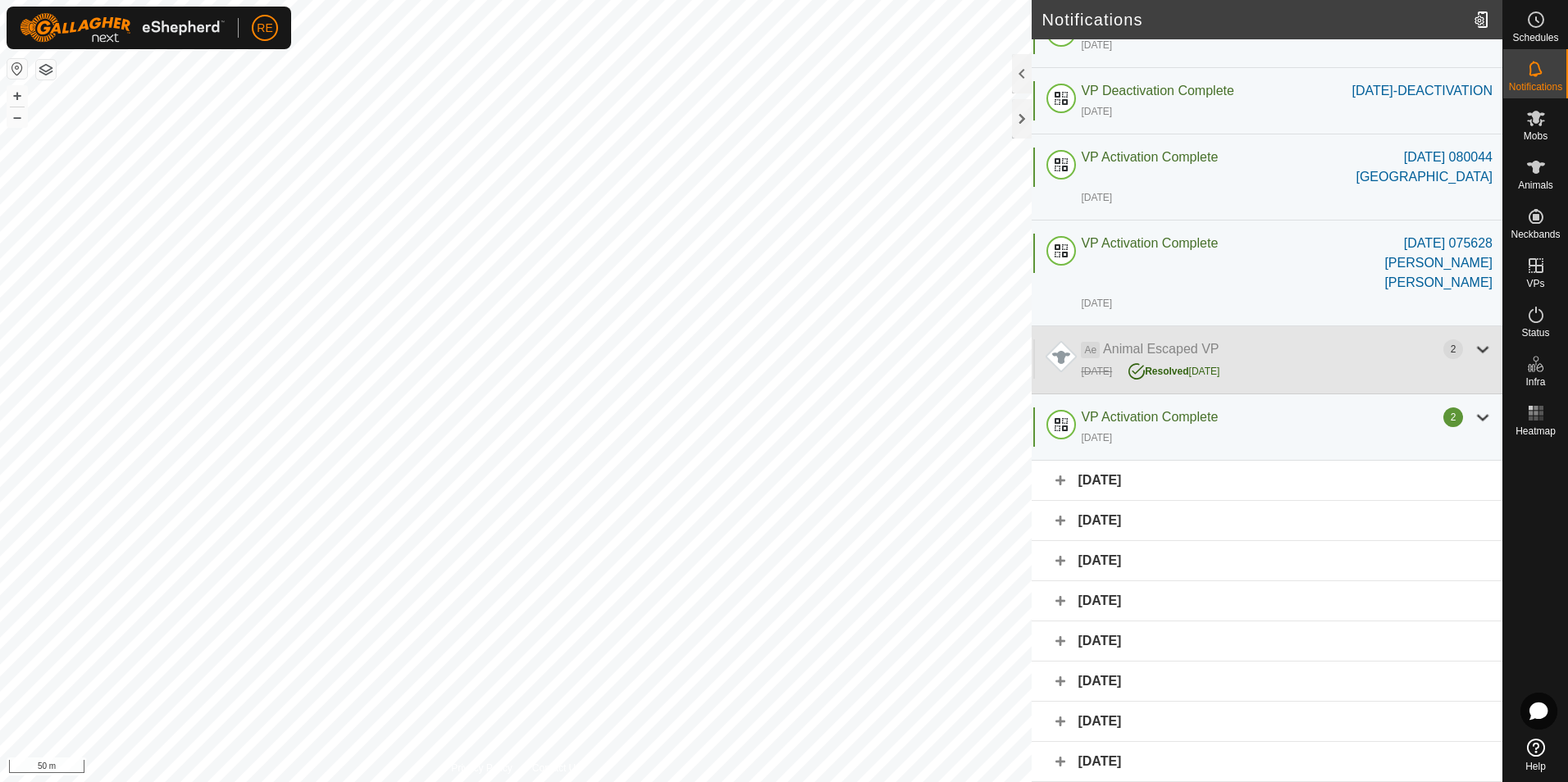 click on "[DATE]   Resolved  [DATE]" 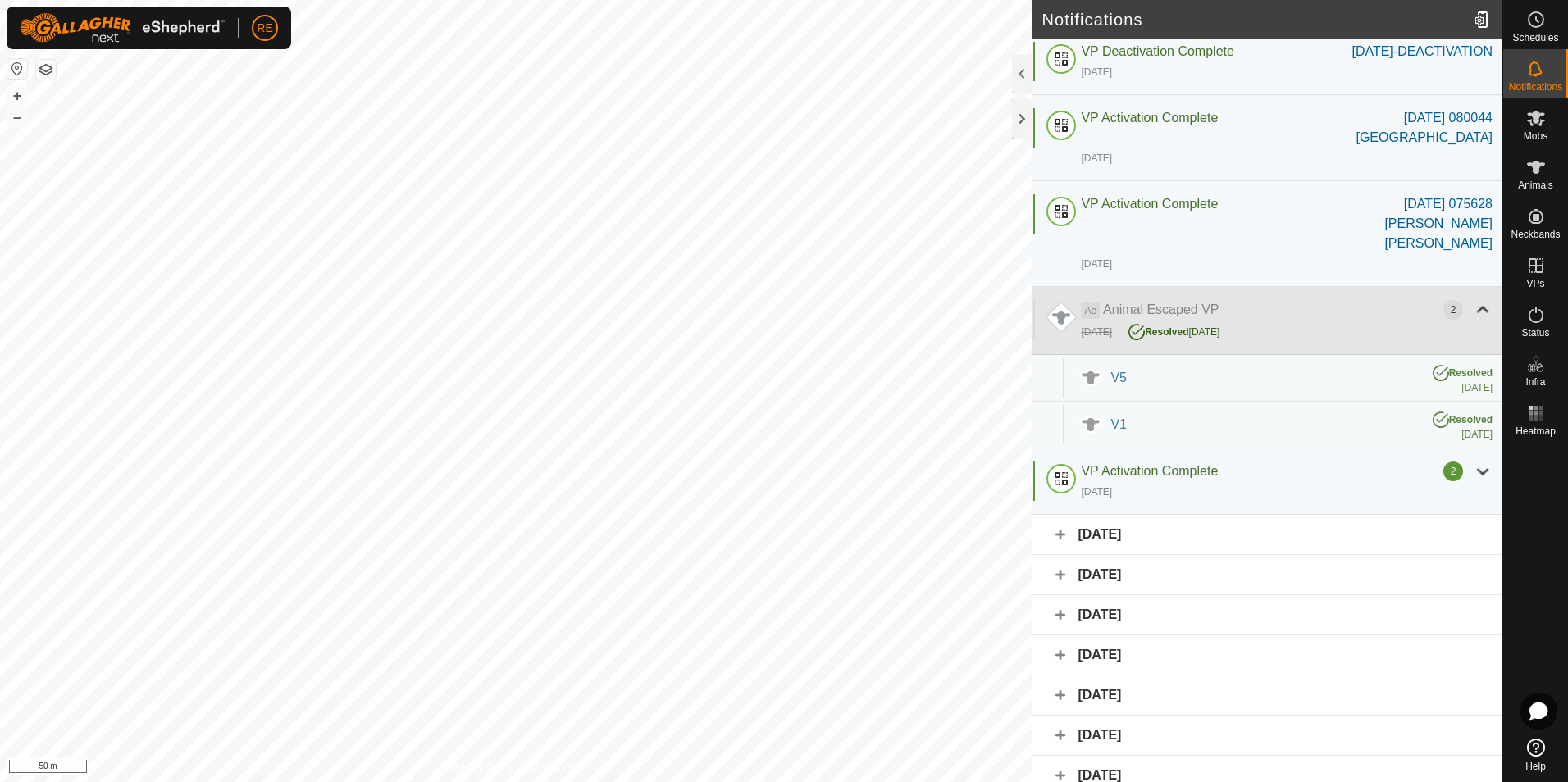 click on "[DATE]   Resolved  [DATE]" 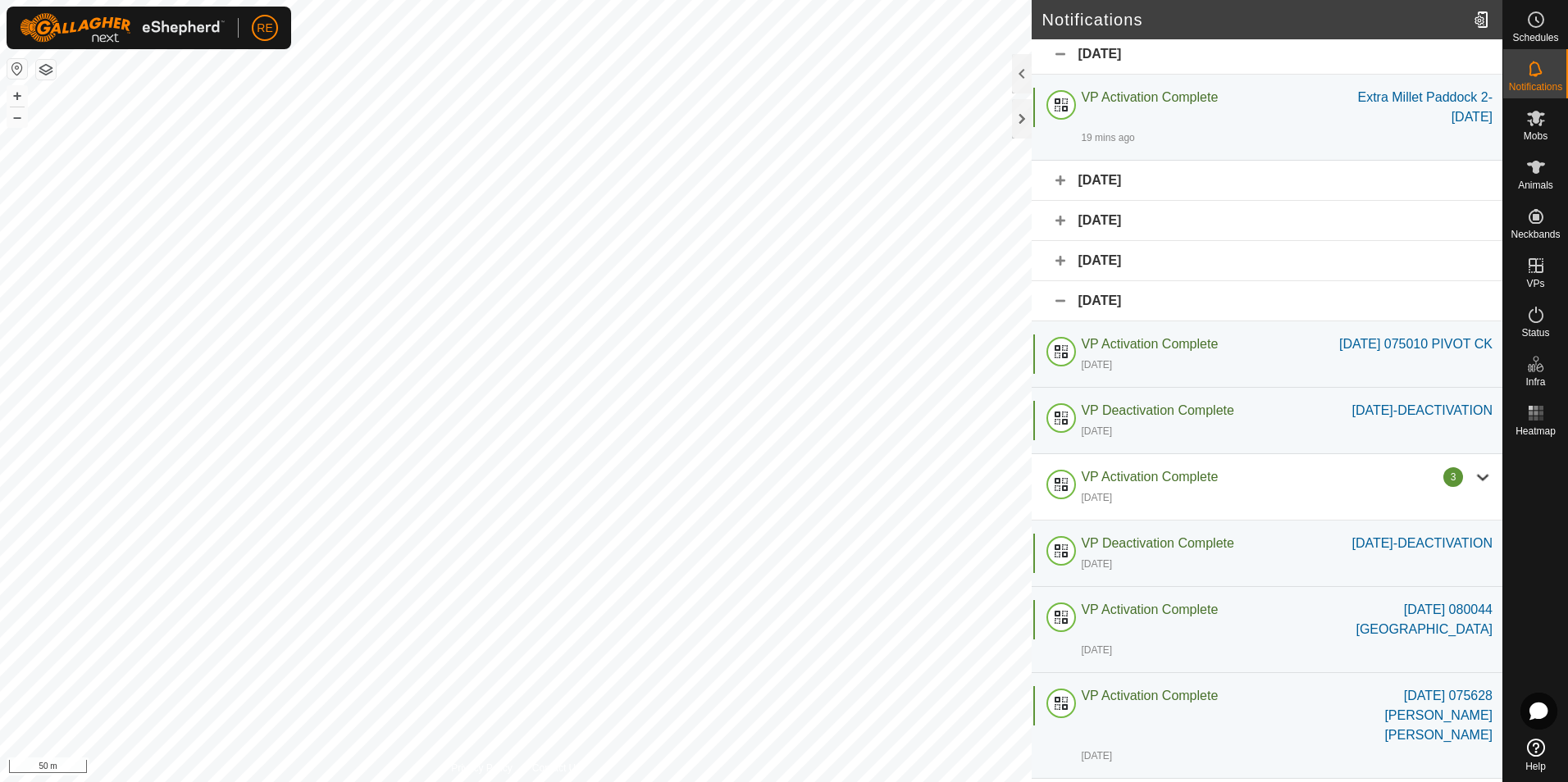 scroll, scrollTop: 0, scrollLeft: 0, axis: both 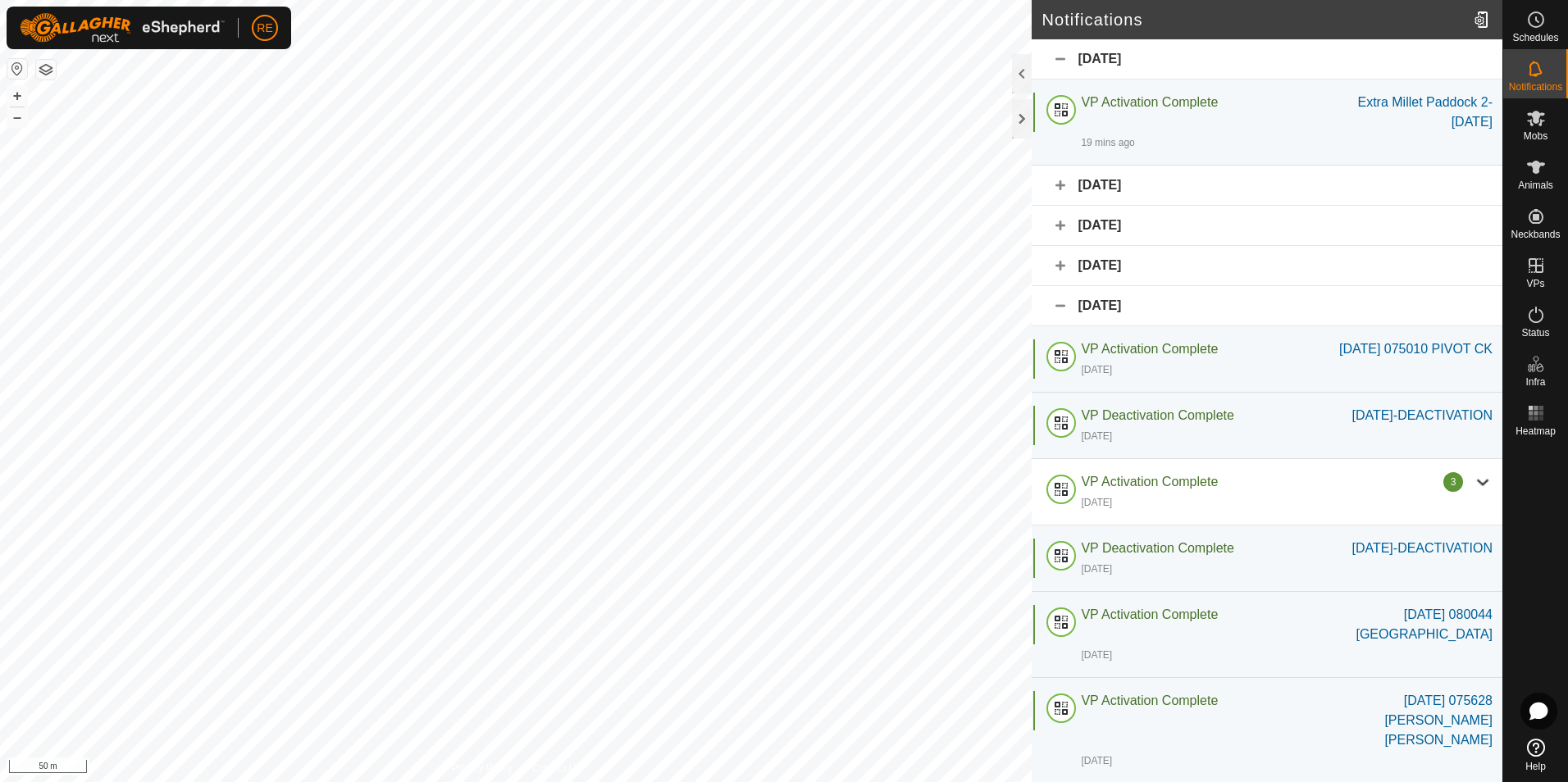 click on "[DATE]" 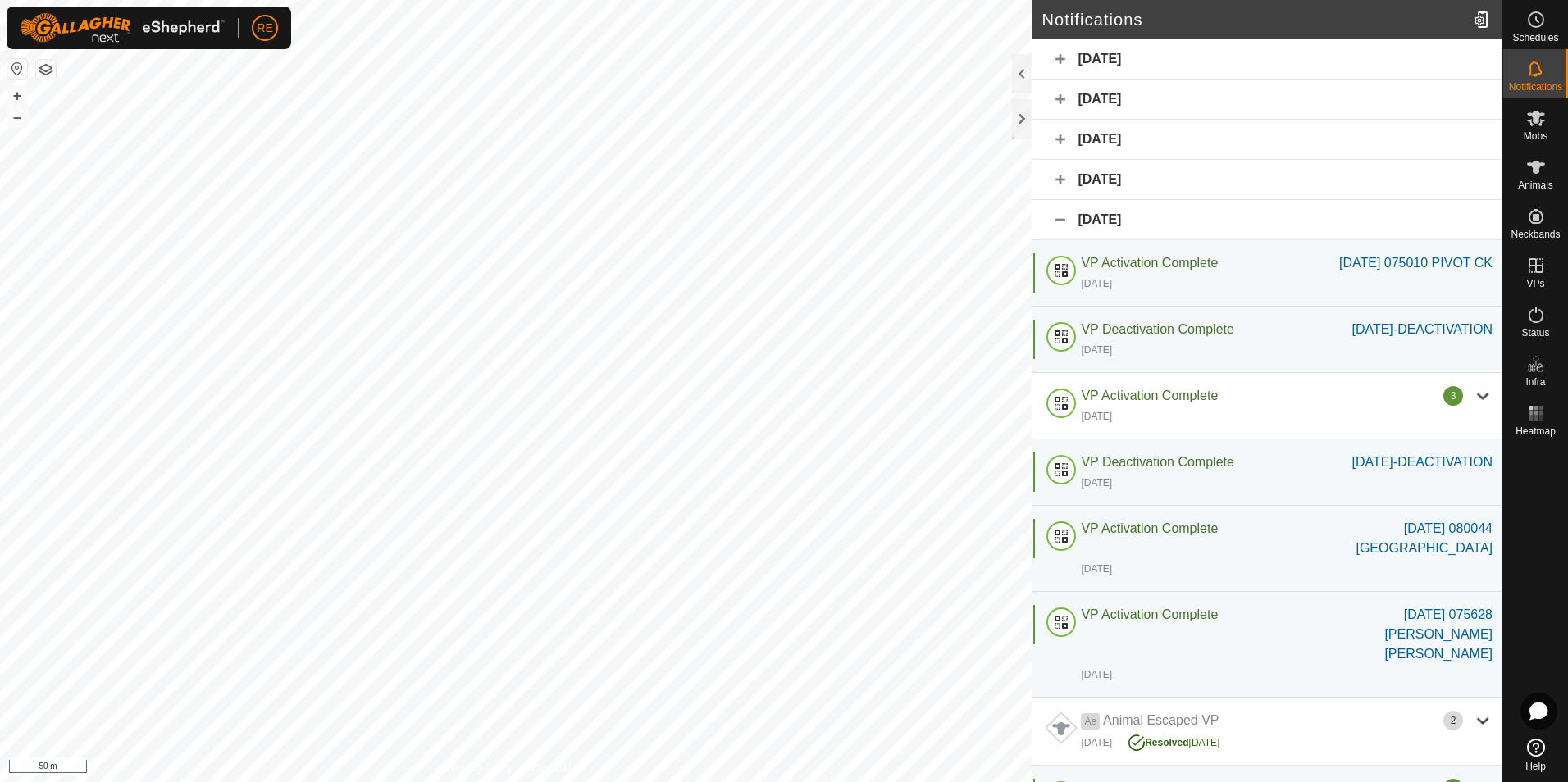 click on "[DATE]" 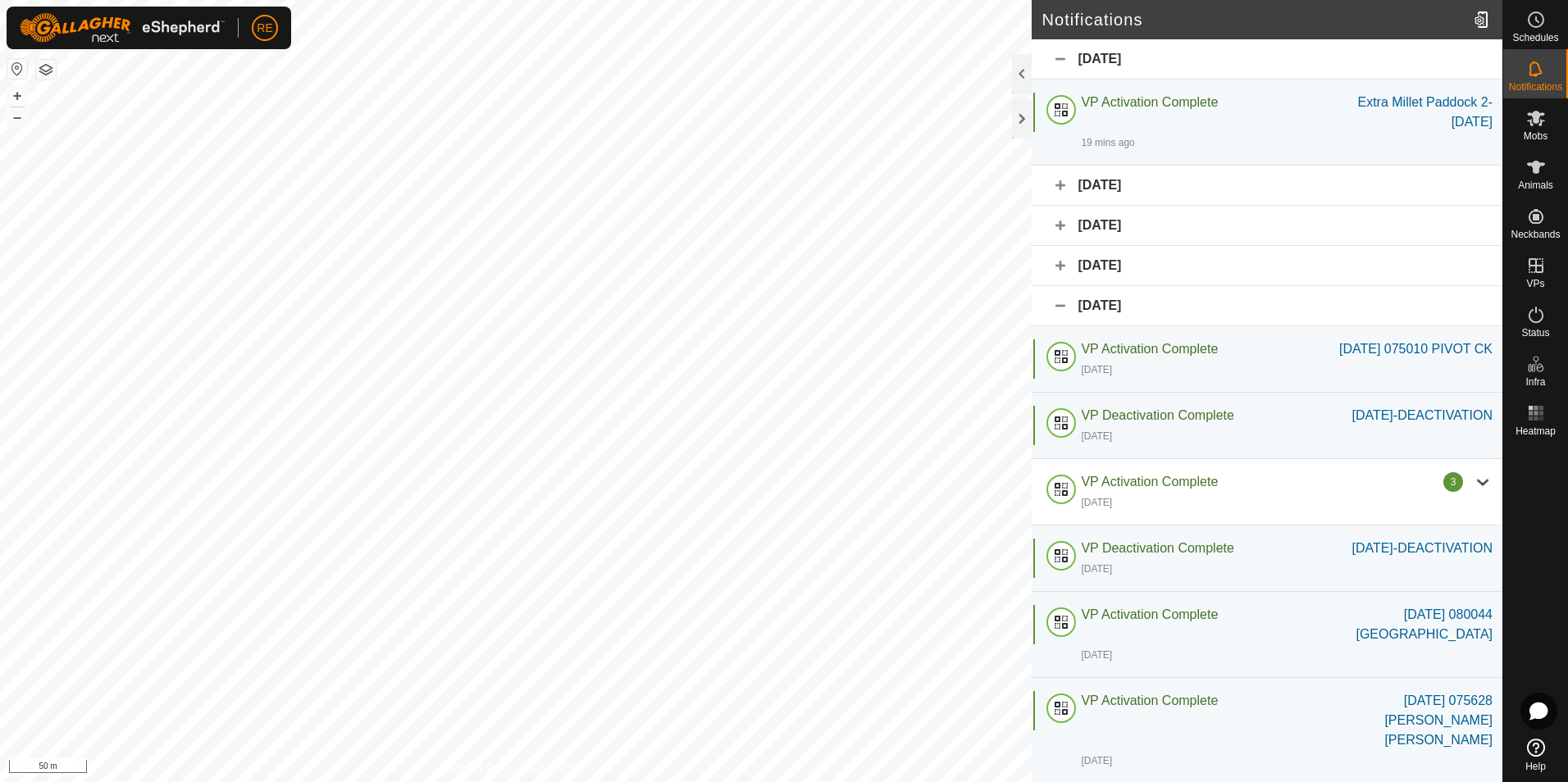 click on "[DATE]" 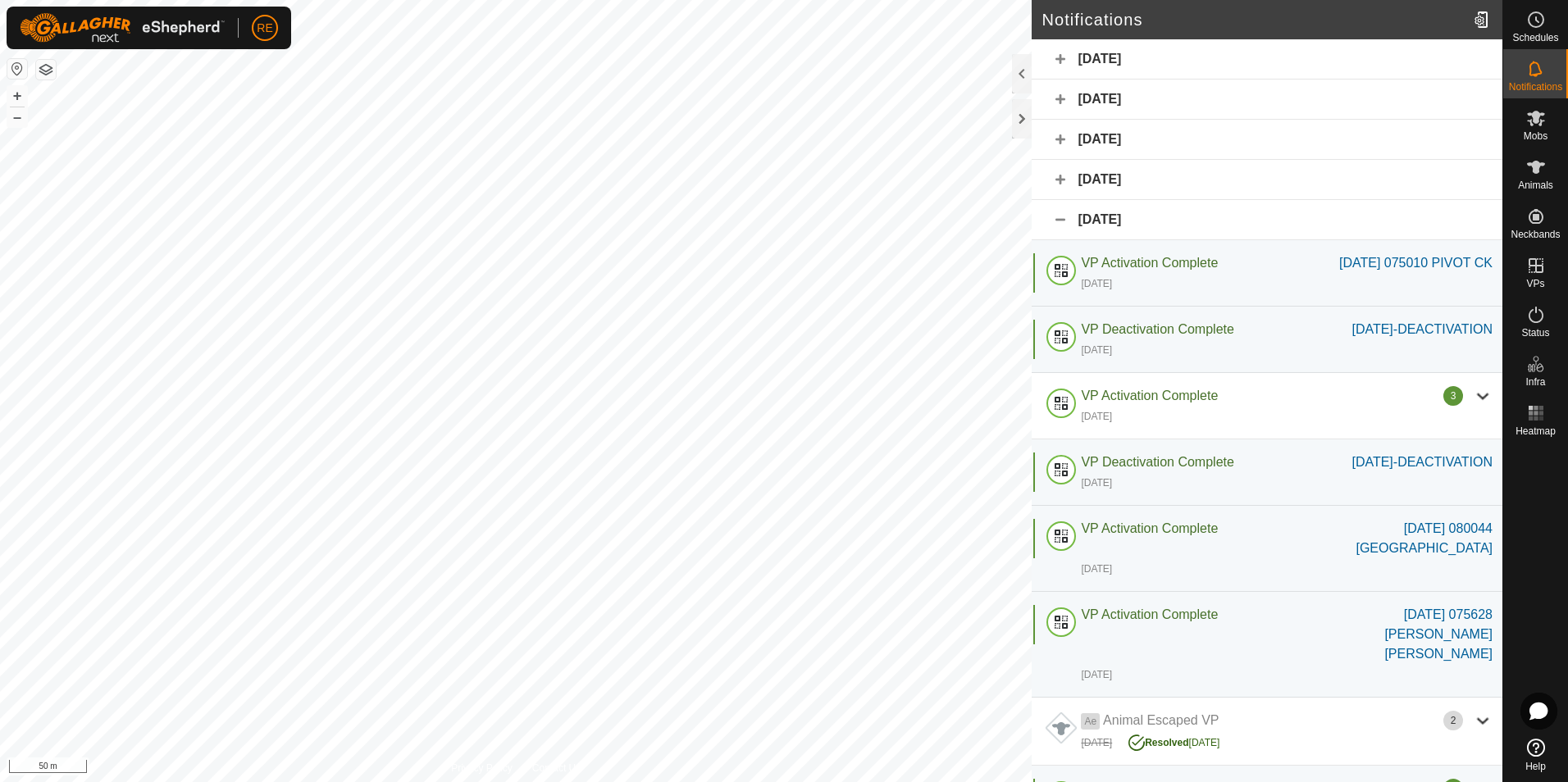 click on "[DATE]" 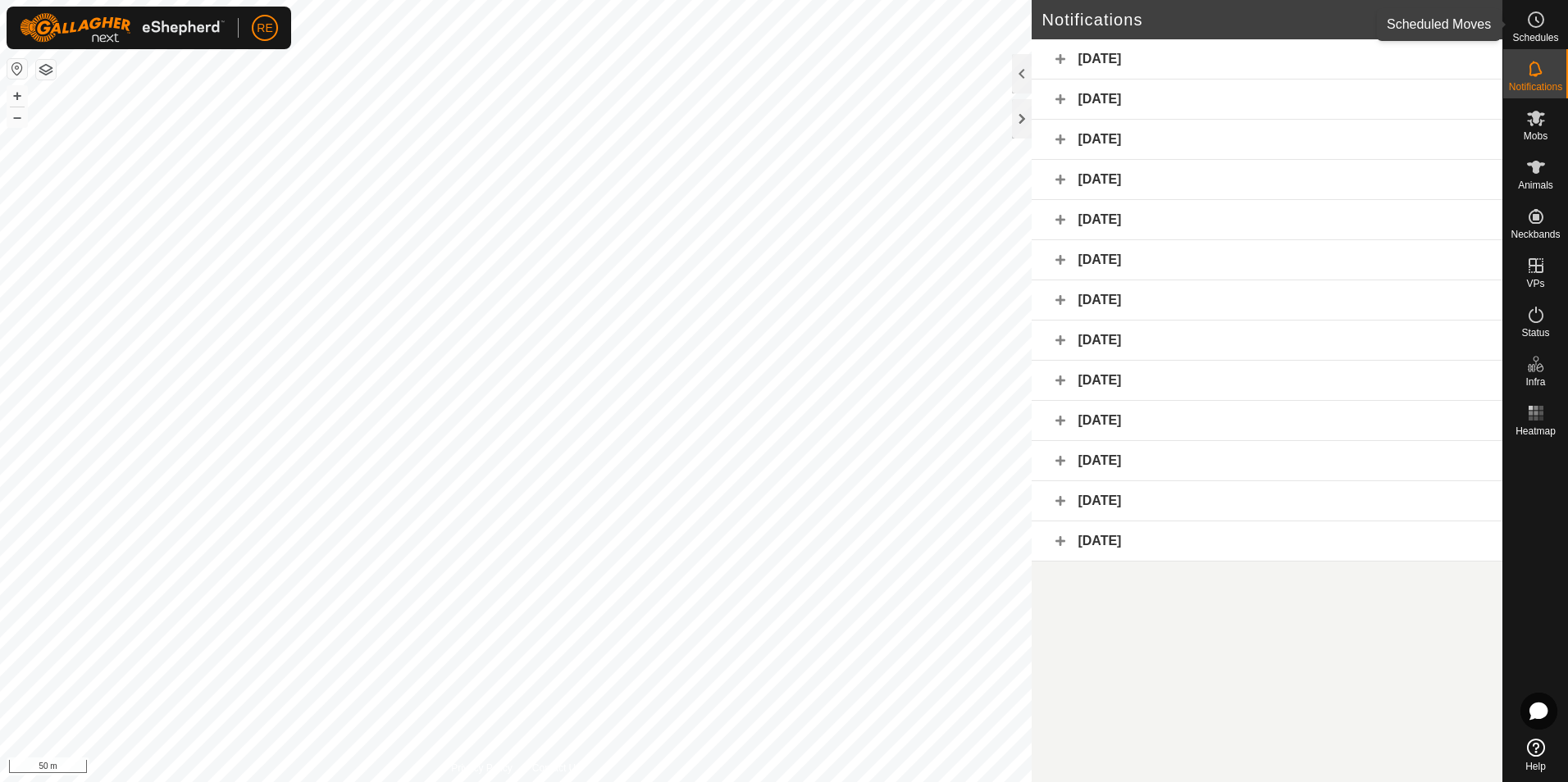 click on "Schedules" at bounding box center (1535, 38) 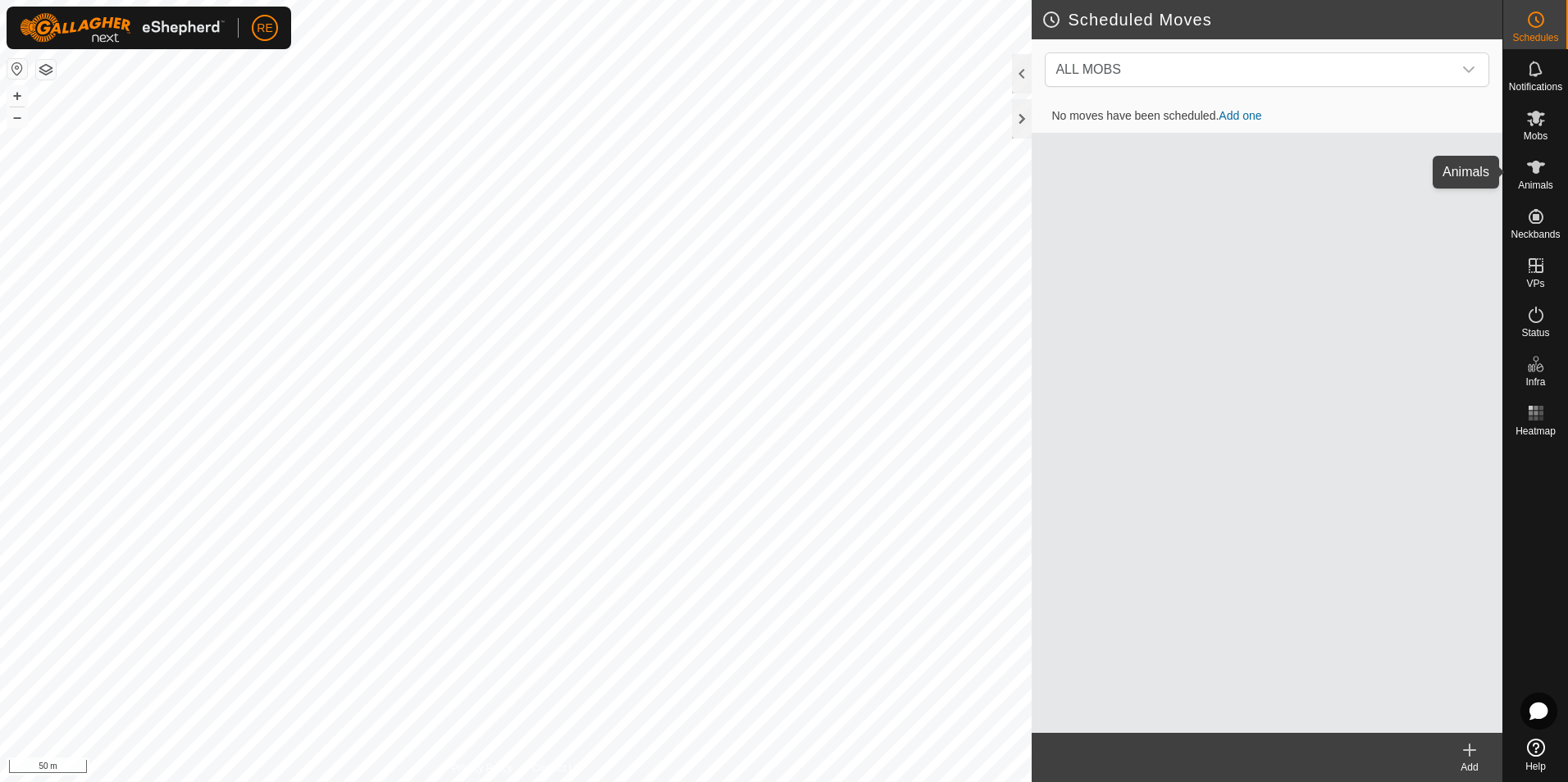 click at bounding box center (1536, 167) 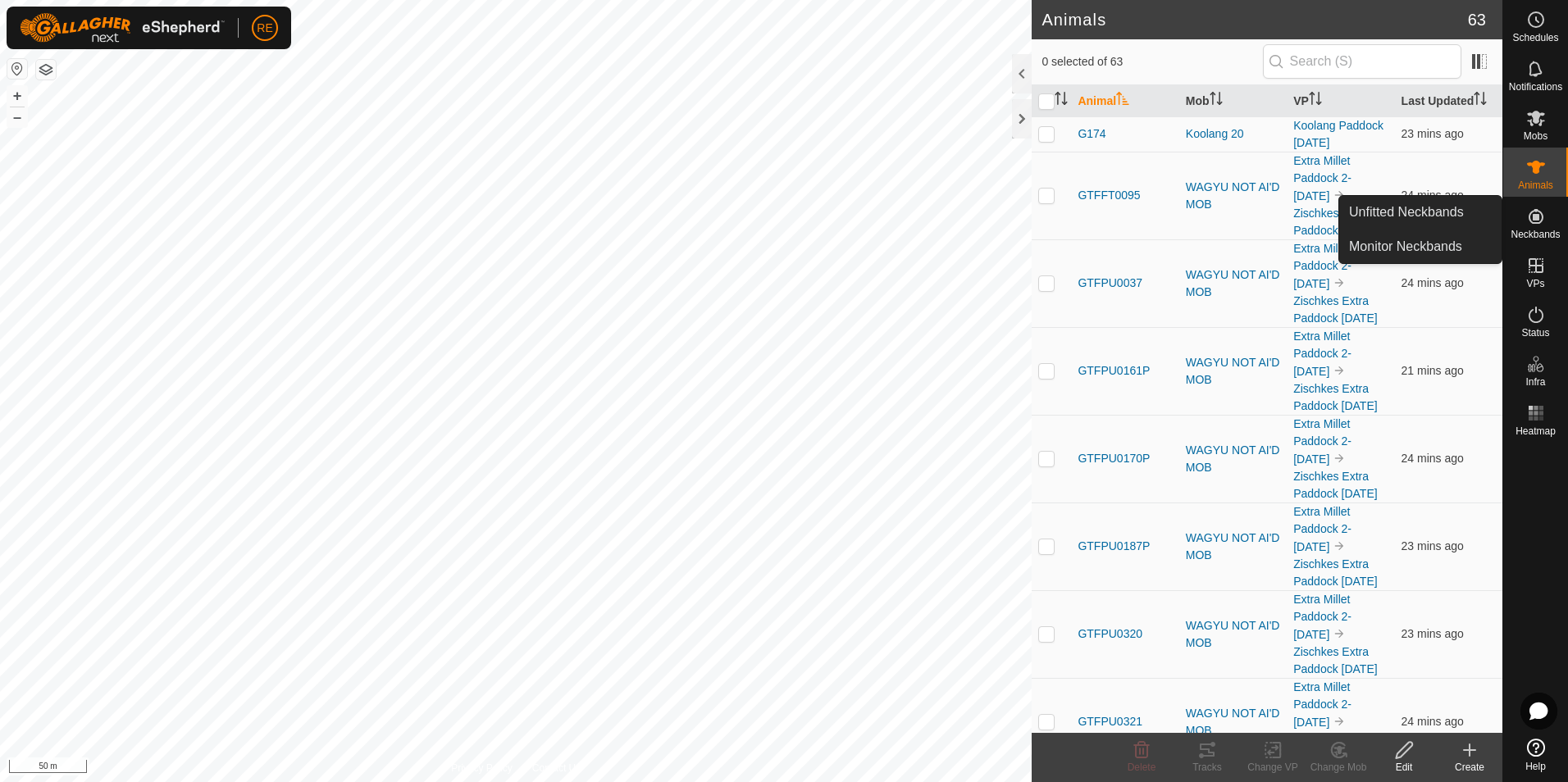 click on "Neckbands" at bounding box center [1535, 234] 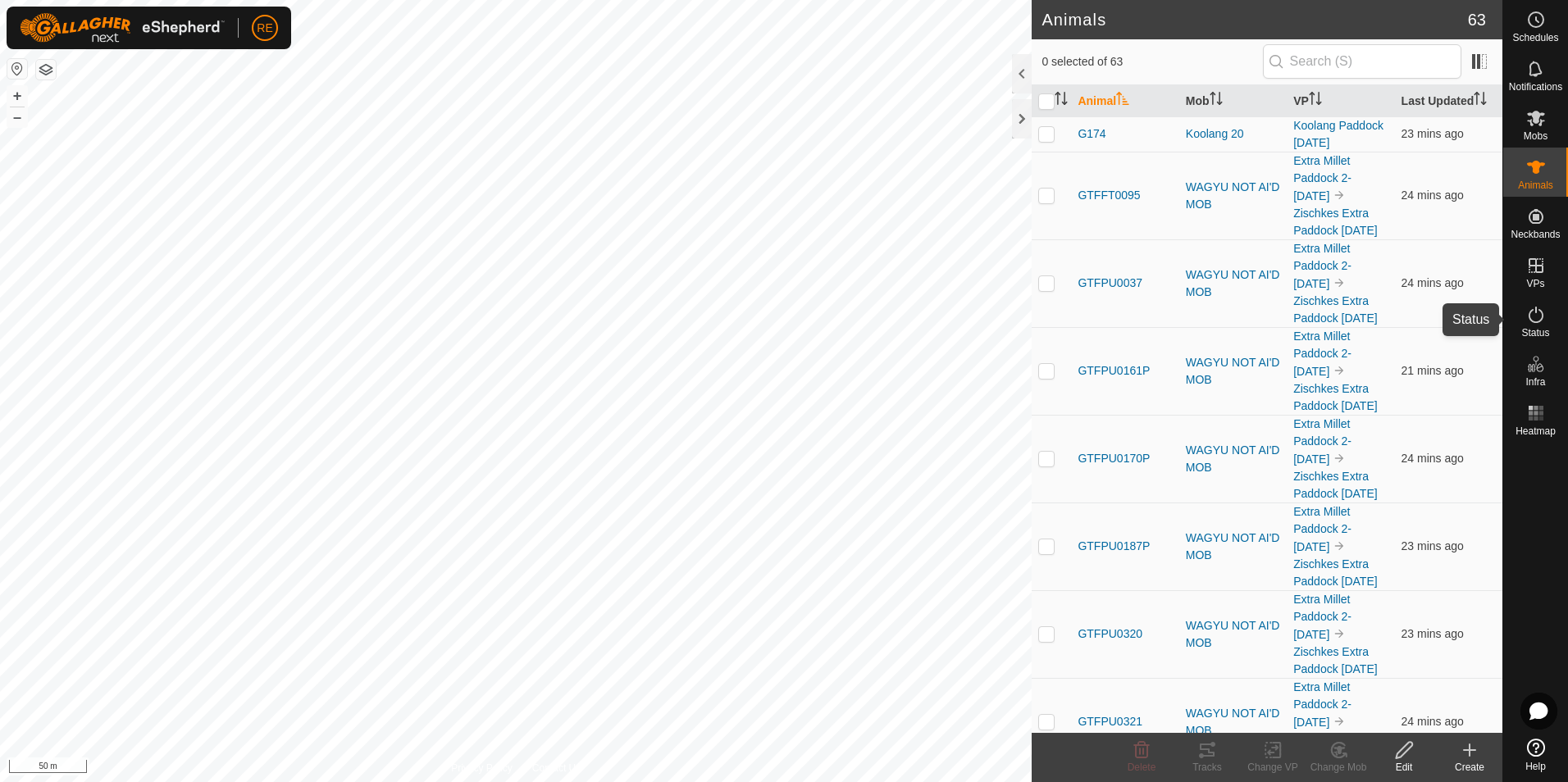 click 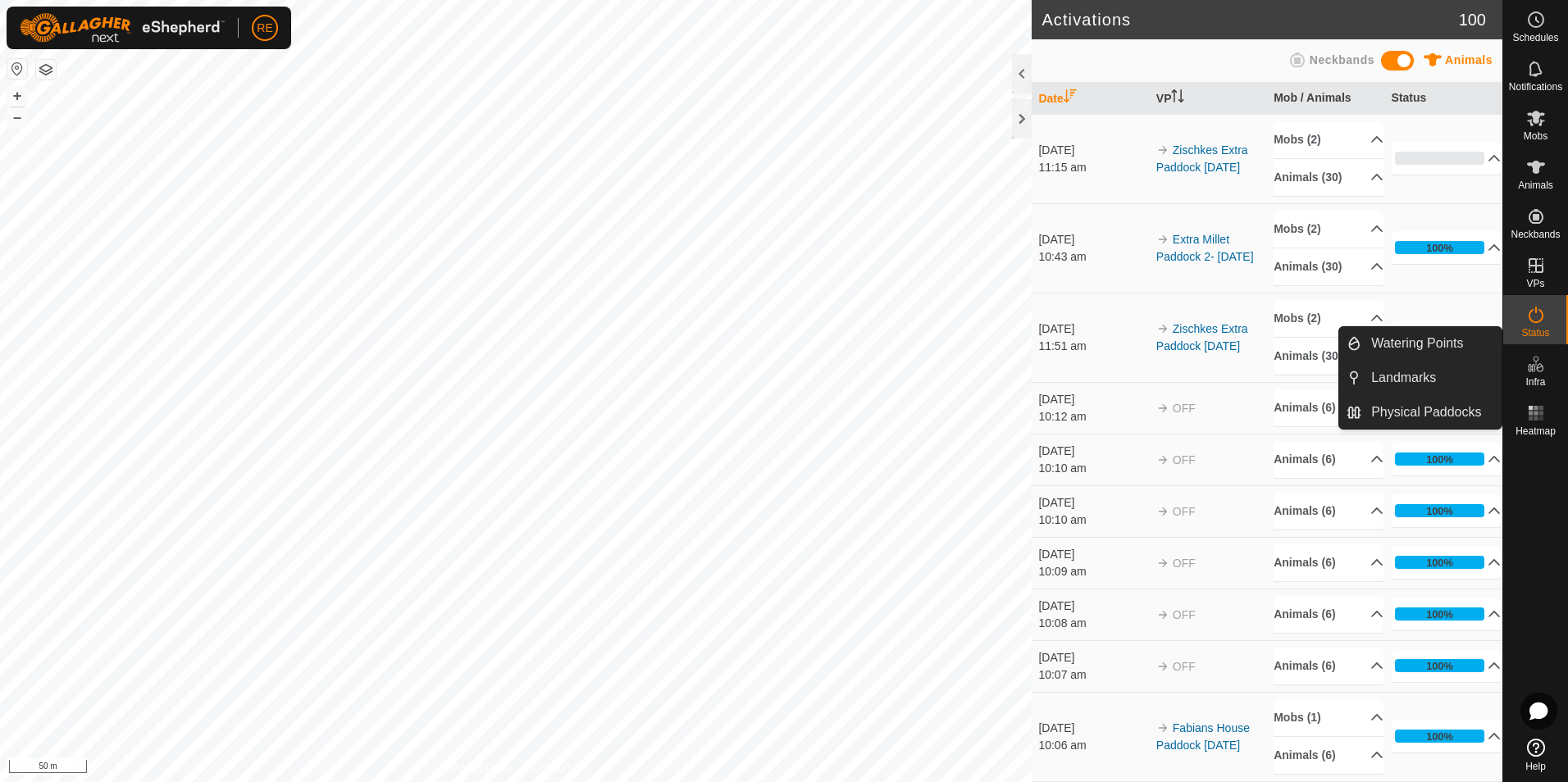 click on "Infra" at bounding box center [1535, 382] 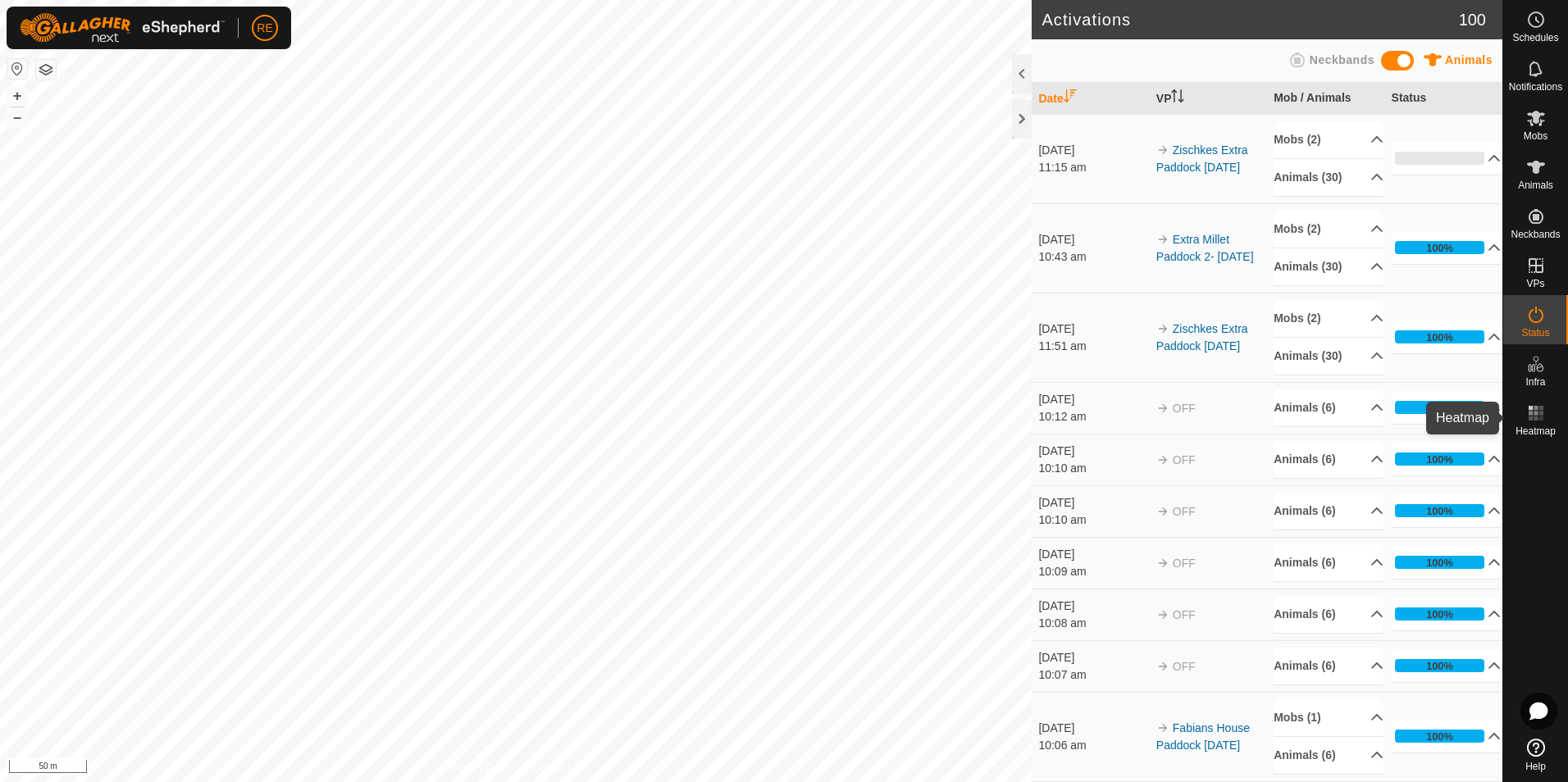 click 